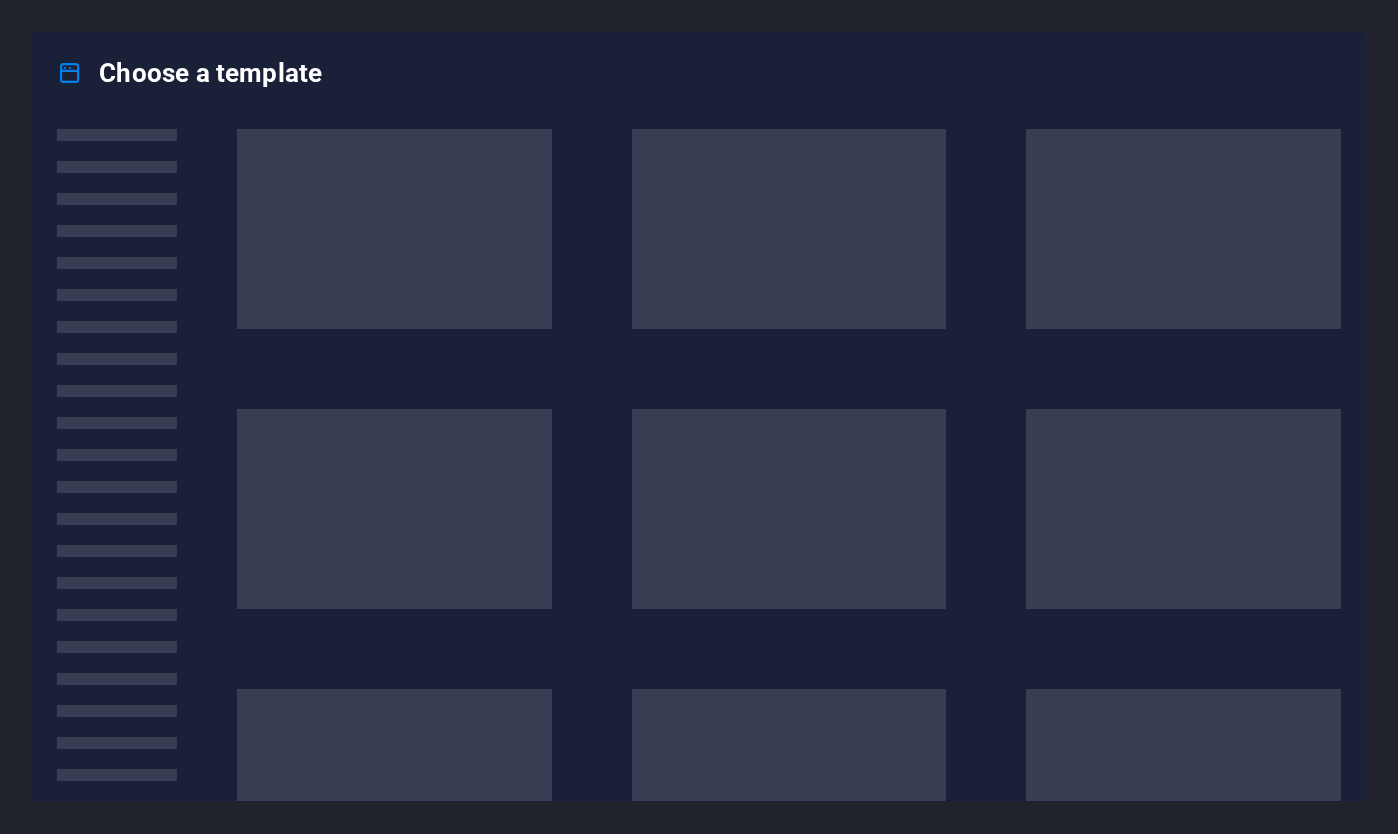 scroll, scrollTop: 0, scrollLeft: 0, axis: both 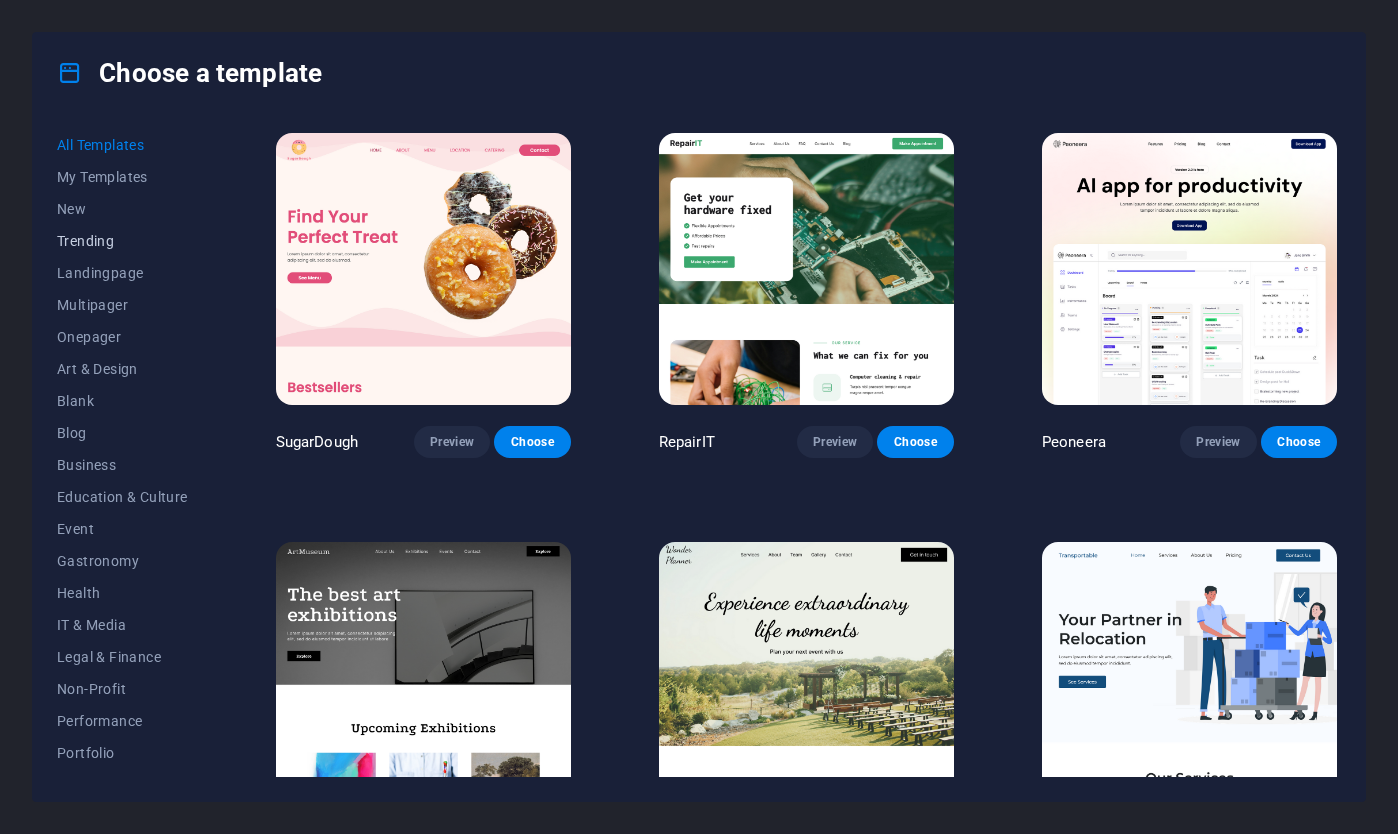 click on "Trending" at bounding box center (122, 241) 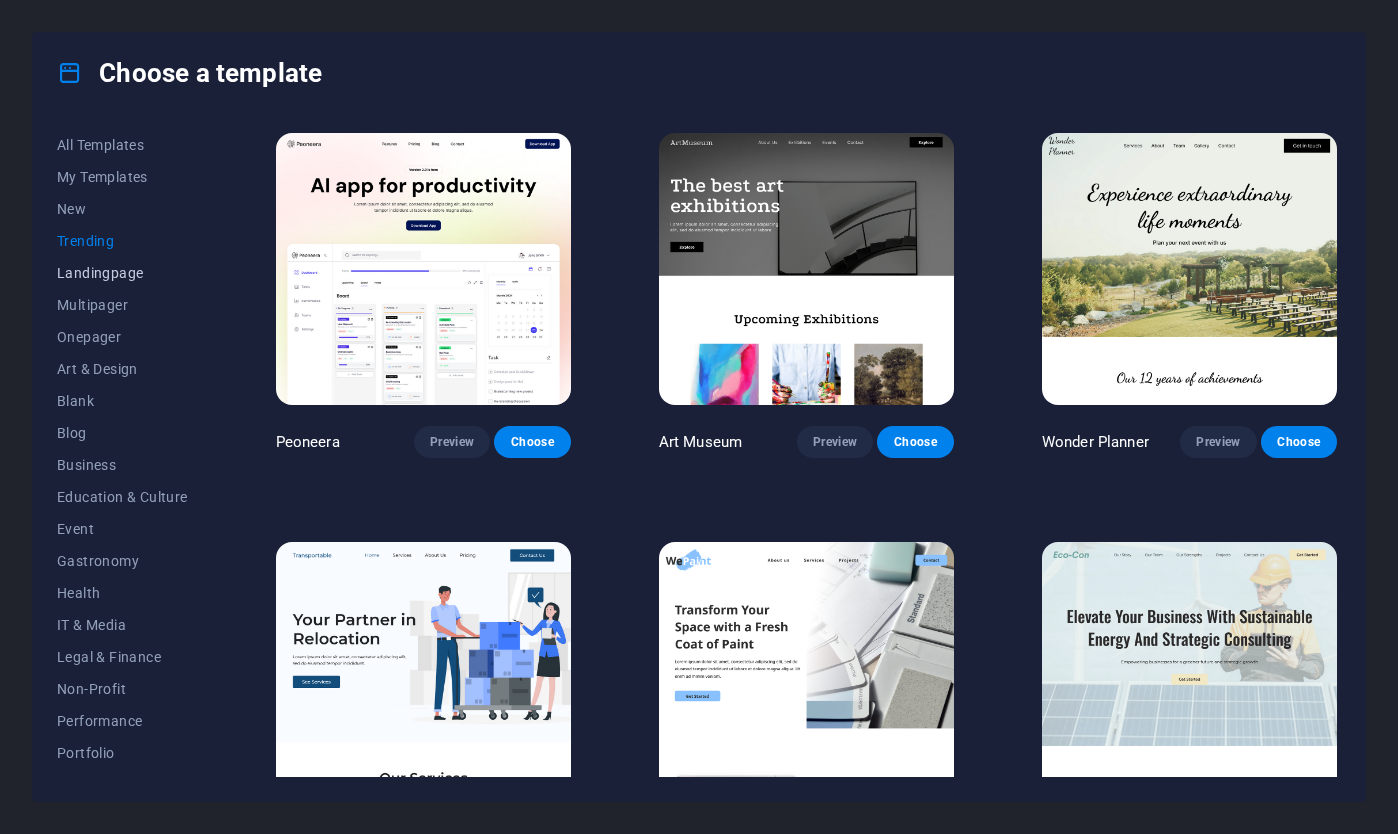 scroll, scrollTop: 152, scrollLeft: 0, axis: vertical 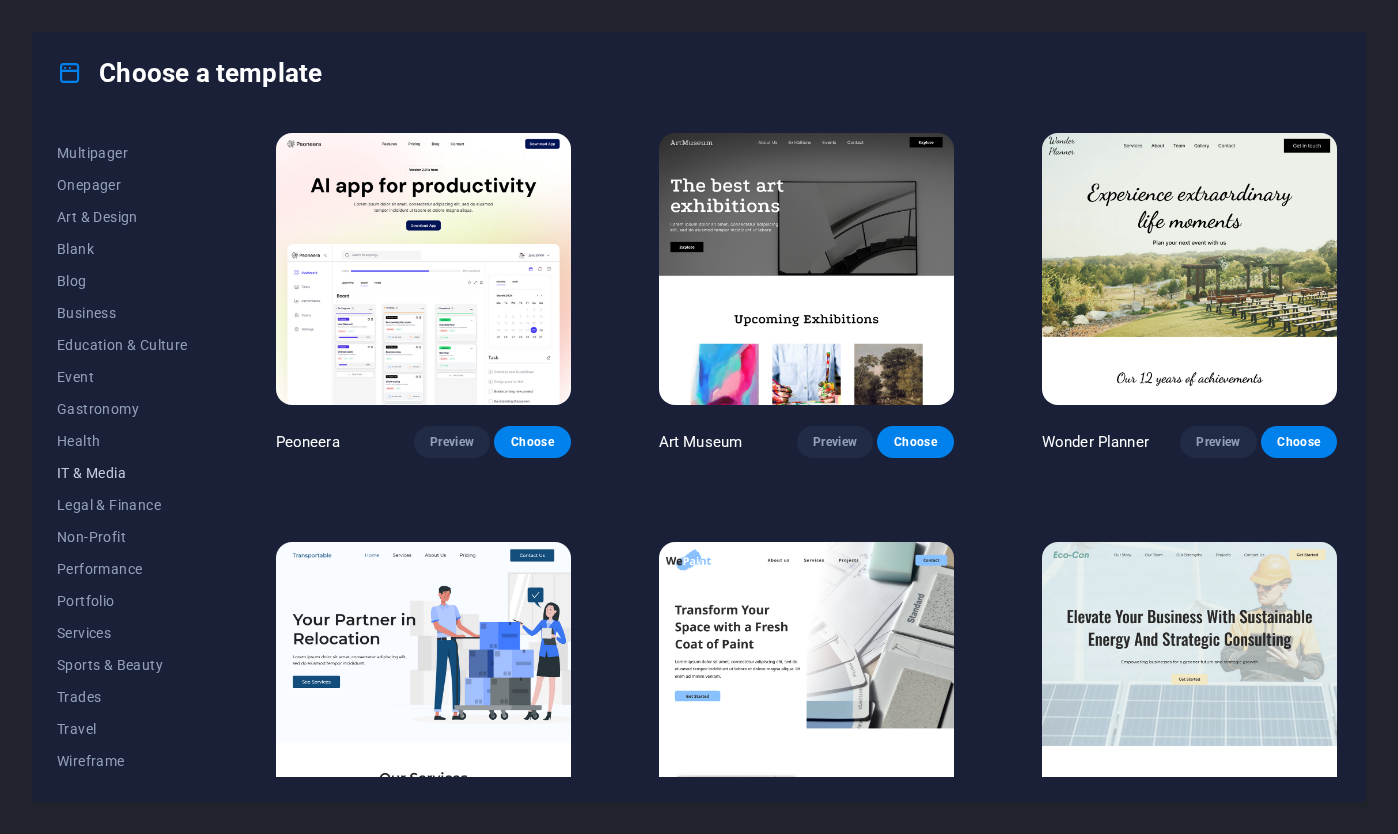 click on "IT & Media" at bounding box center [122, 473] 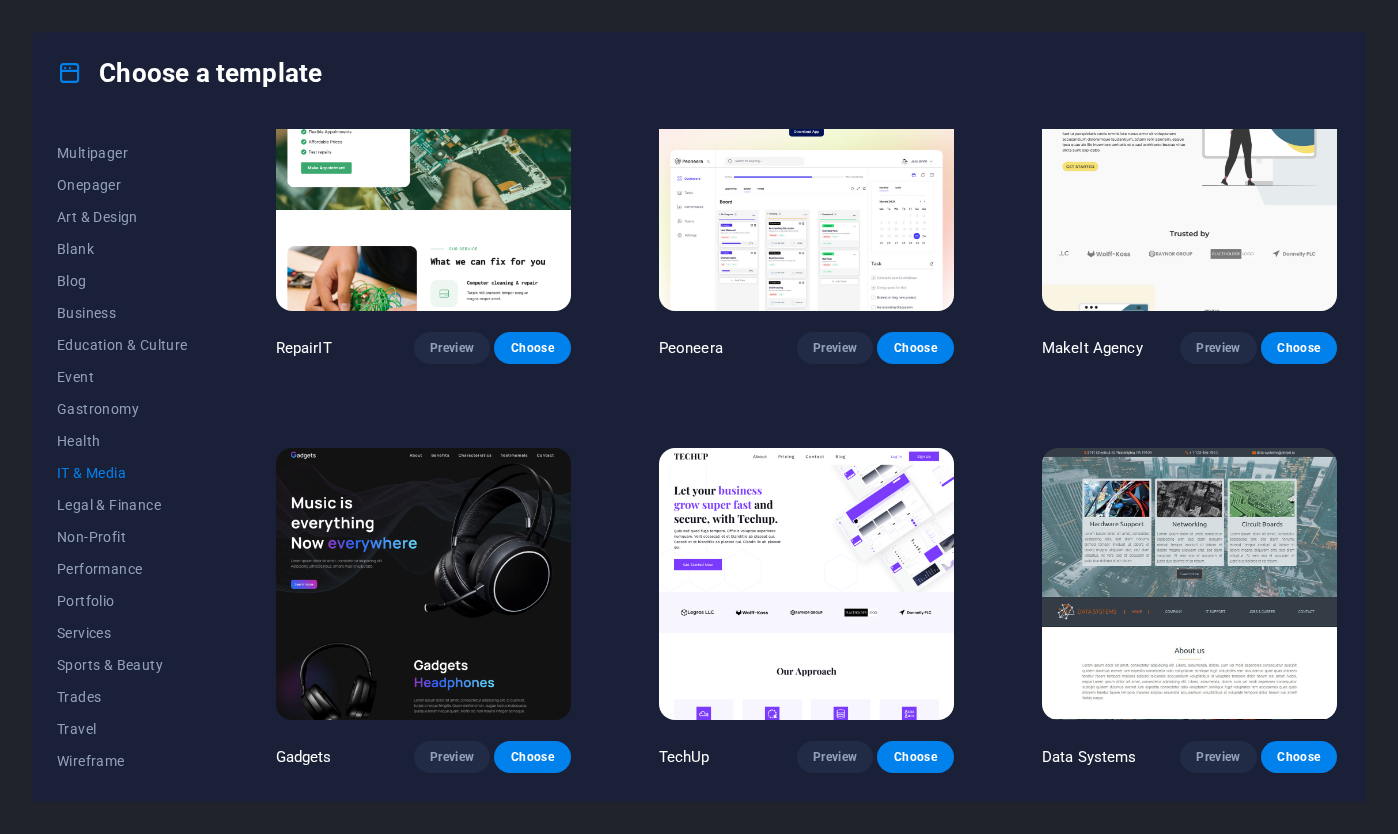 scroll, scrollTop: 0, scrollLeft: 0, axis: both 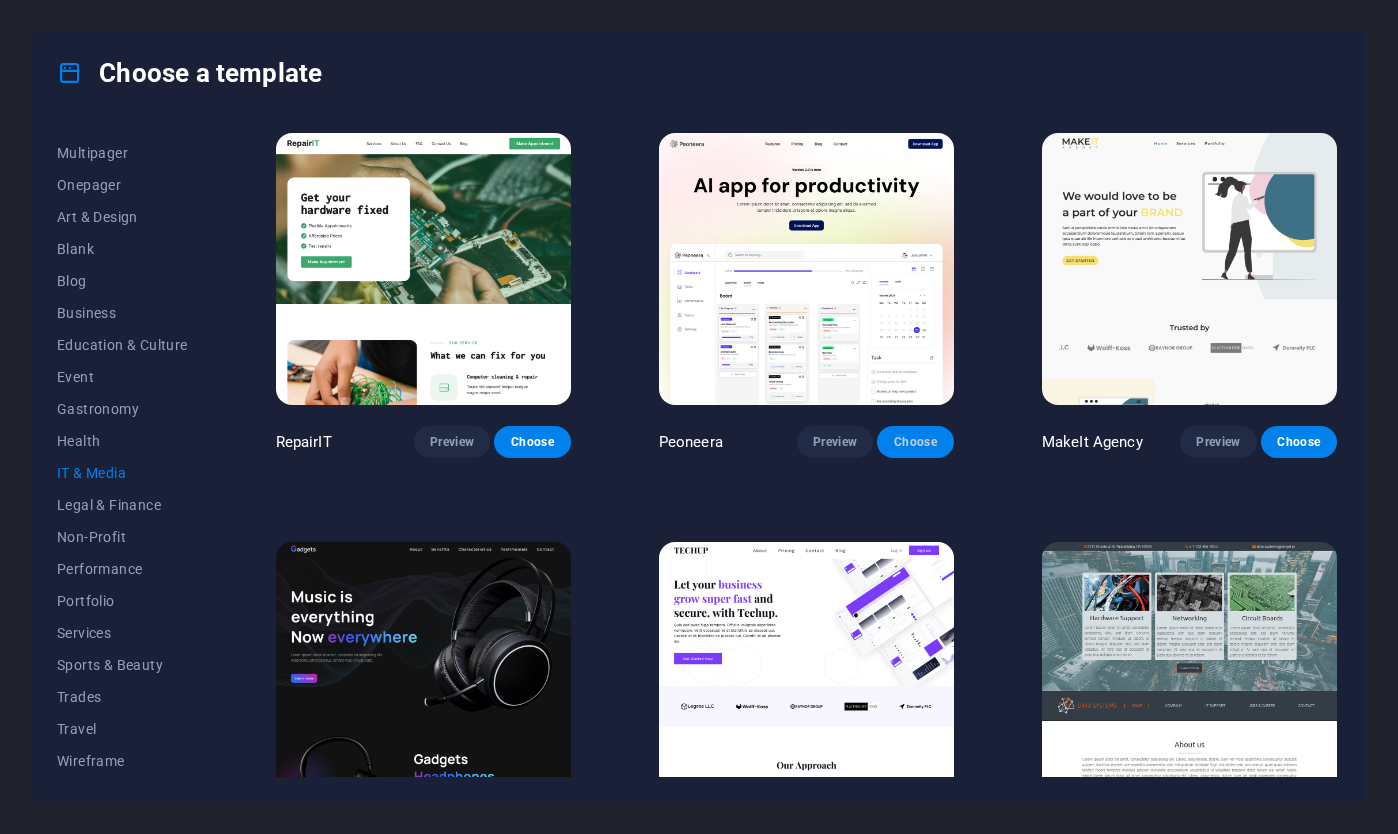 click on "Choose" at bounding box center [915, 442] 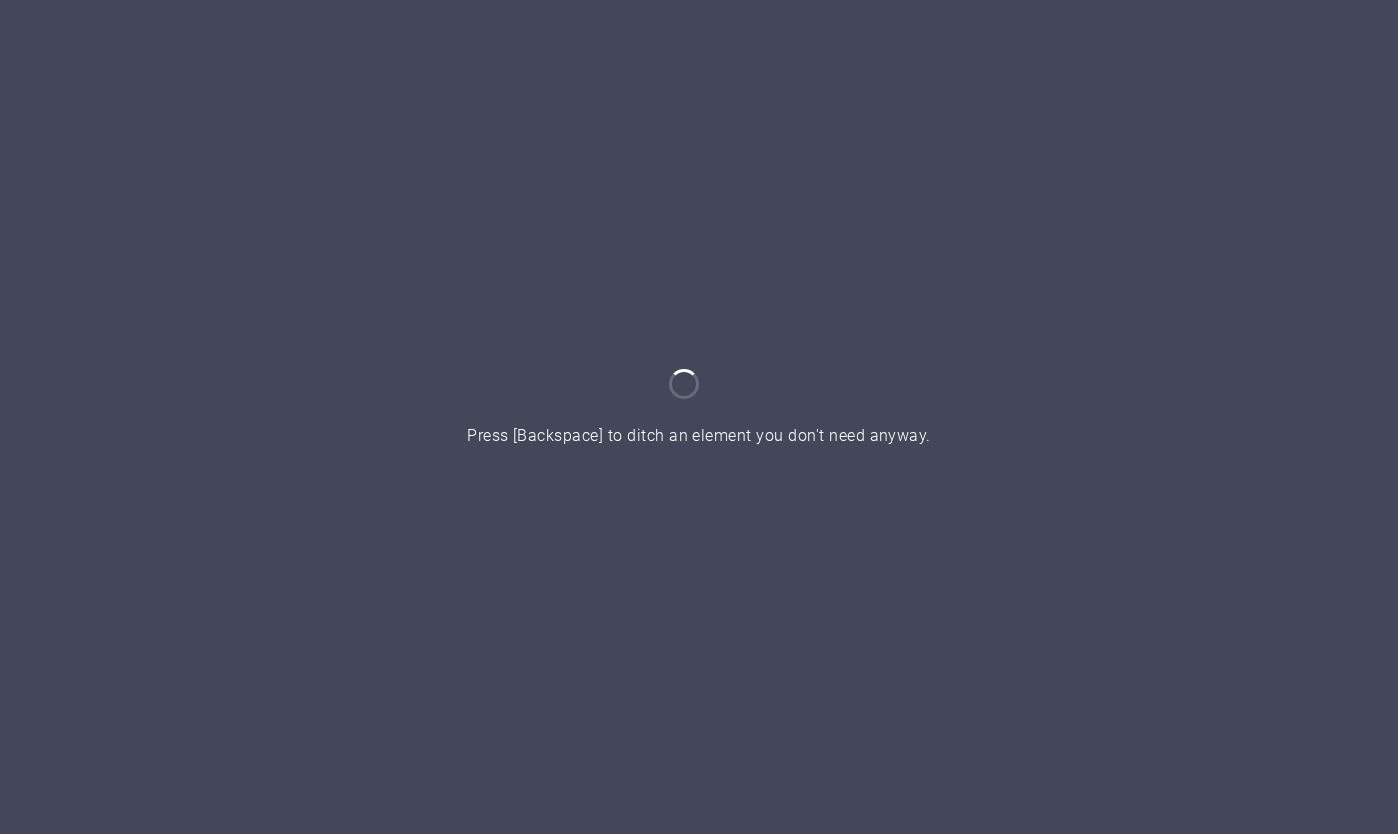 scroll, scrollTop: 0, scrollLeft: 0, axis: both 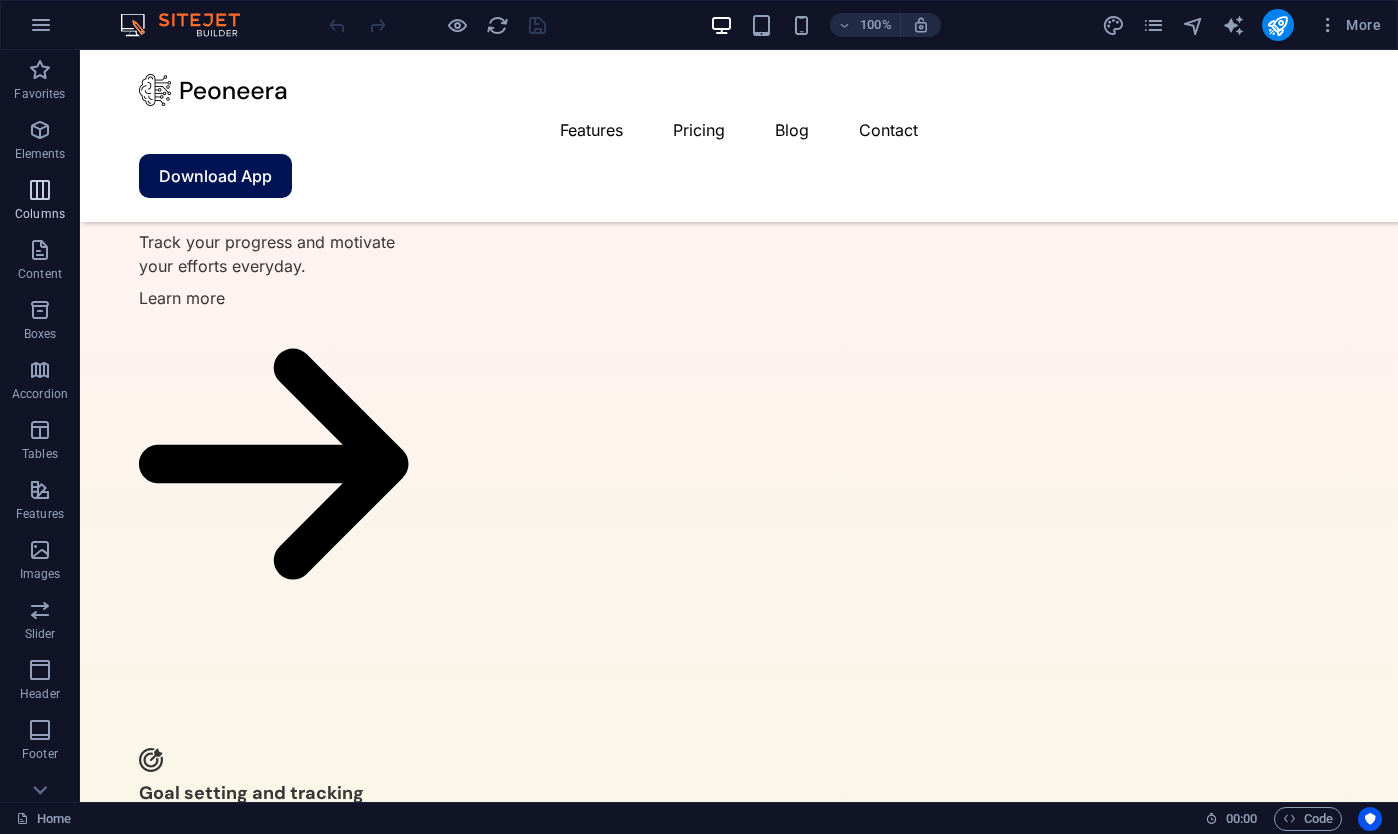 click at bounding box center [40, 190] 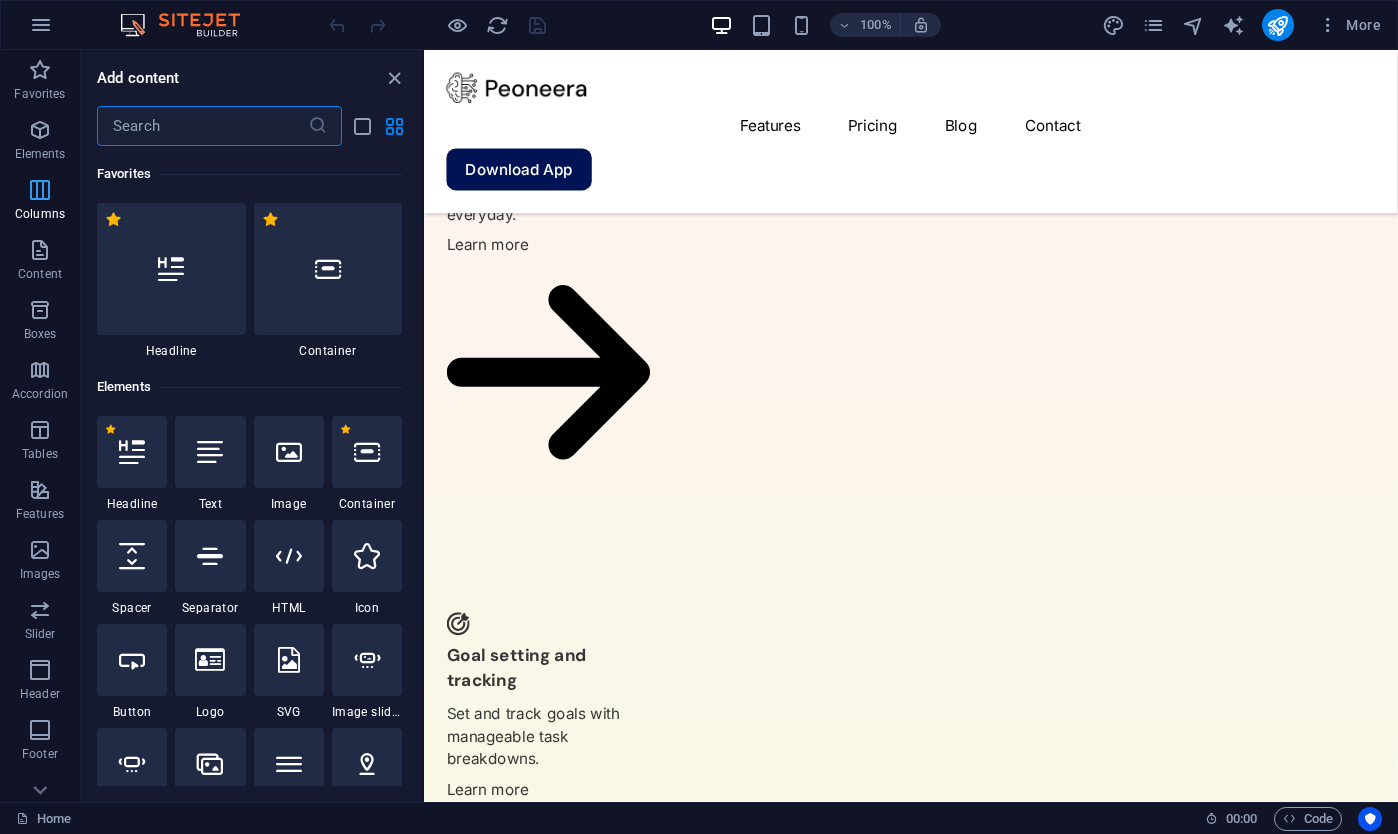 scroll, scrollTop: 4854, scrollLeft: 0, axis: vertical 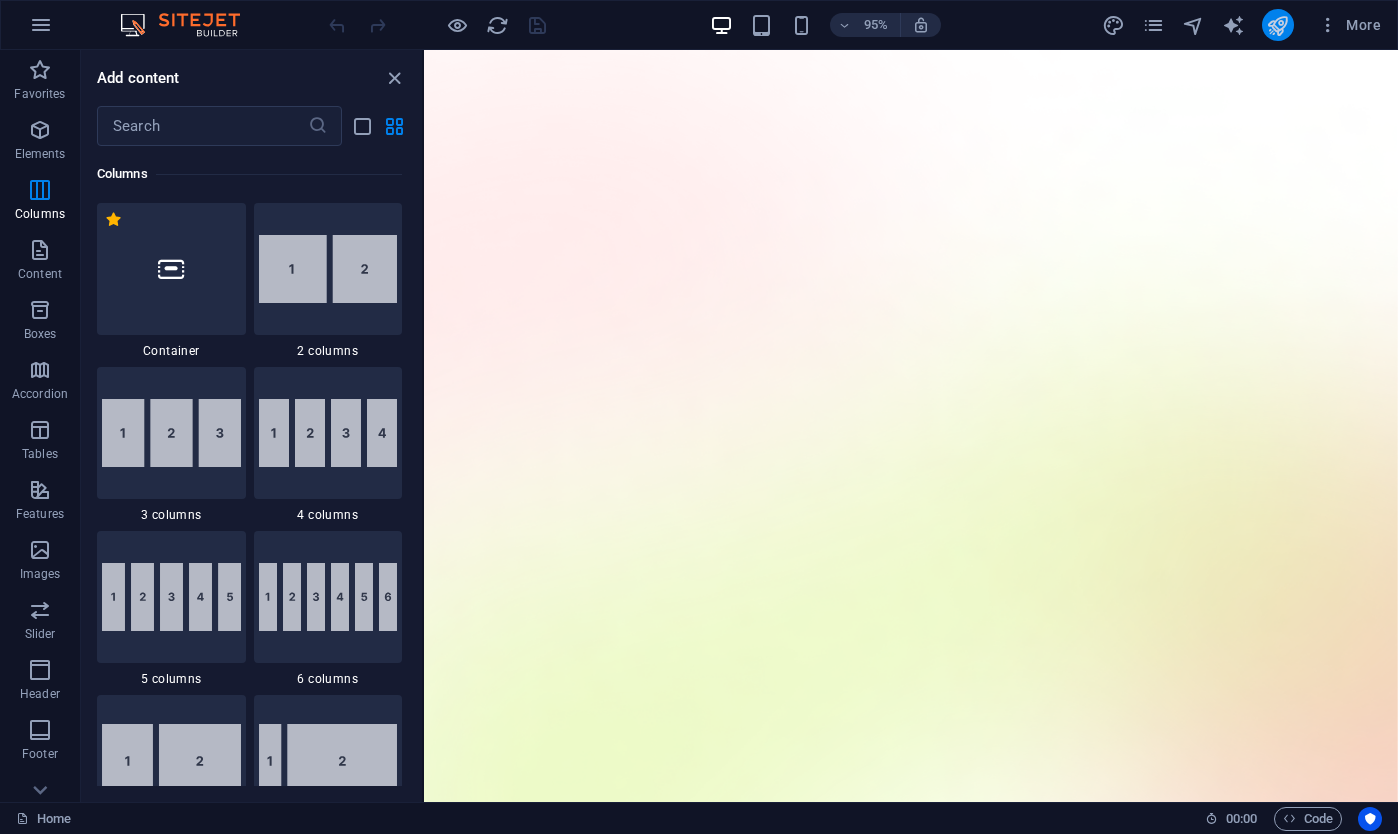 click at bounding box center [1278, 25] 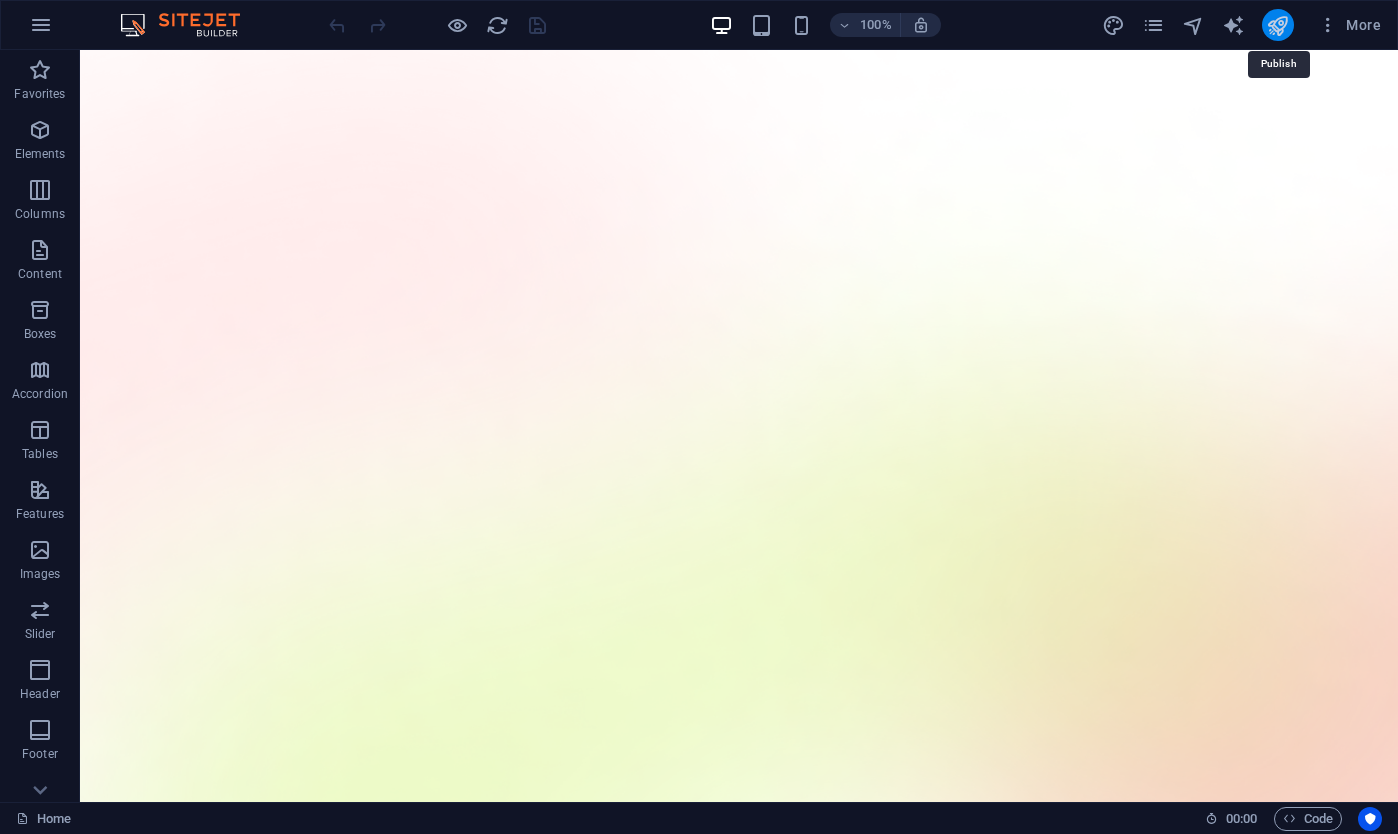 click at bounding box center (1277, 25) 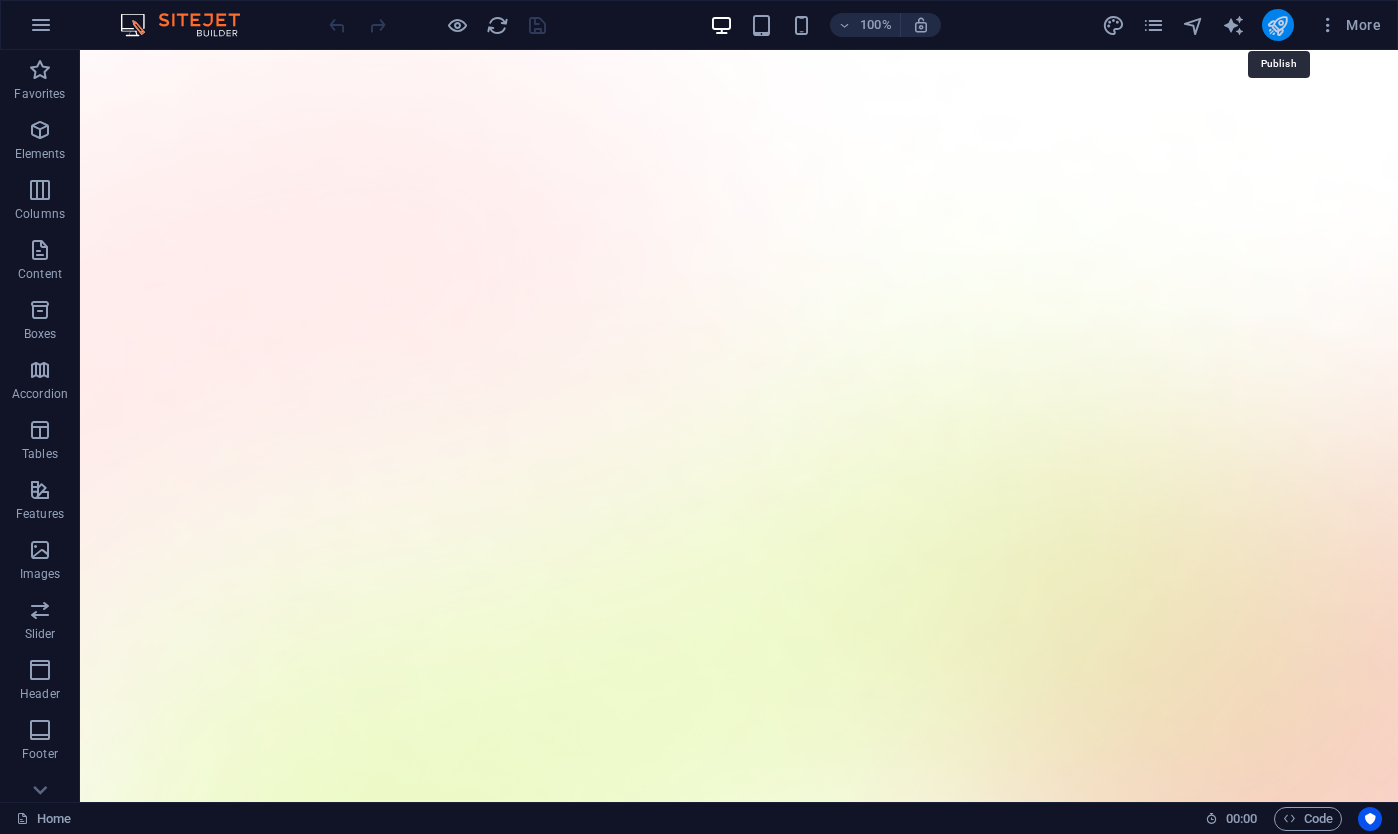 click at bounding box center [1277, 25] 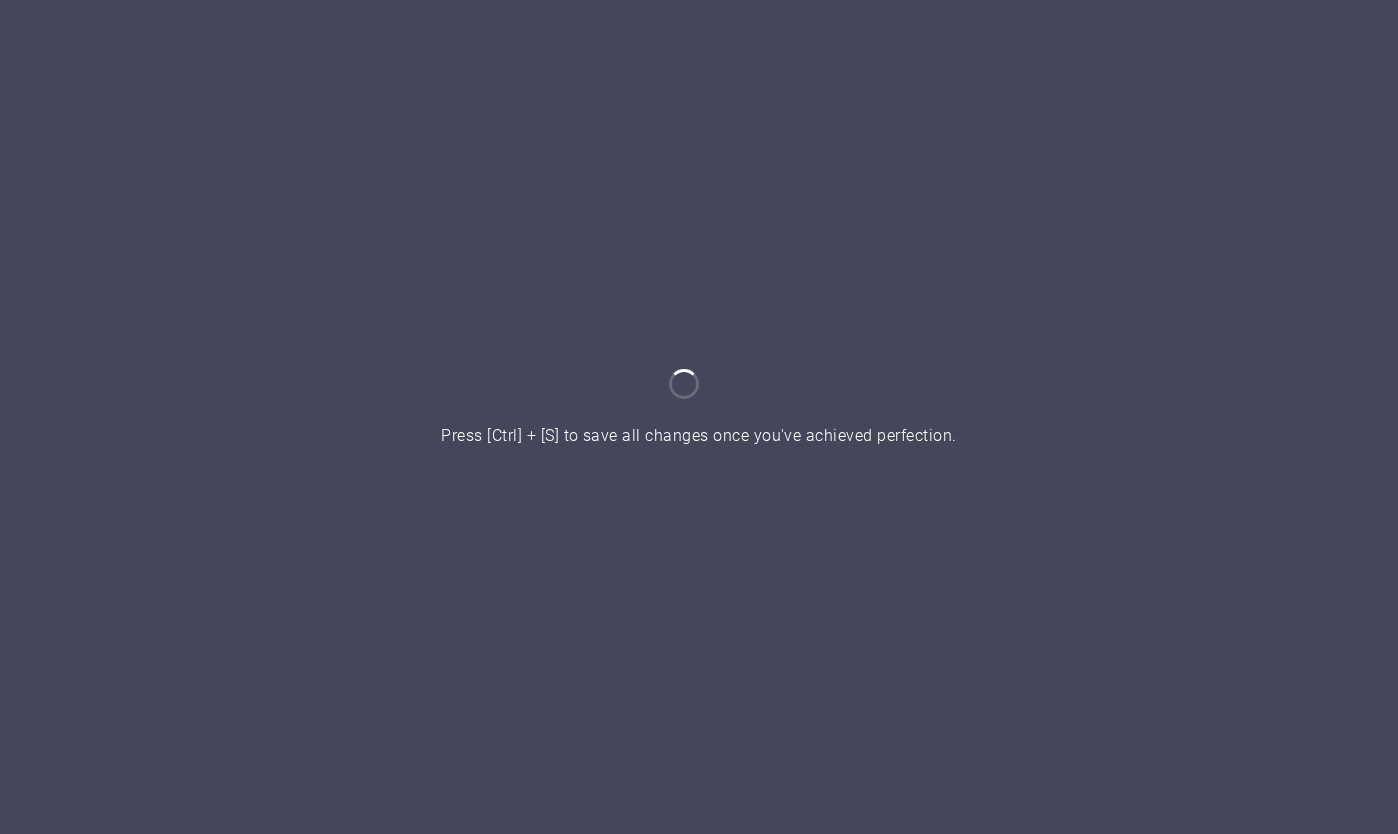 scroll, scrollTop: 0, scrollLeft: 0, axis: both 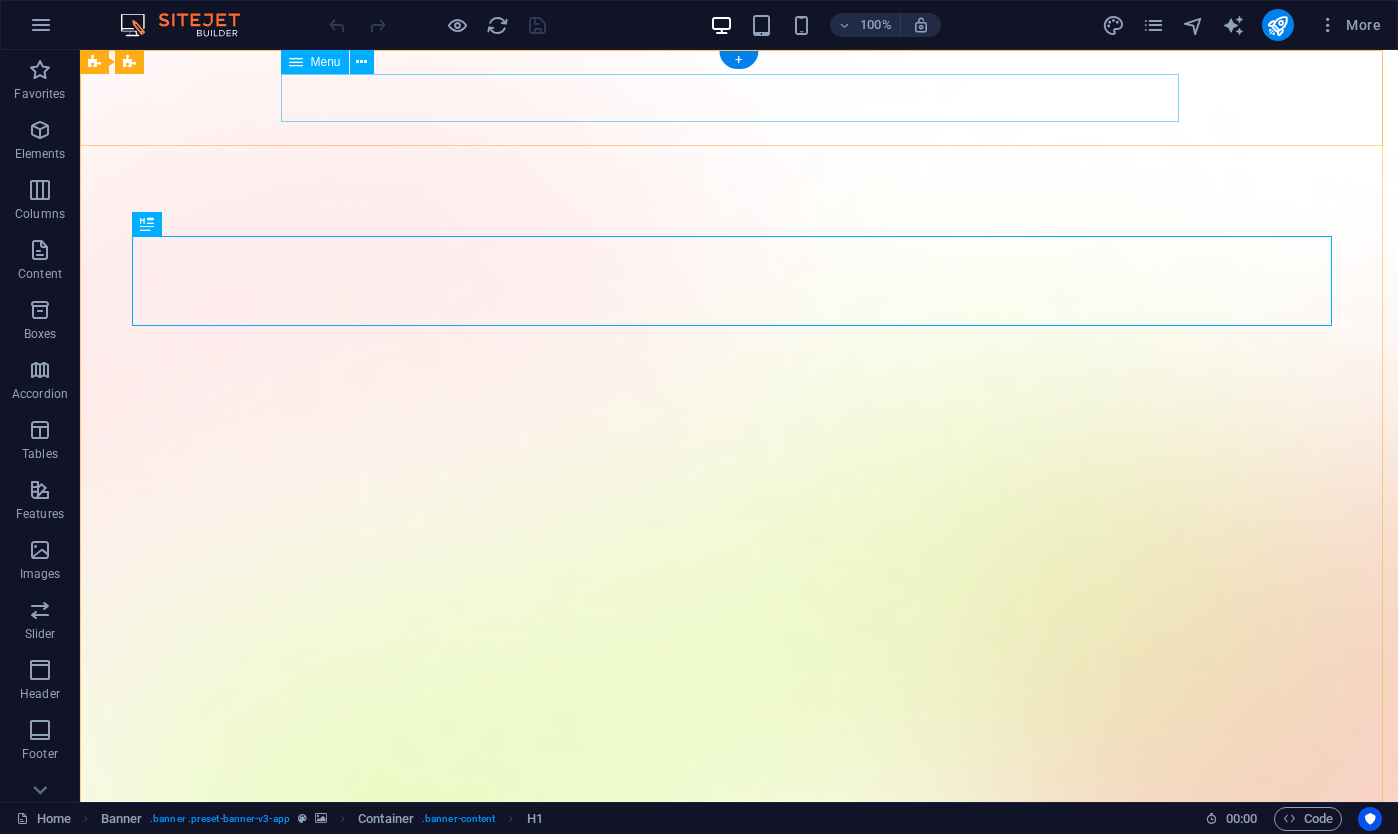 click on "Features Pricing Blog Contact" at bounding box center [739, 1554] 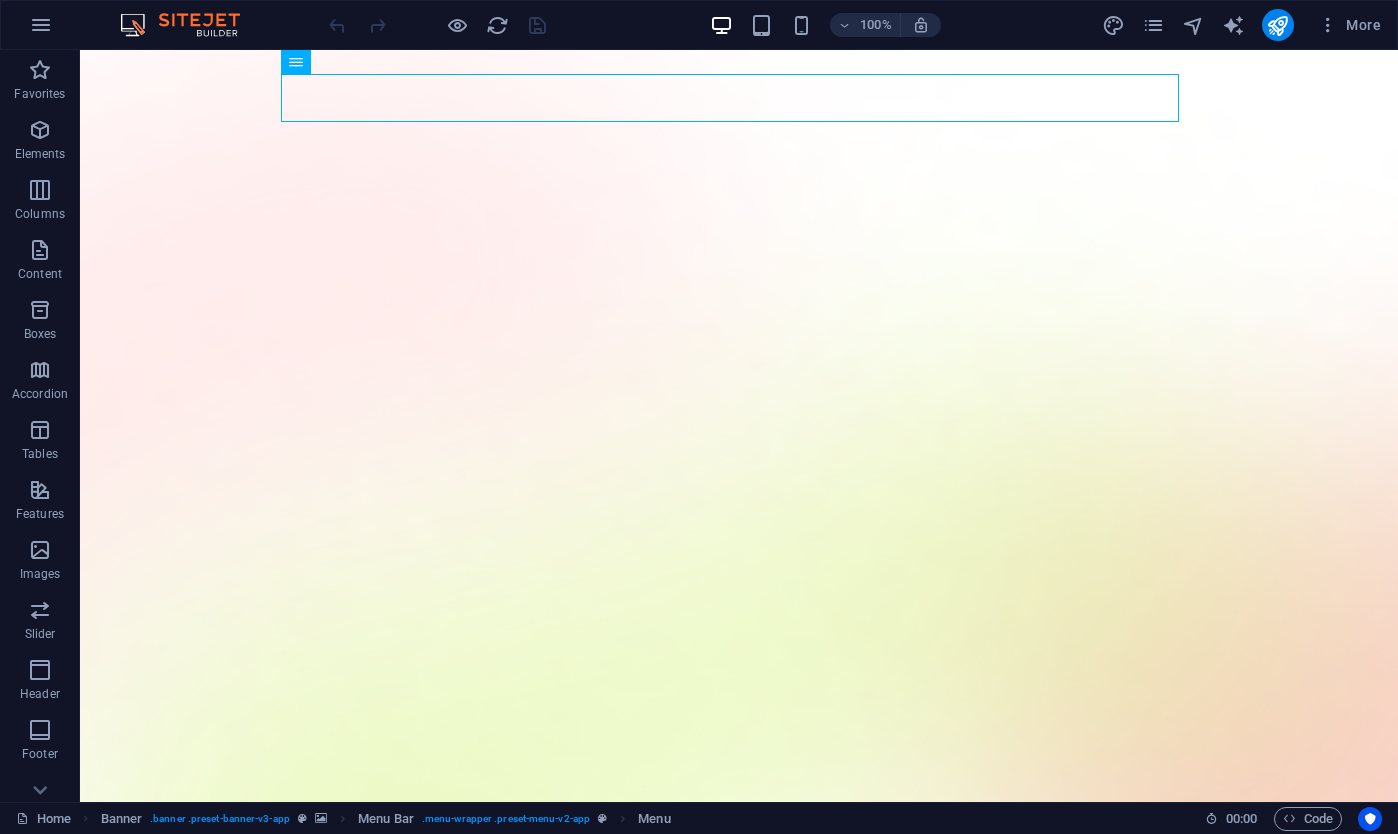 click at bounding box center [190, 25] 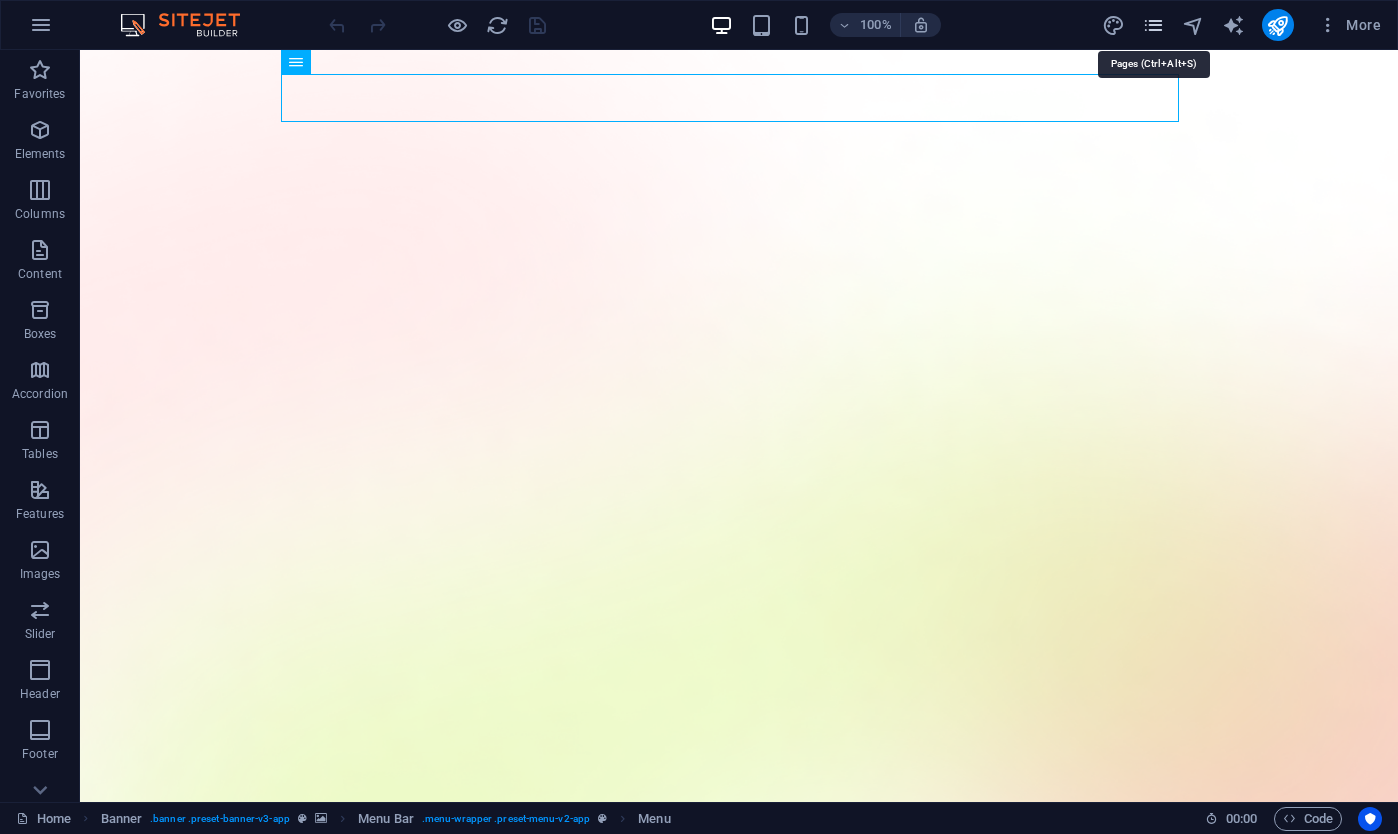 click at bounding box center [1153, 25] 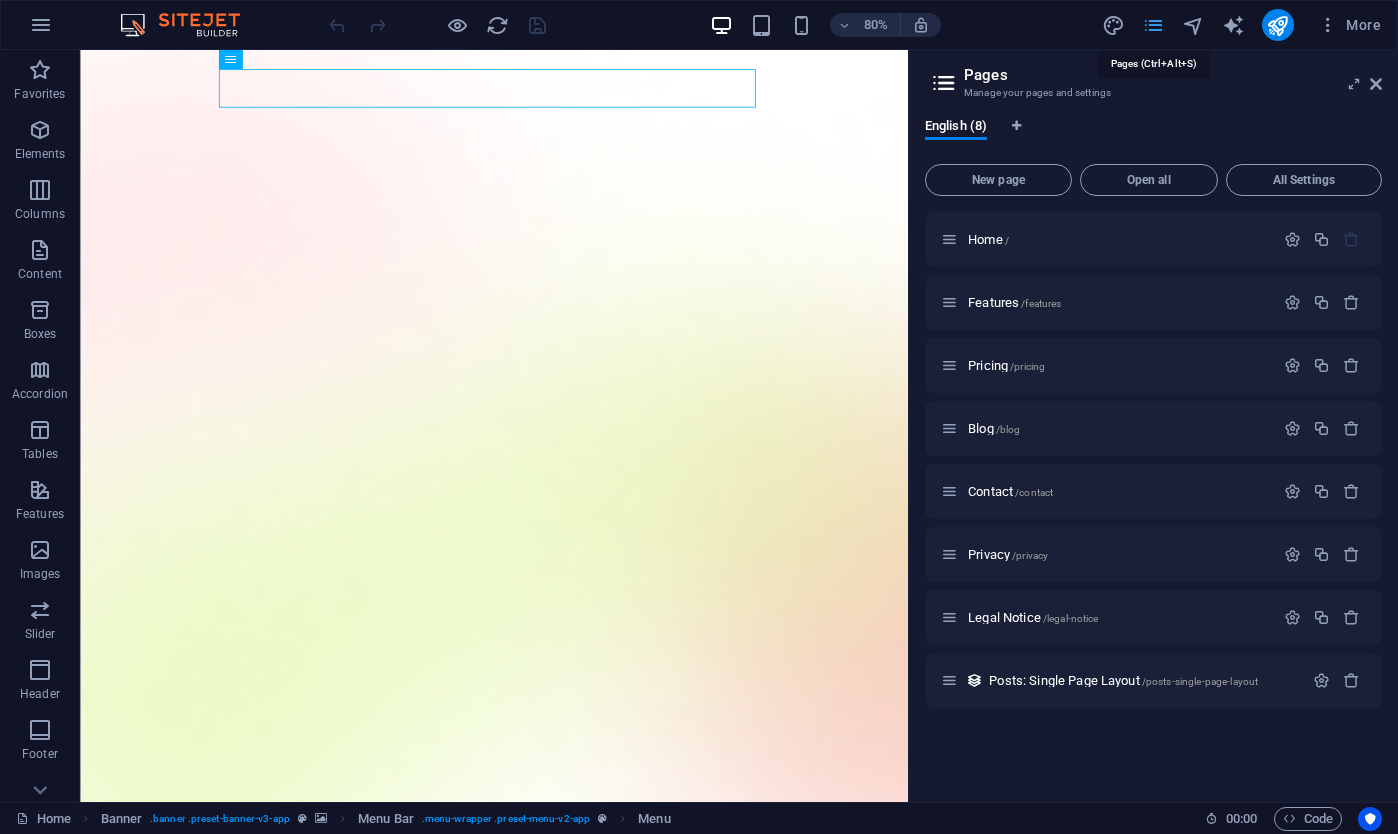 click at bounding box center [1153, 25] 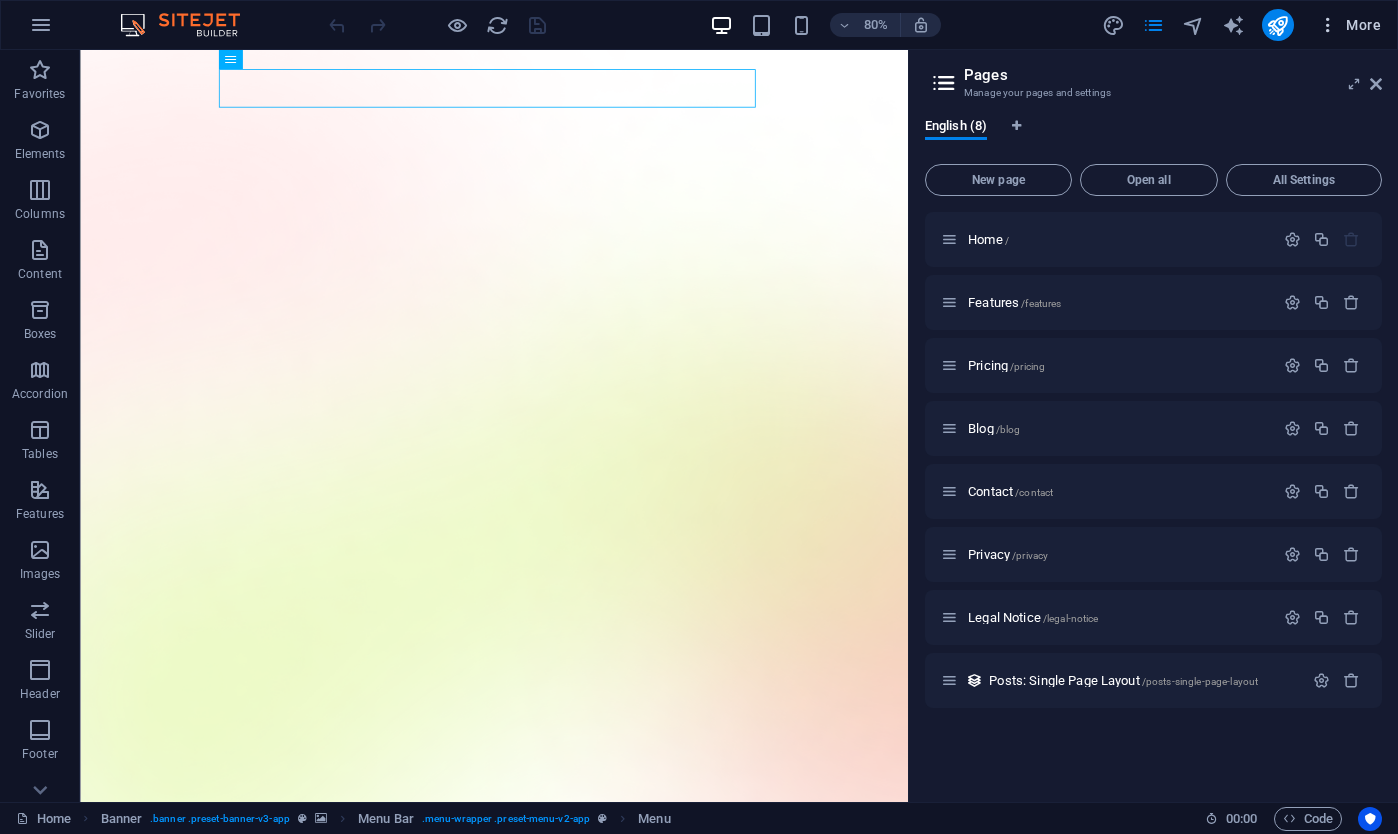 click at bounding box center [1328, 25] 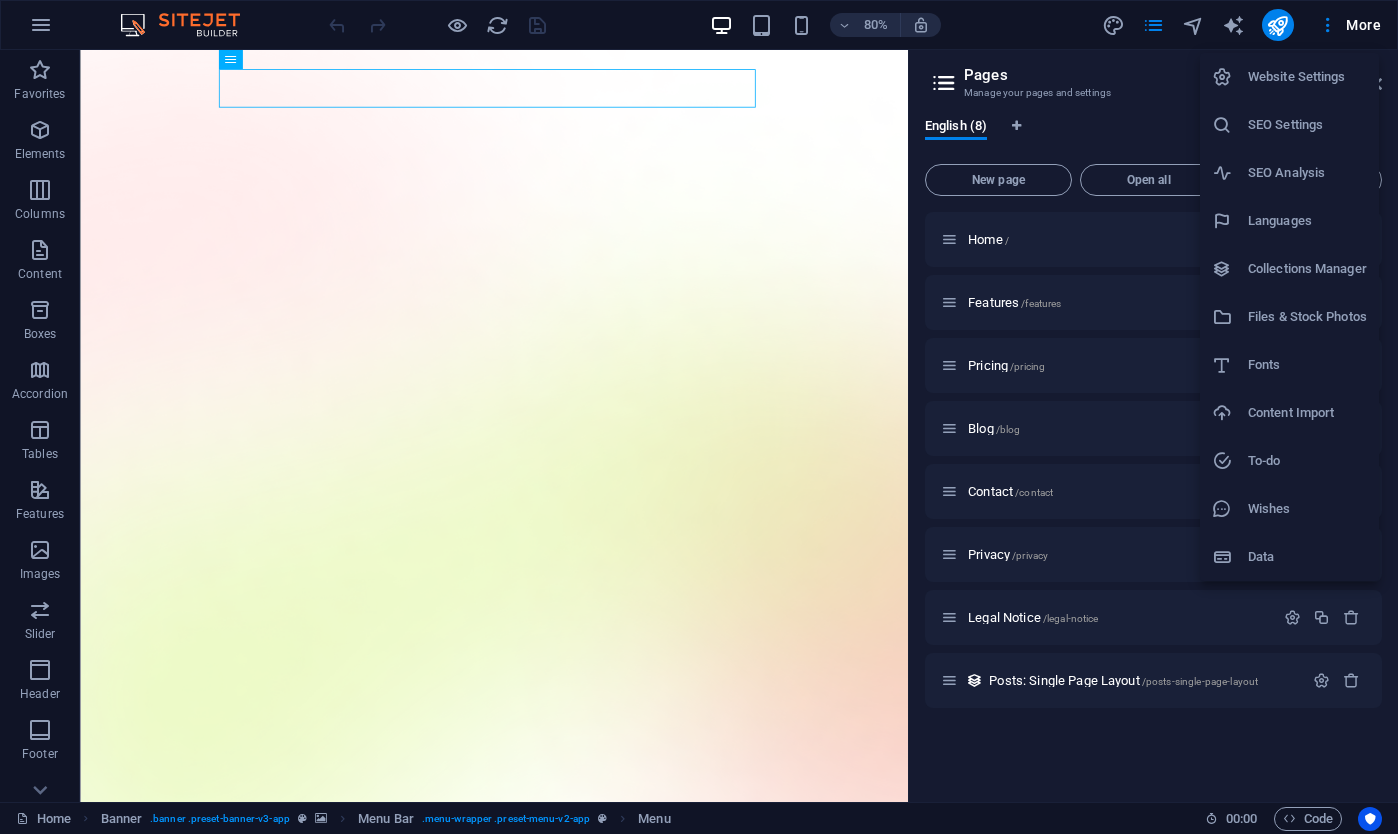 click at bounding box center [699, 417] 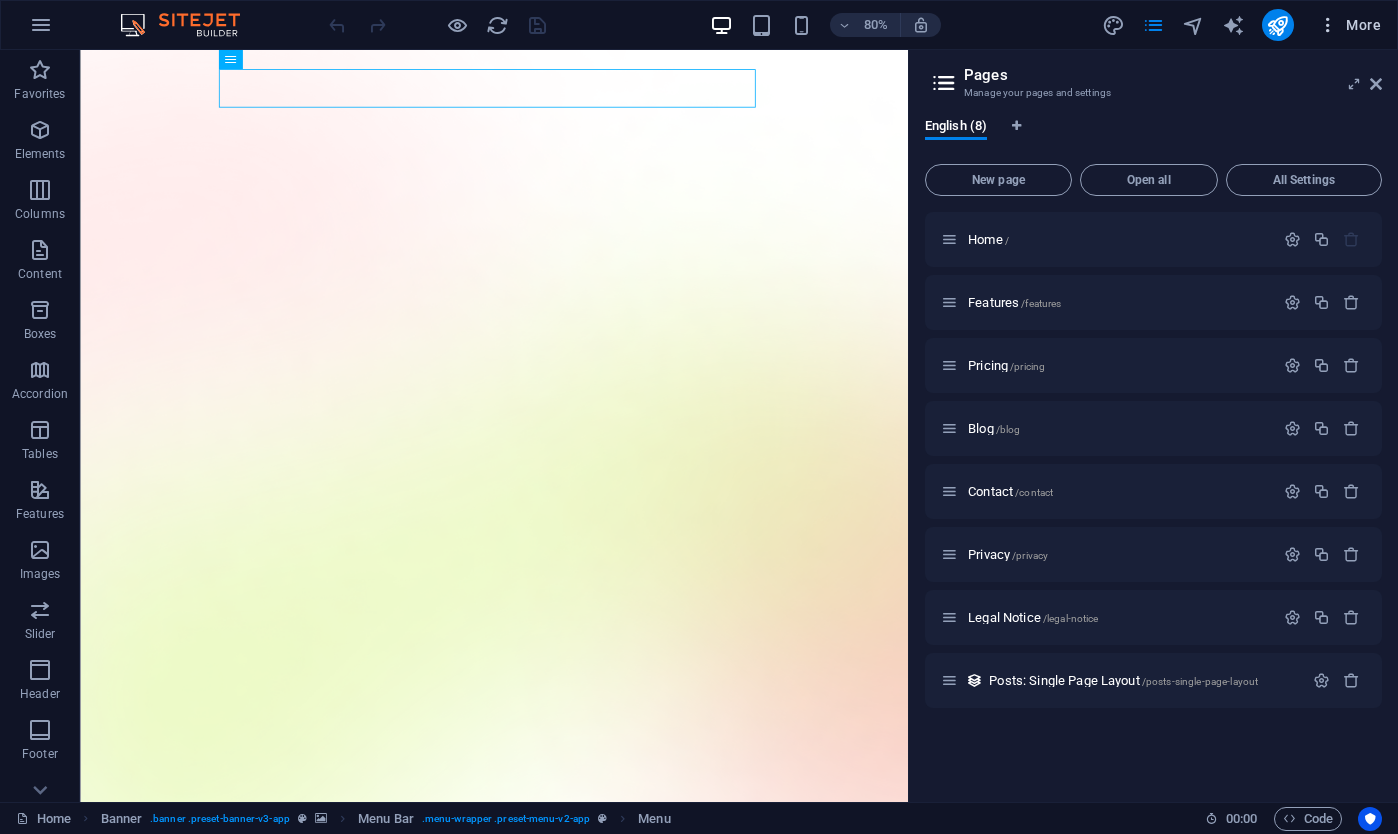 click at bounding box center [1328, 25] 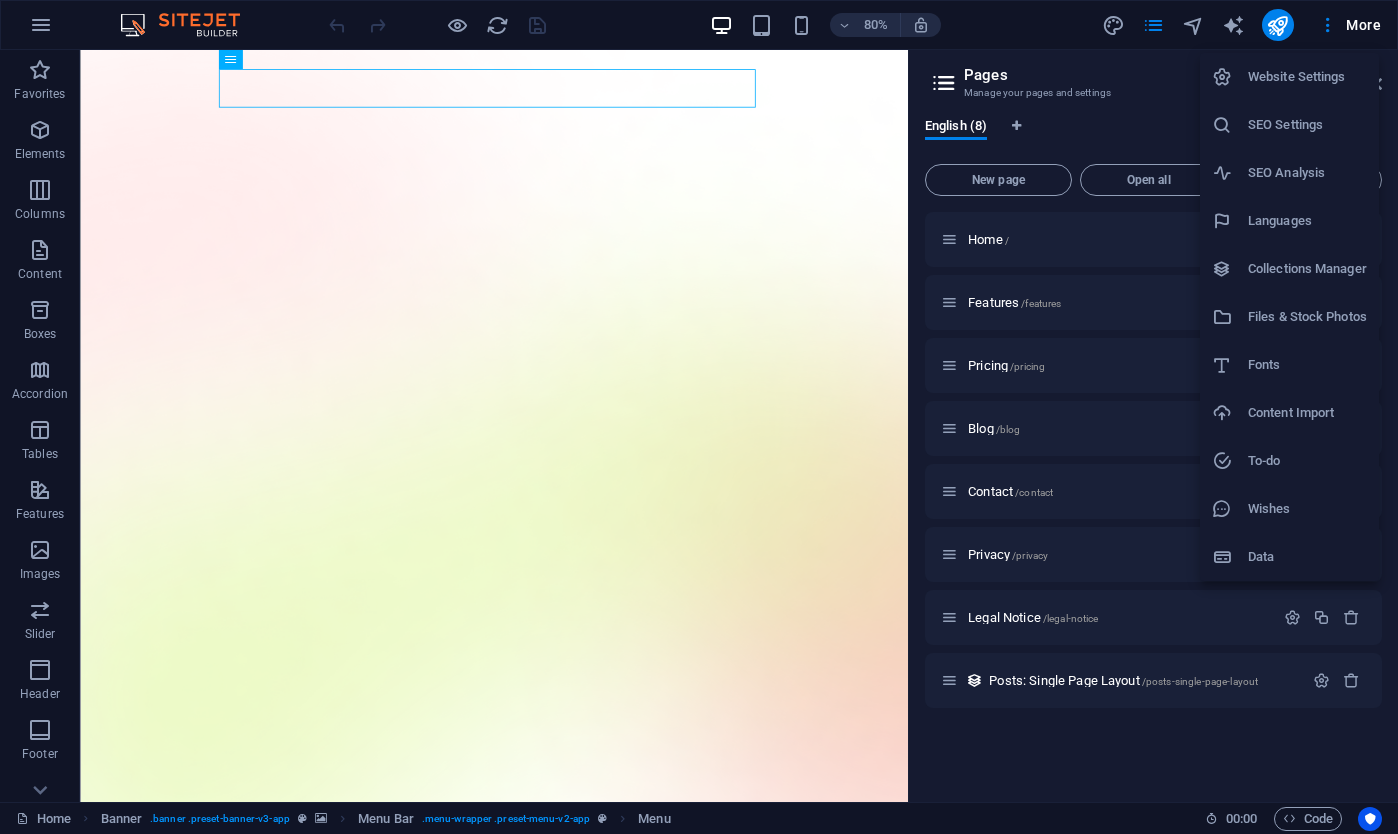 click on "Website Settings" at bounding box center (1307, 77) 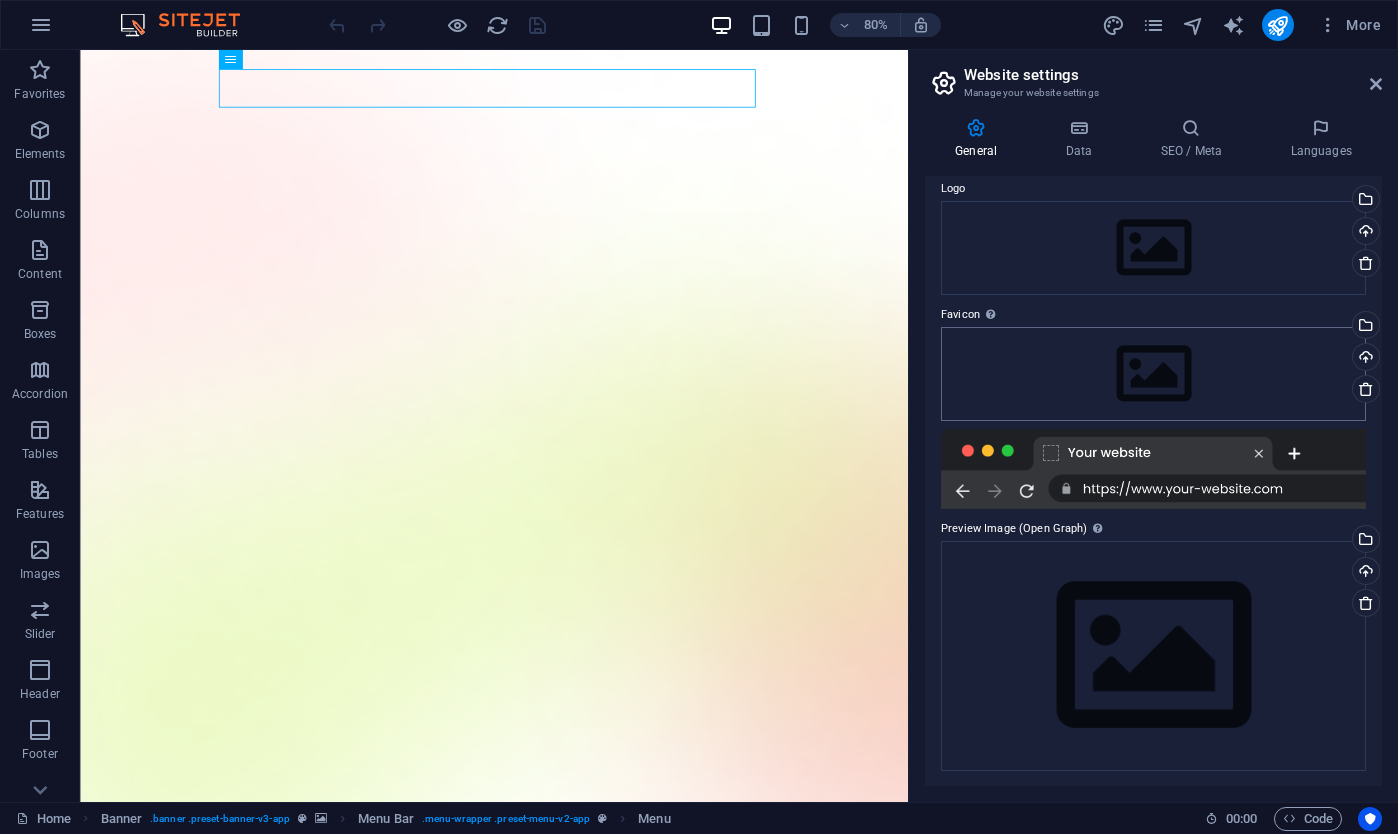 scroll, scrollTop: 0, scrollLeft: 0, axis: both 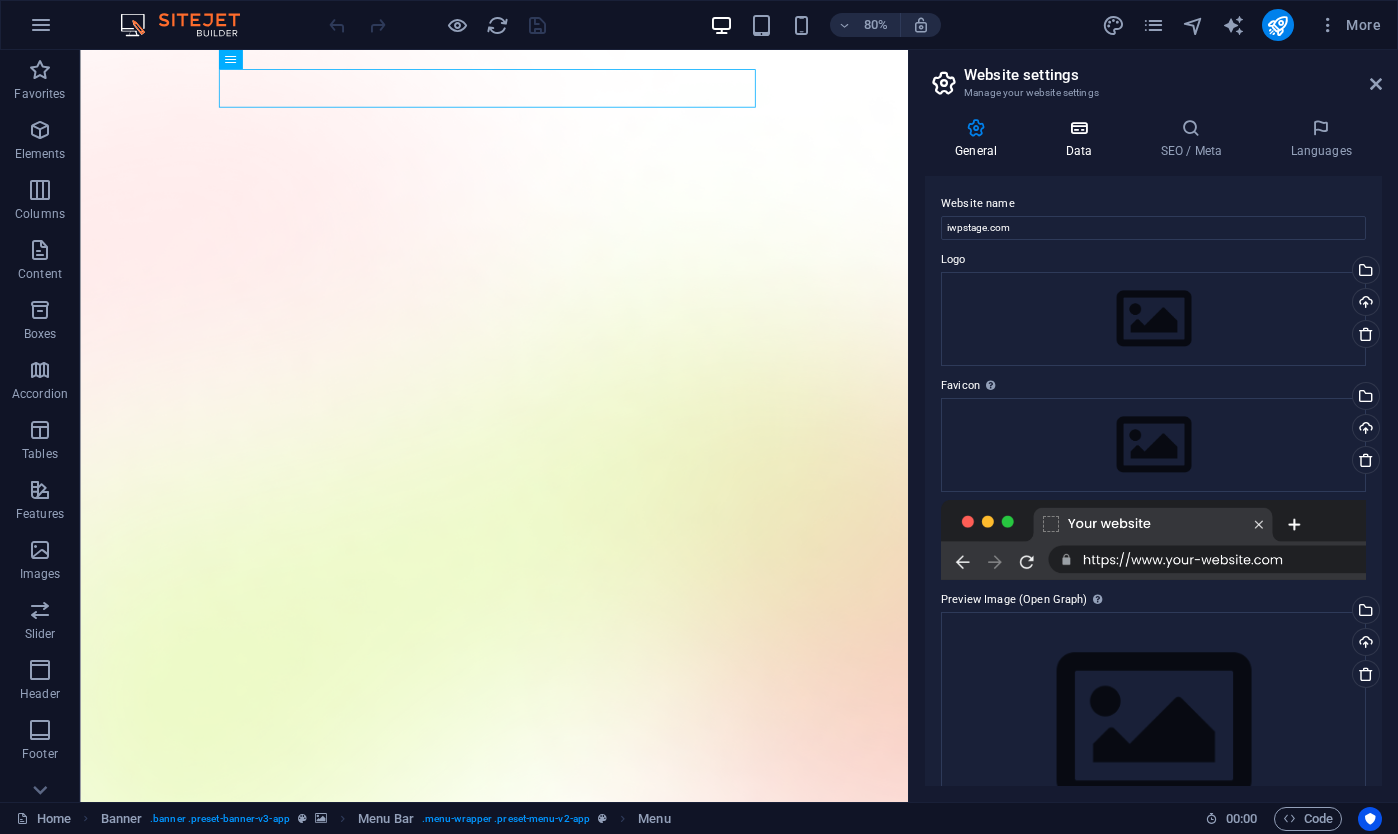 click on "Data" at bounding box center (1082, 139) 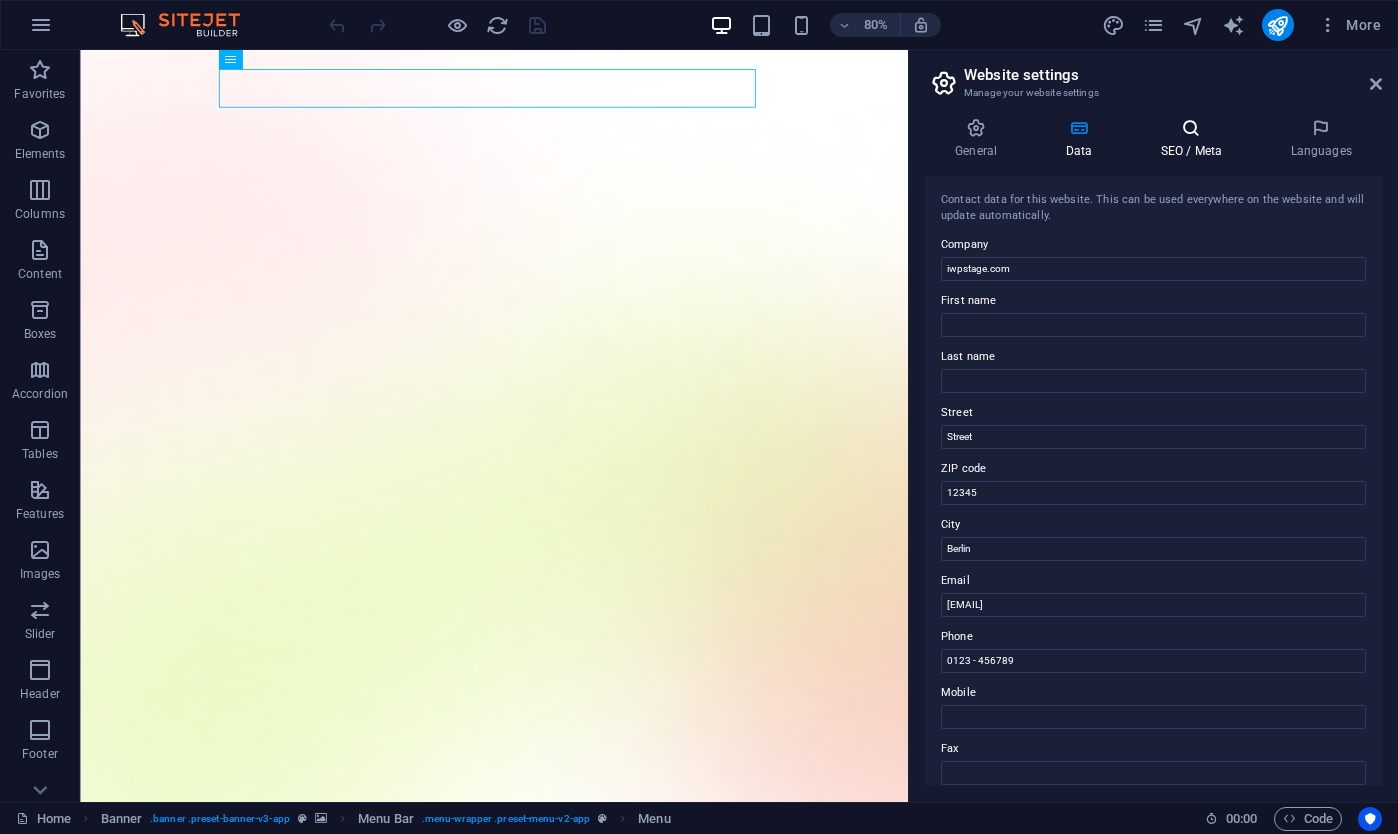 click on "SEO / Meta" at bounding box center (1195, 139) 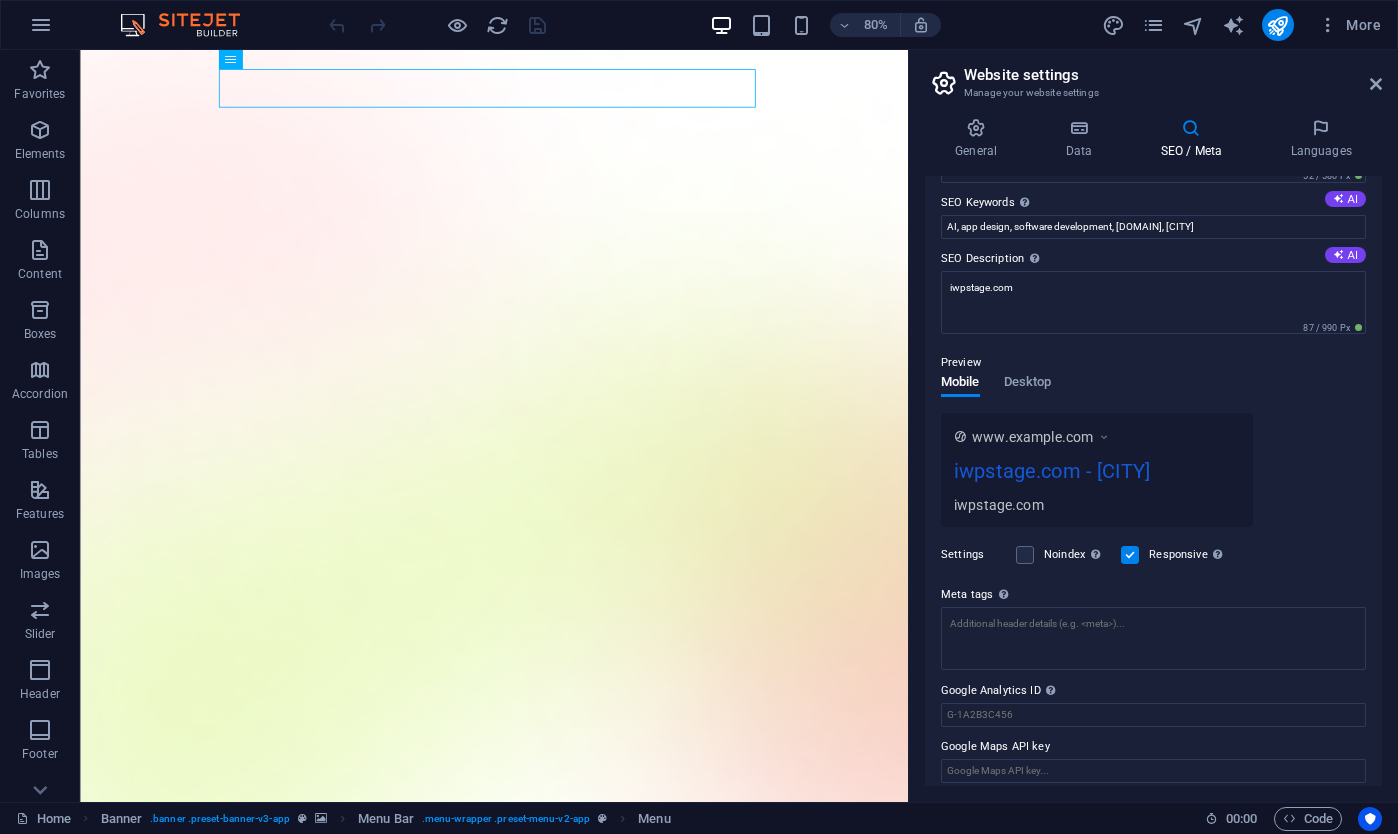 scroll, scrollTop: 0, scrollLeft: 0, axis: both 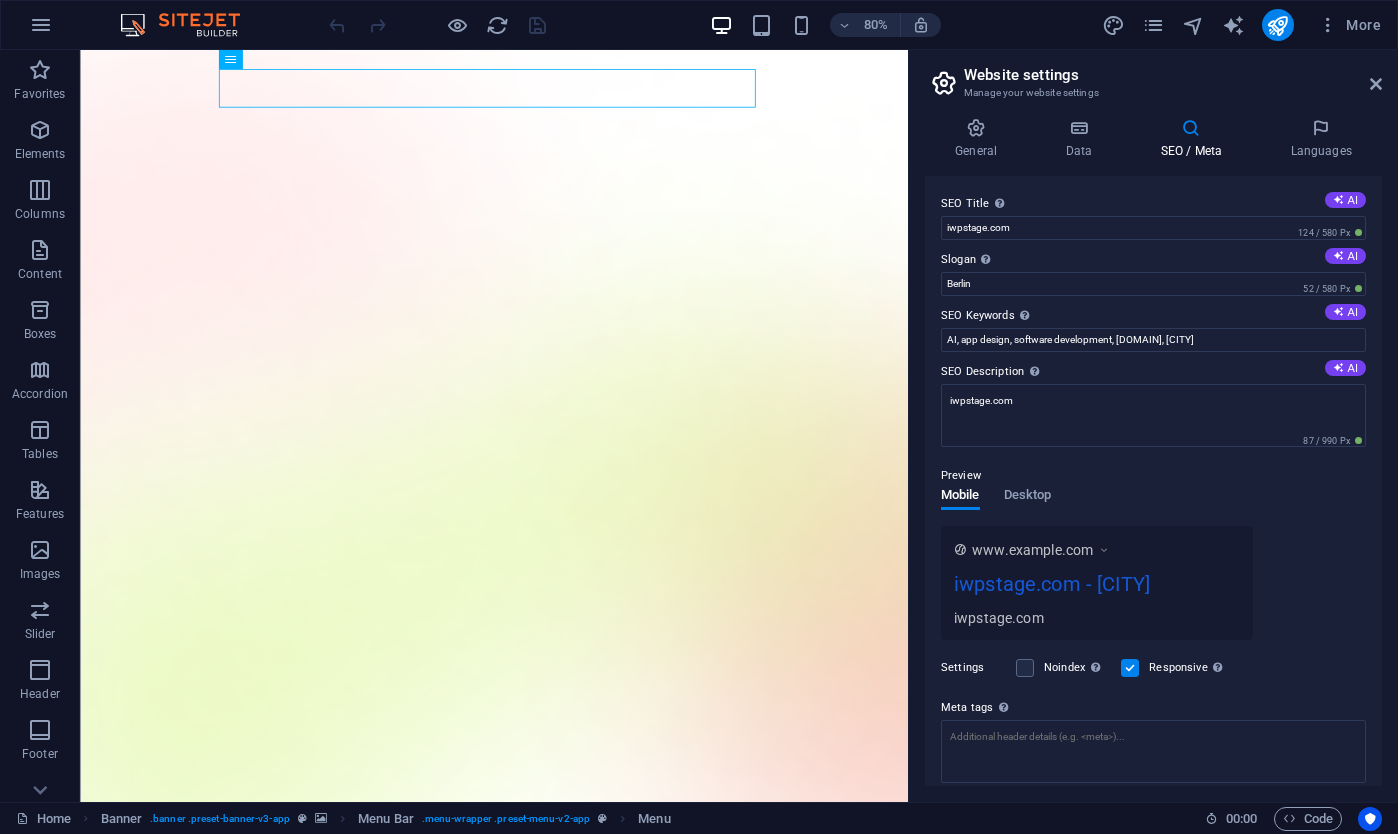 click on "General  Data  SEO / Meta  Languages Website name [DOMAIN] Logo Drag files here, click to choose files or select files from Files or our free stock photos & videos Select files from the file manager, stock photos, or upload file(s) Upload Favicon Set the favicon of your website here. A favicon is a small icon shown in the browser tab next to your website title. It helps visitors identify your website. Drag files here, click to choose files or select files from Files or our free stock photos & videos Select files from the file manager, stock photos, or upload file(s) Upload Preview Image (Open Graph) This image will be shown when the website is shared on social networks Drag files here, click to choose files or select files from Files or our free stock photos & videos Select files from the file manager, stock photos, or upload file(s) Upload Contact data for this website. This can be used everywhere on the website and will update automatically. Company [DOMAIN] First name Last name [STREET] [STREET] [NUMBER]" at bounding box center [1153, 452] 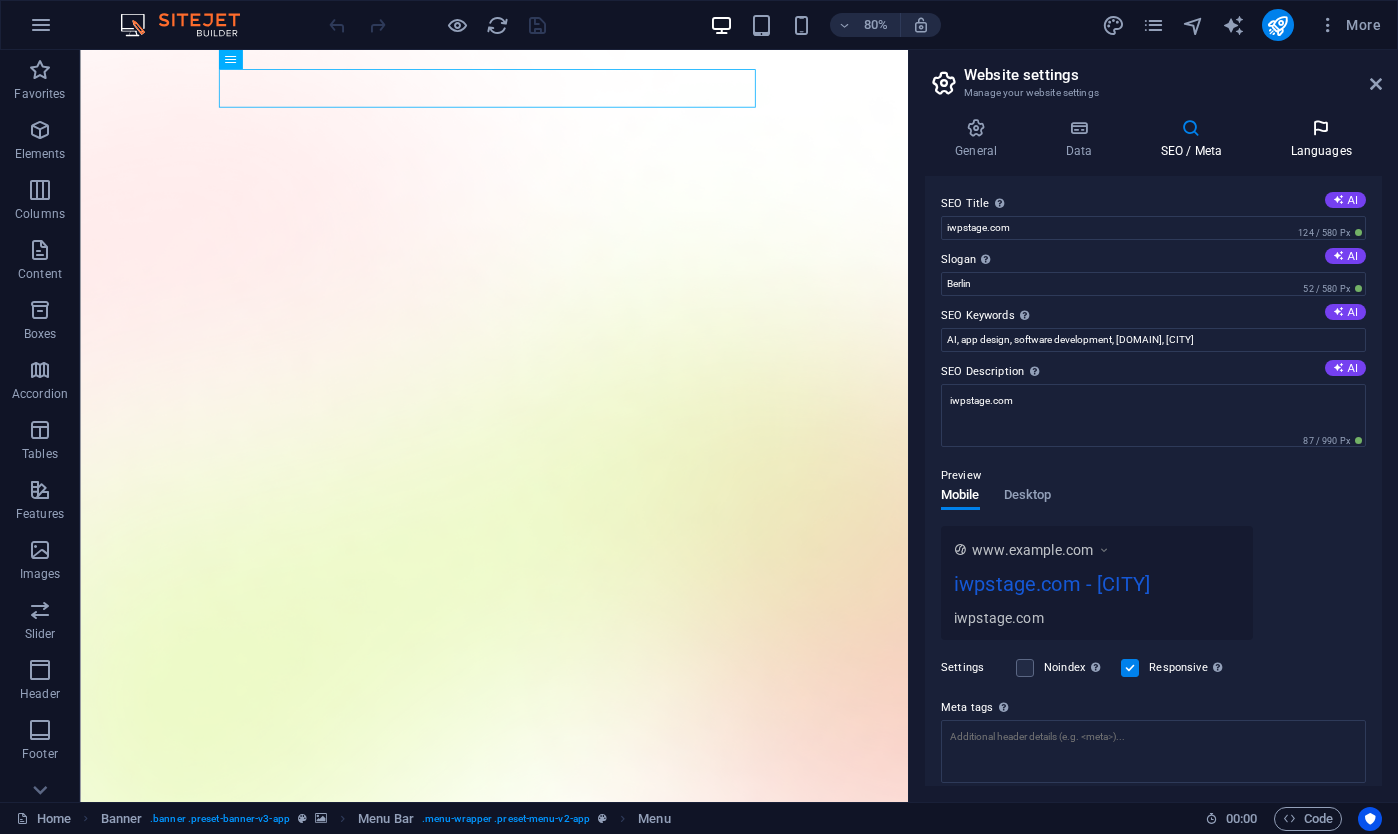 click on "Languages" at bounding box center [1321, 139] 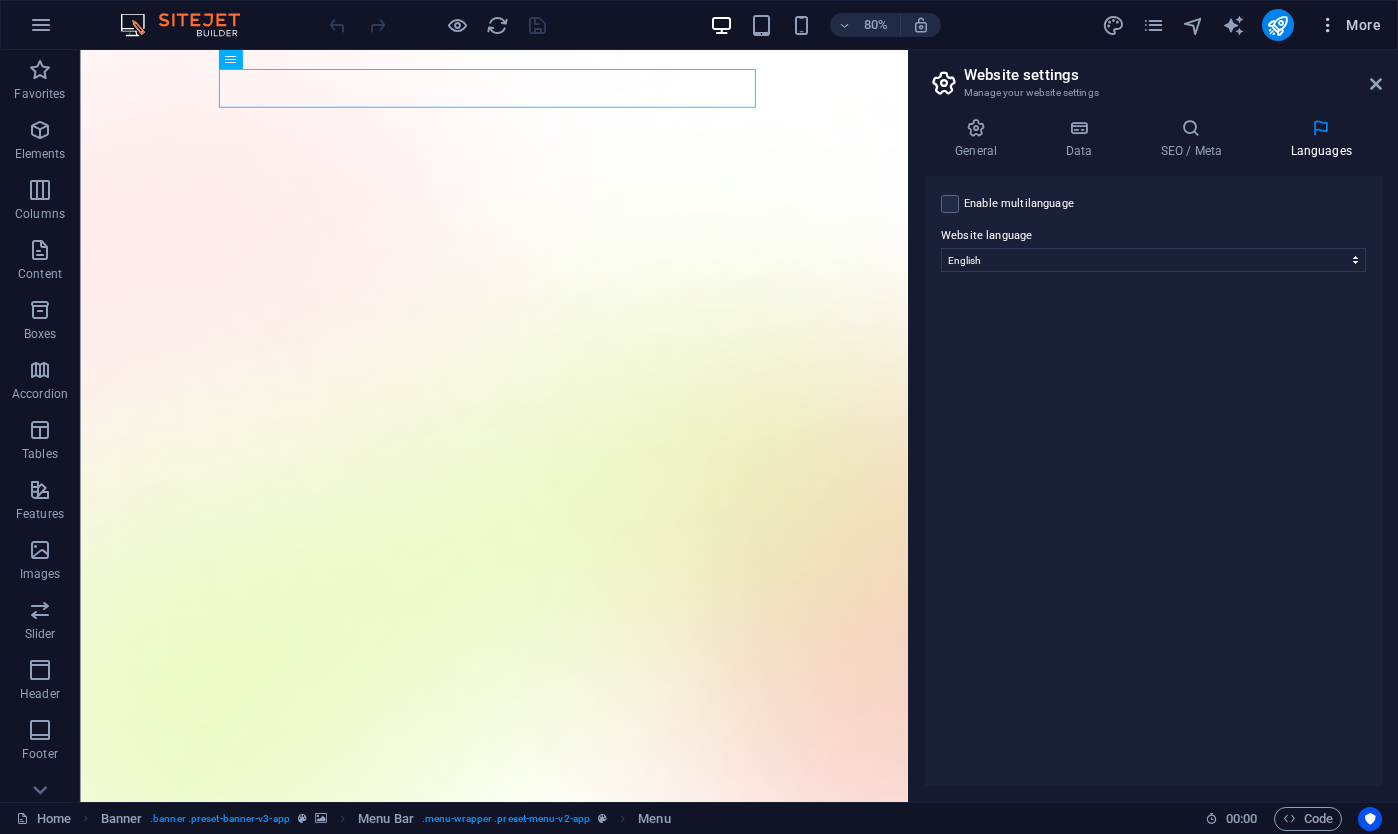 click on "More" at bounding box center (1349, 25) 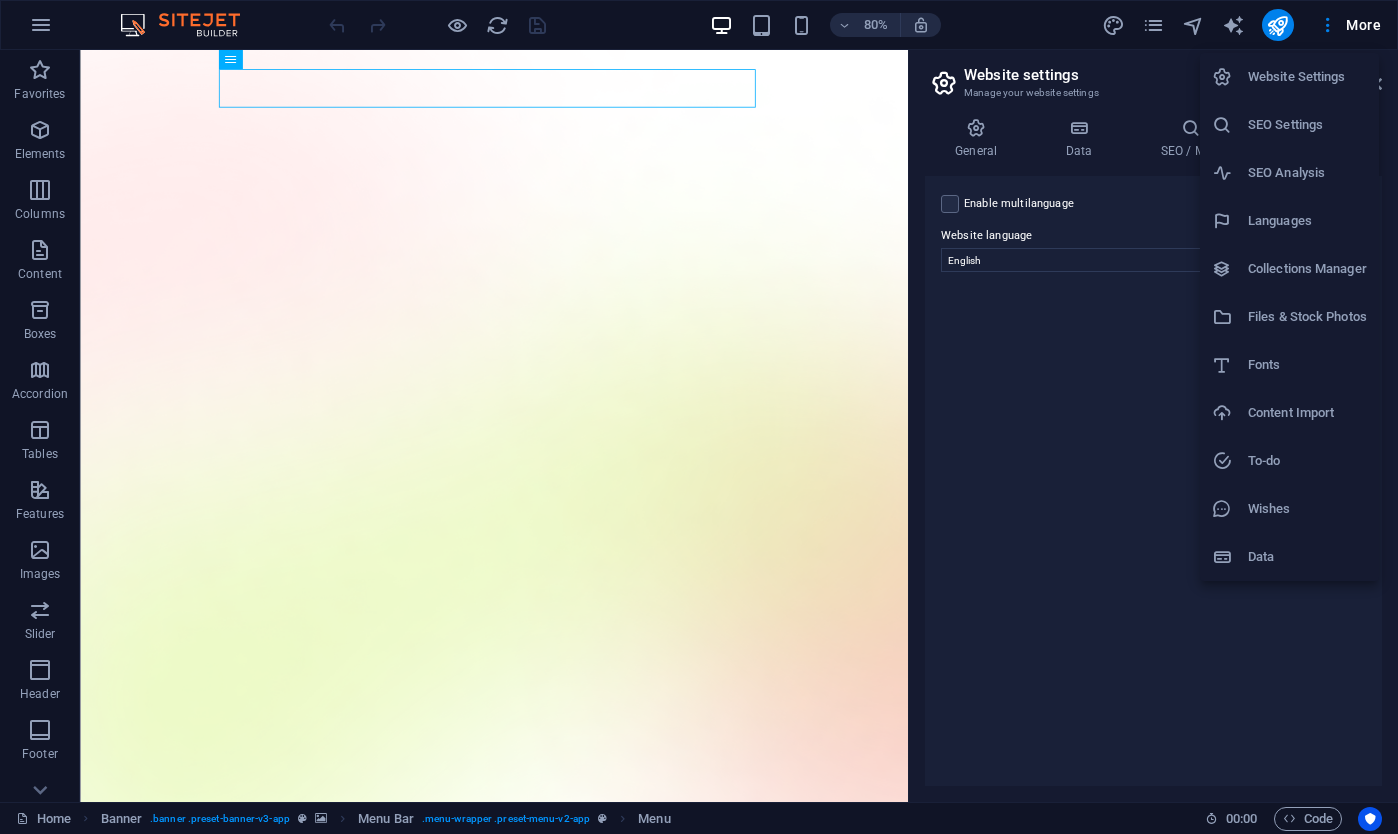 click on "Website Settings" at bounding box center (1289, 77) 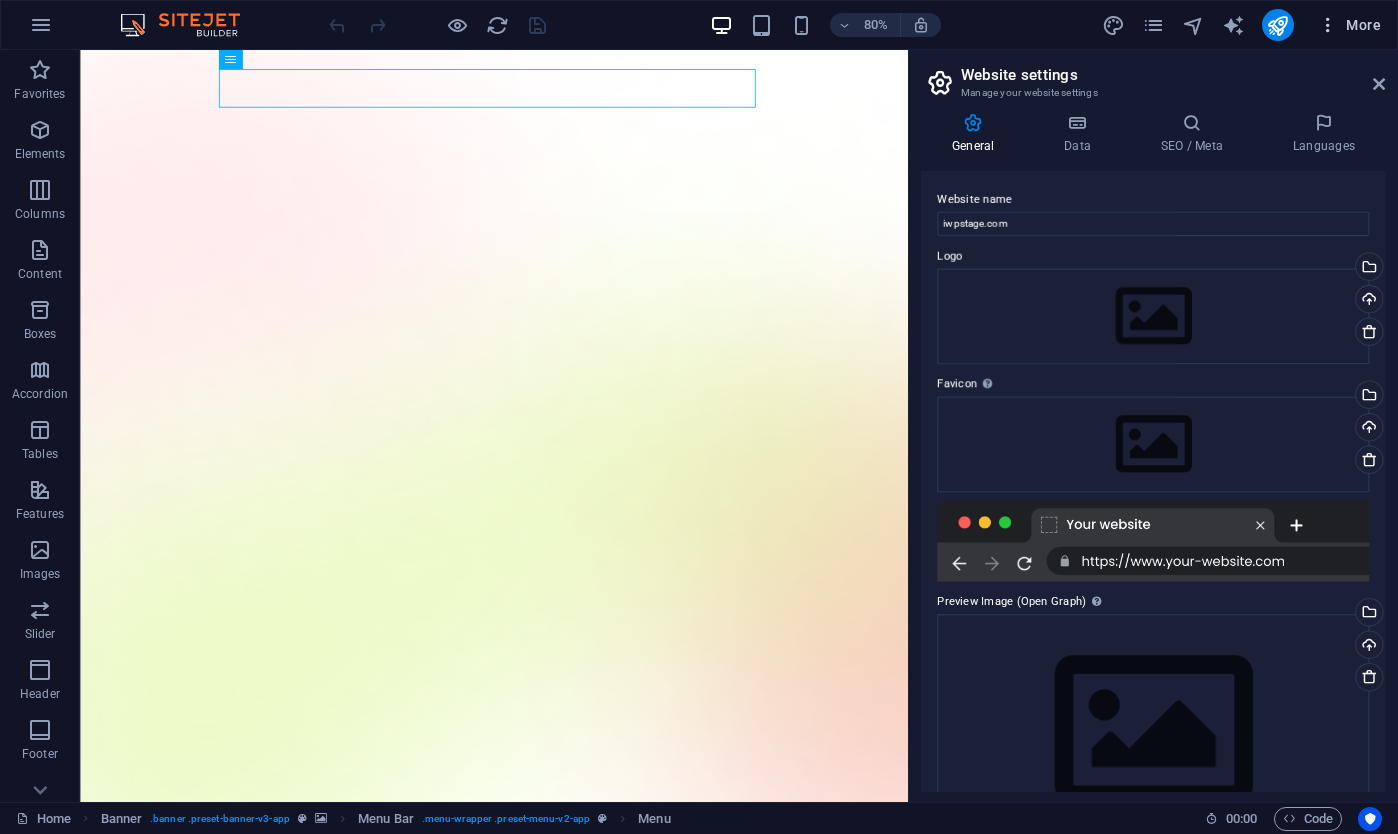 click on "More" at bounding box center [1349, 25] 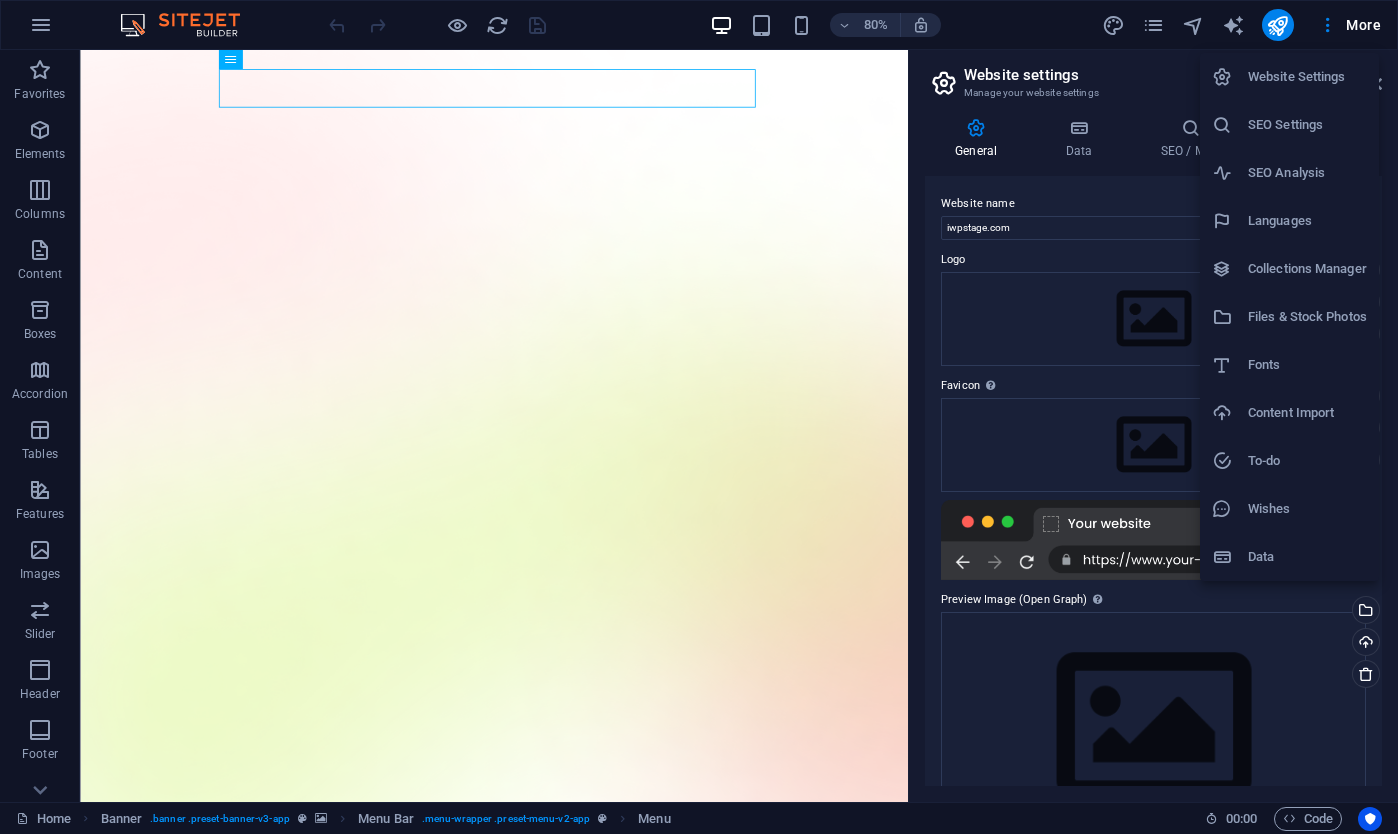 click on "Data" at bounding box center (1307, 557) 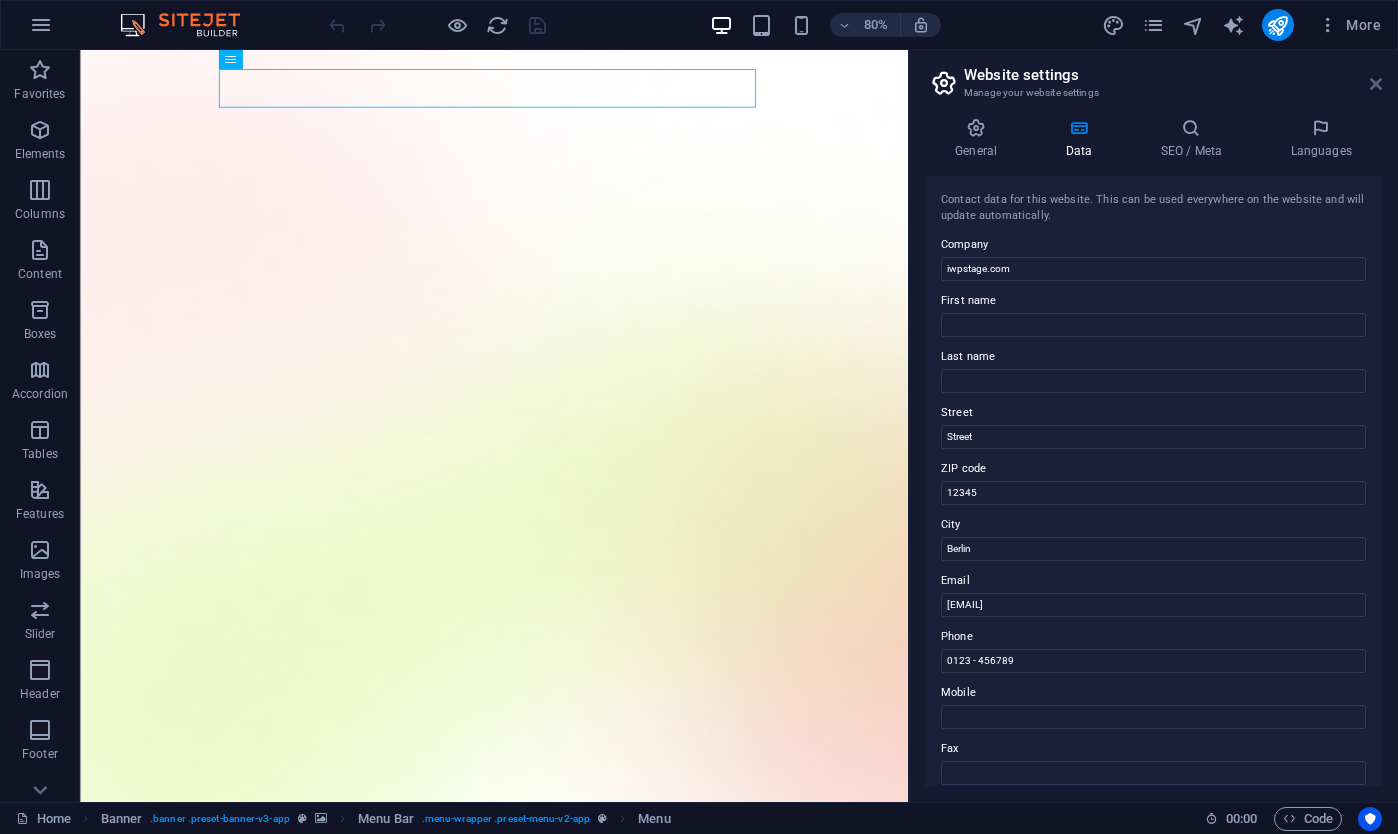 click at bounding box center [1376, 84] 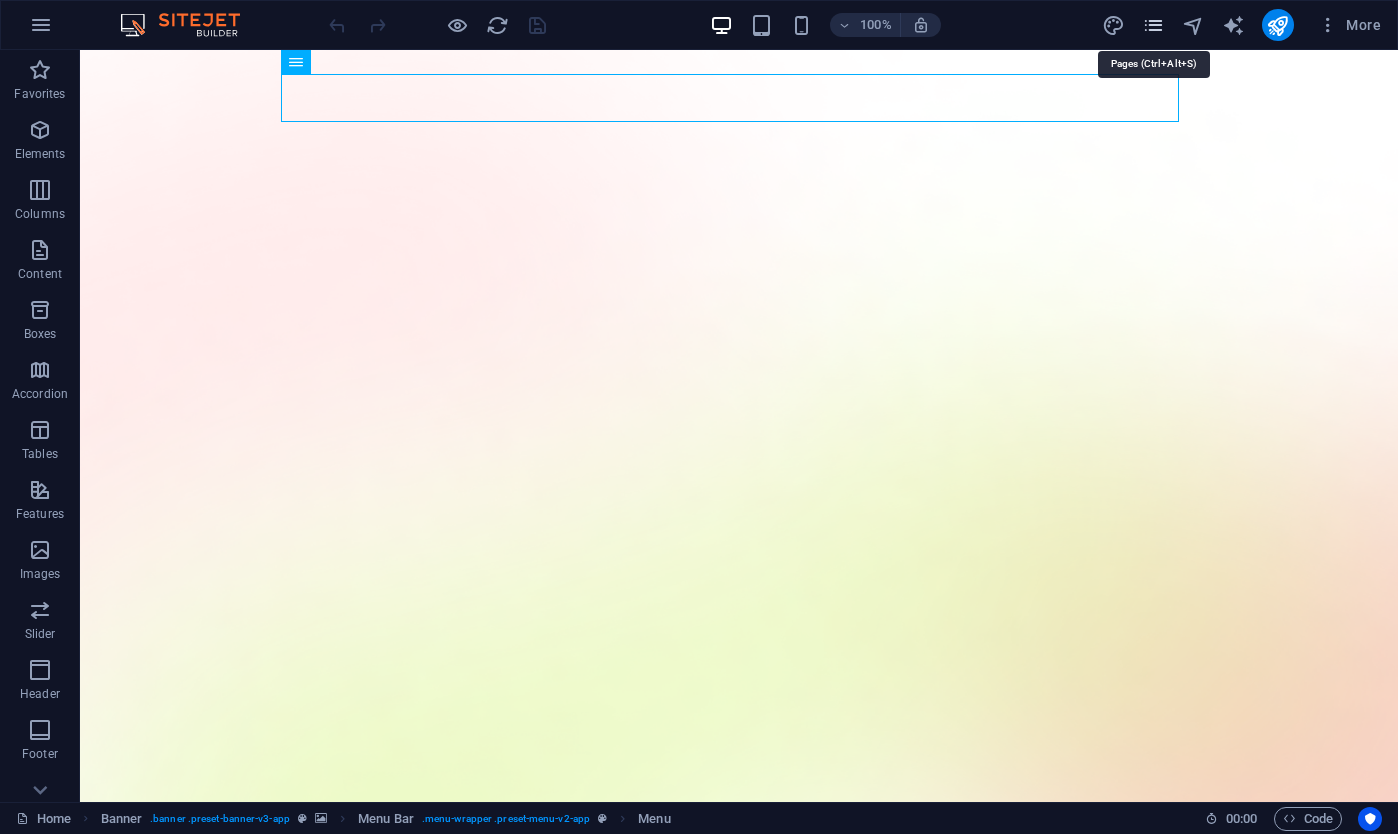 click at bounding box center (1153, 25) 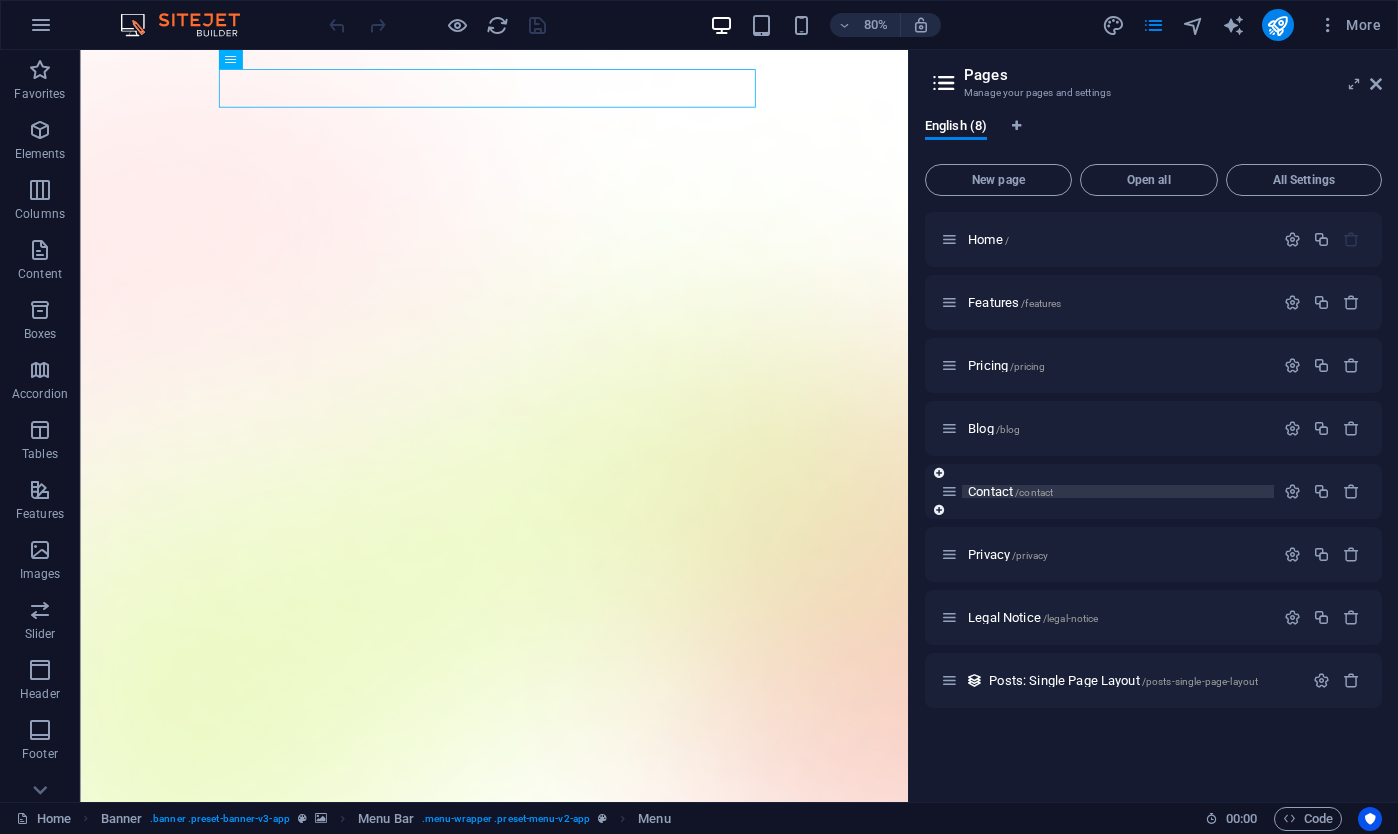 click on "Contact /contact" at bounding box center (1118, 491) 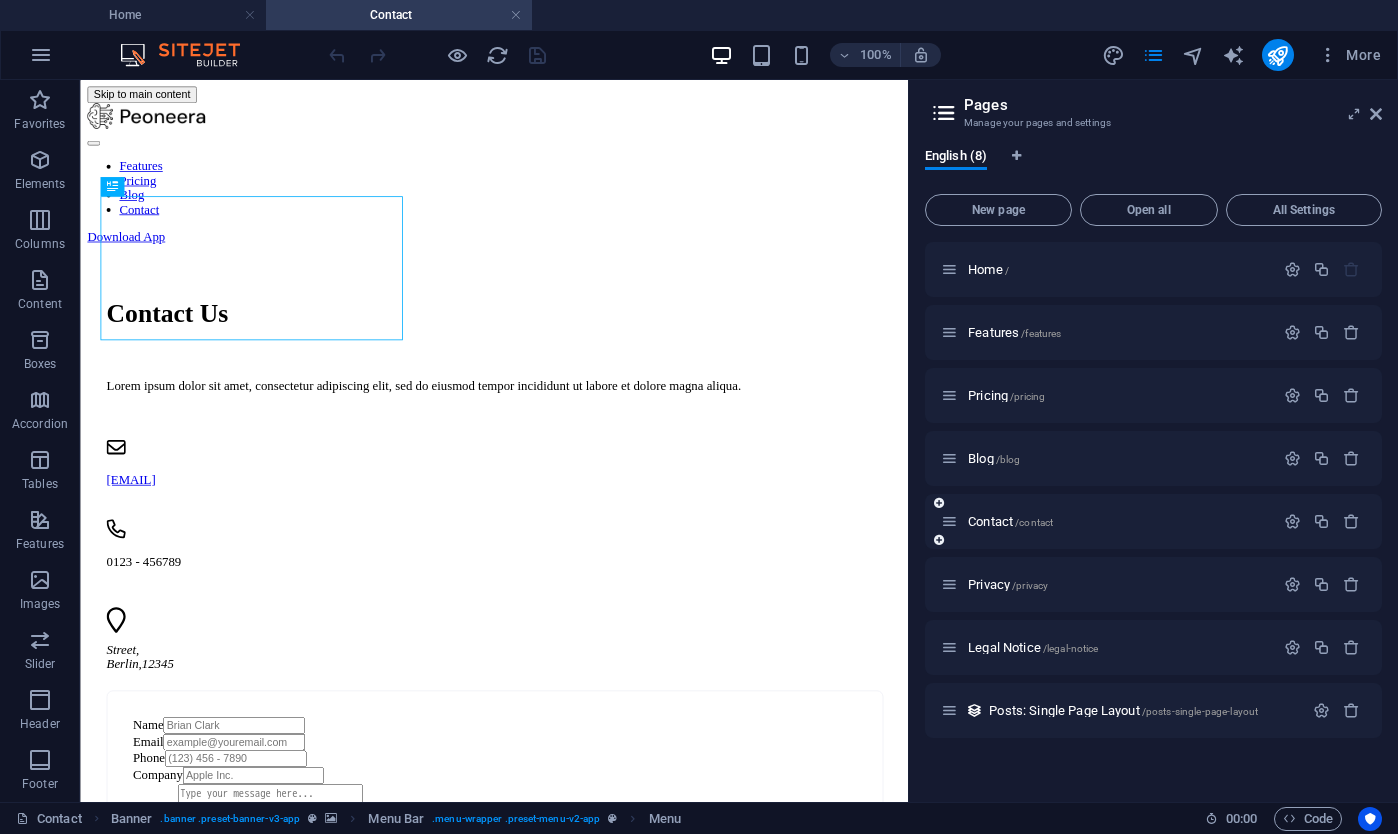 scroll, scrollTop: 0, scrollLeft: 0, axis: both 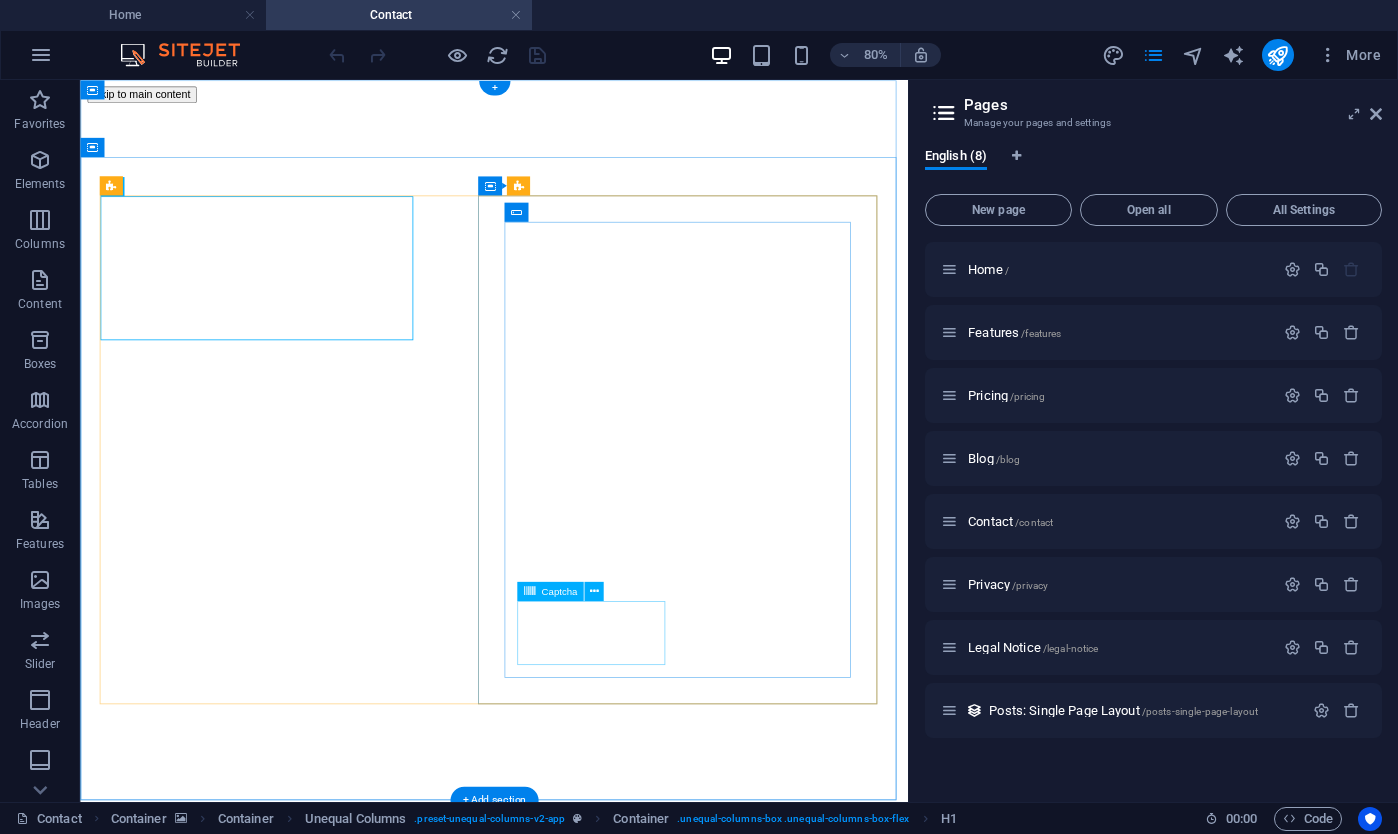 click on "Unreadable? Load new" at bounding box center (597, 2069) 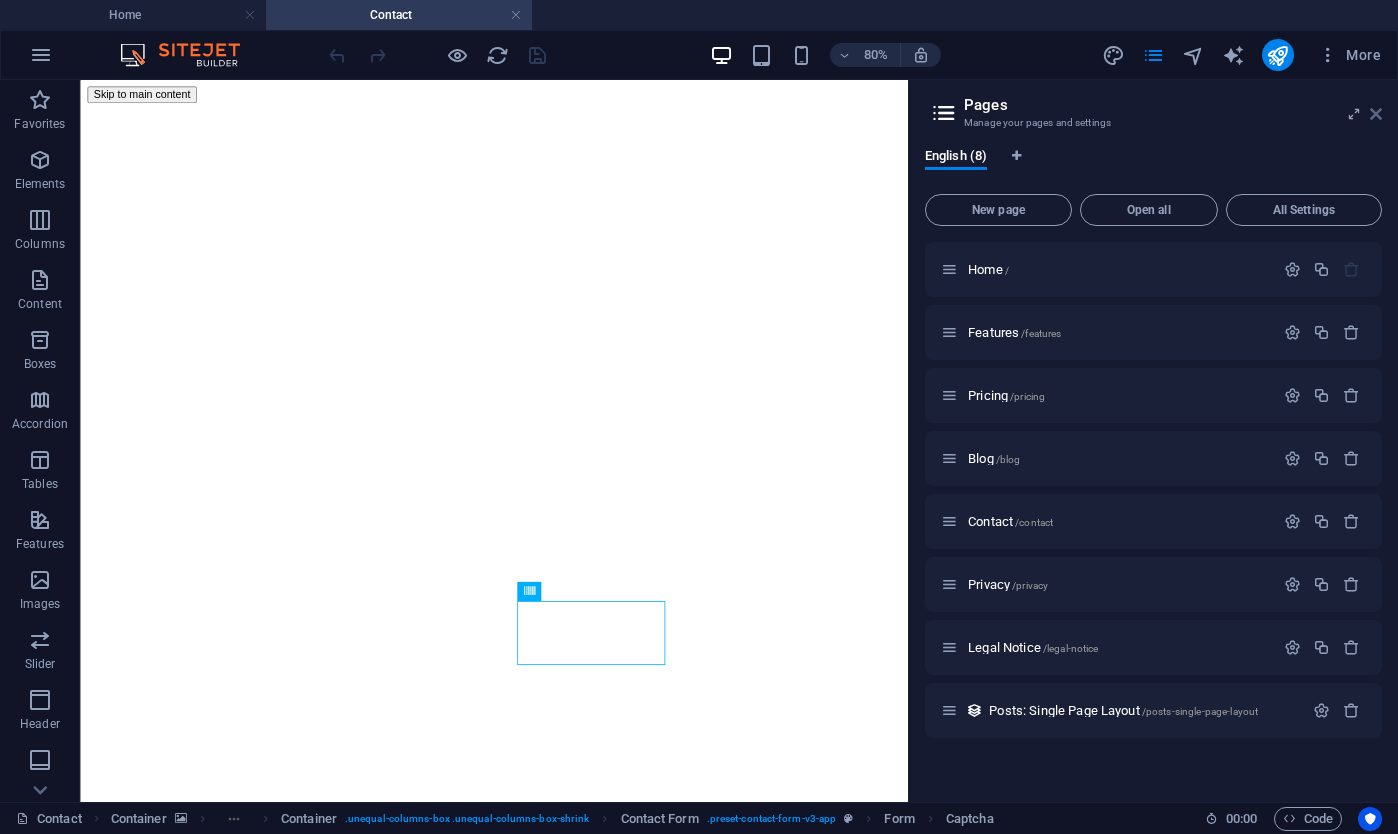 click at bounding box center (1376, 114) 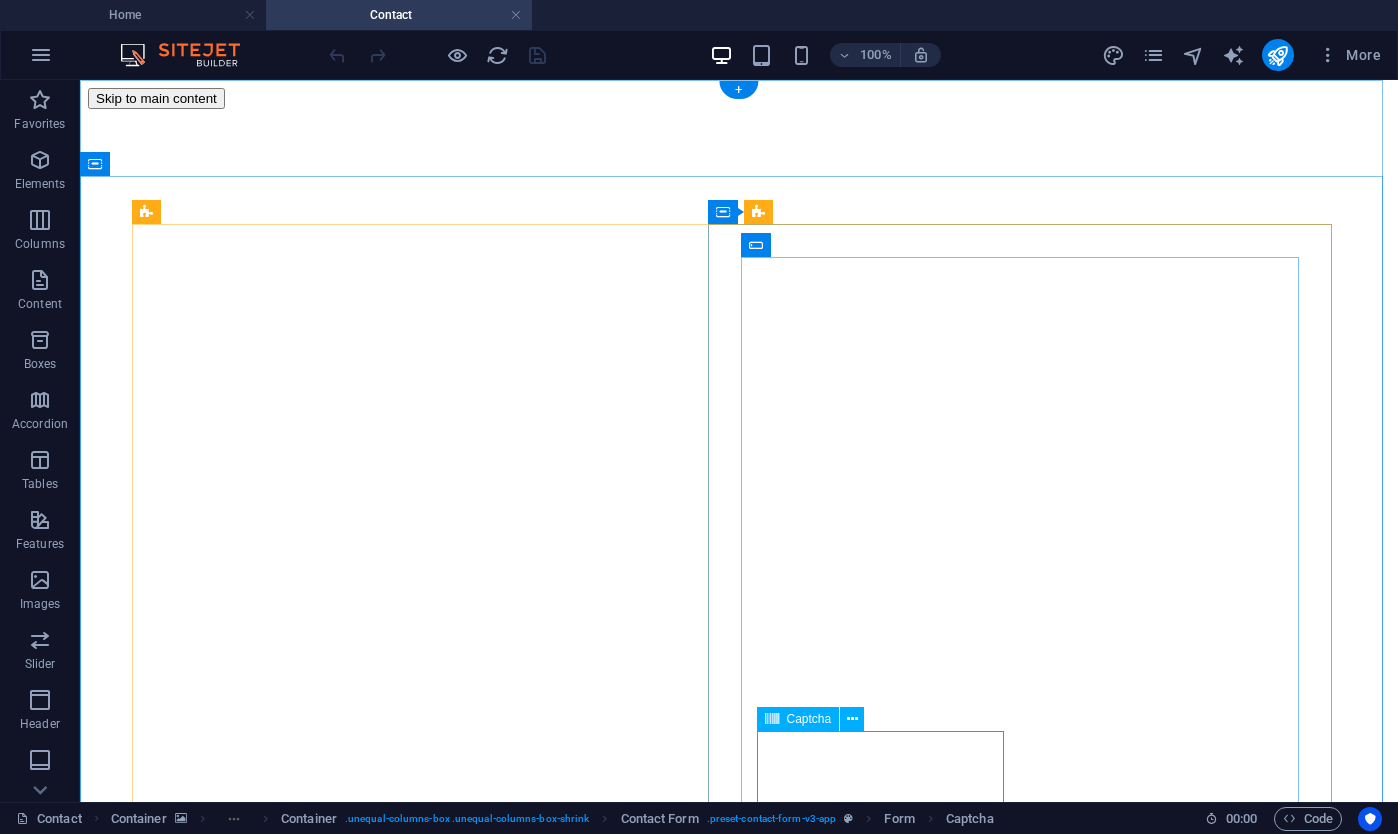 click on "Unreadable? Load new" at bounding box center [739, 2069] 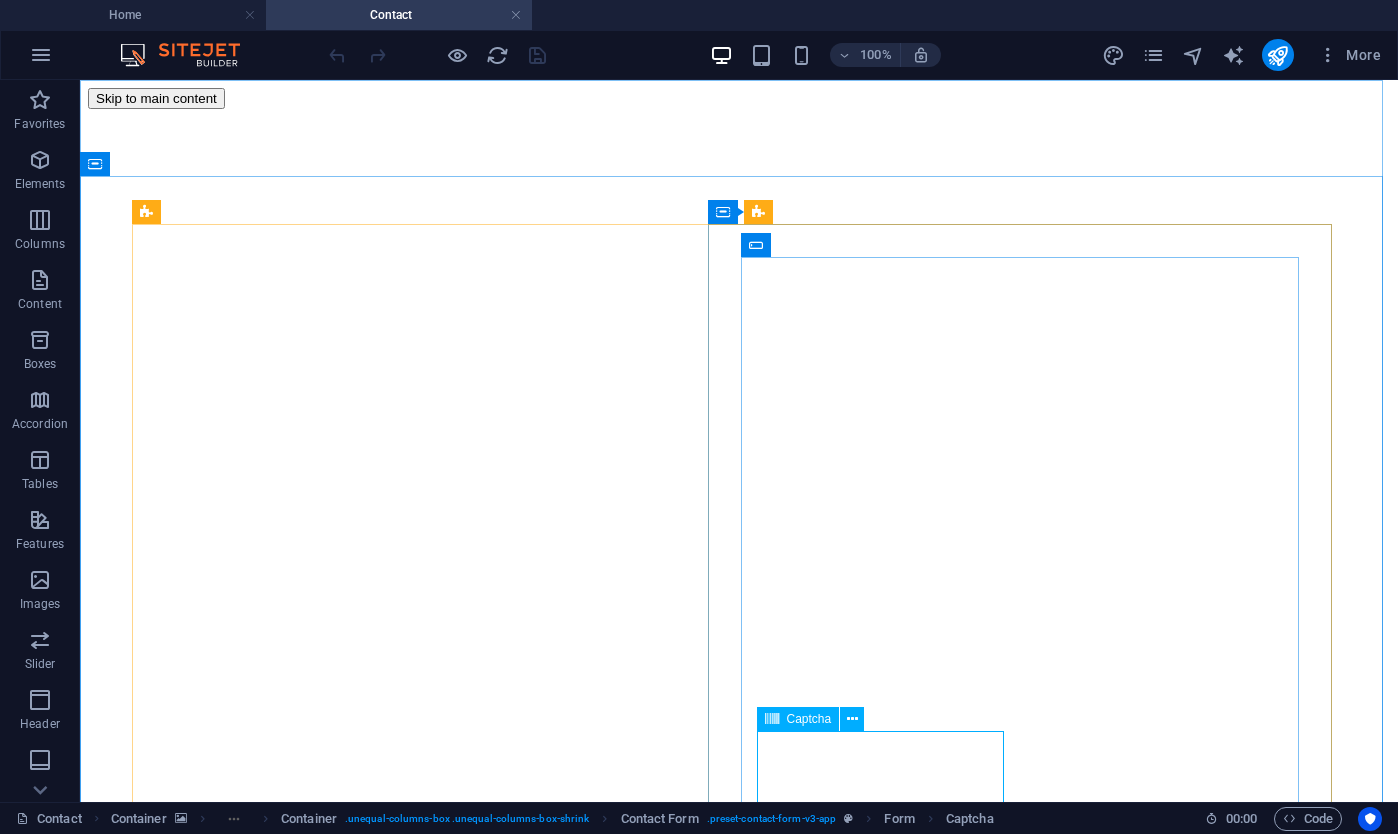 click on "Captcha" at bounding box center [798, 719] 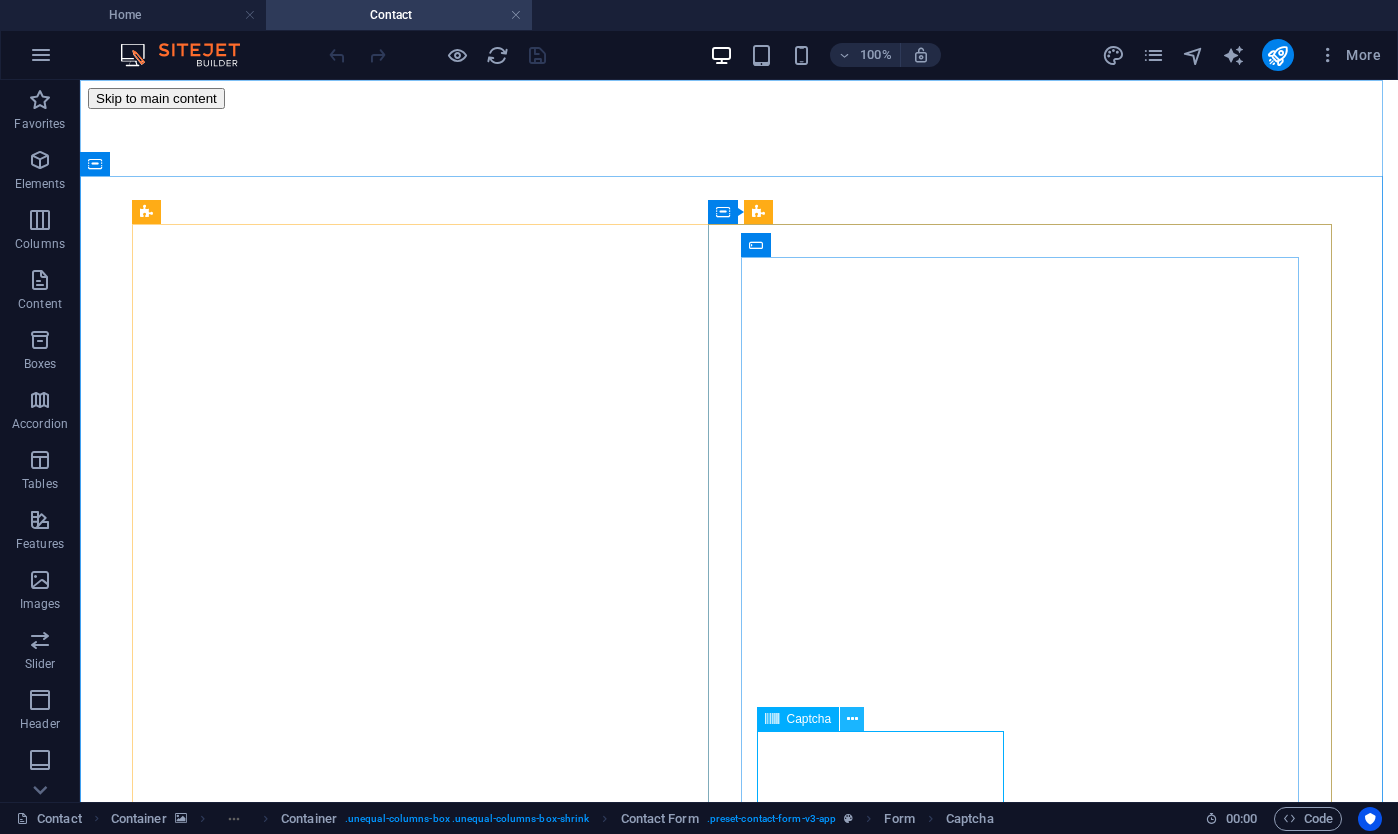click at bounding box center [852, 719] 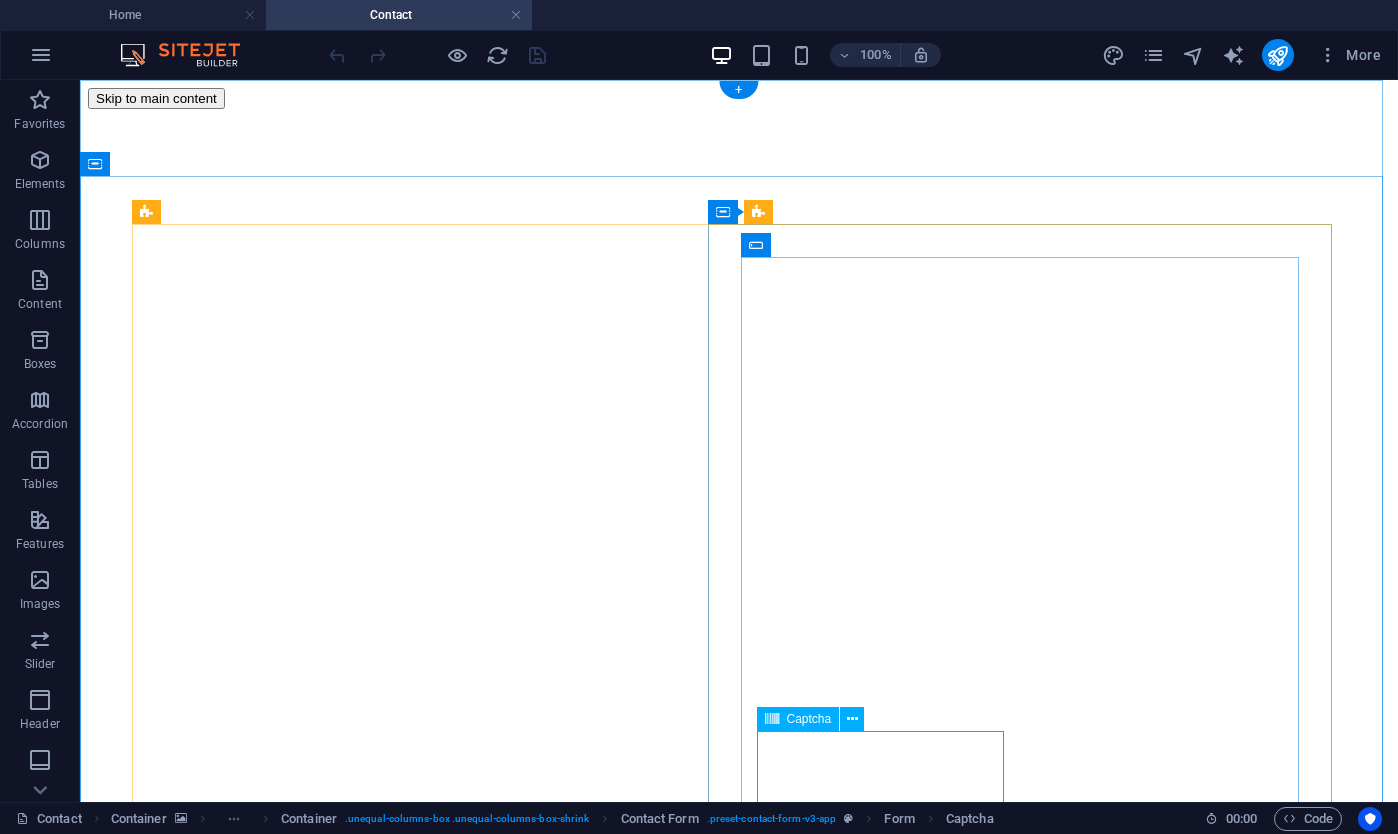 click on "Unreadable? Load new" at bounding box center (739, 2069) 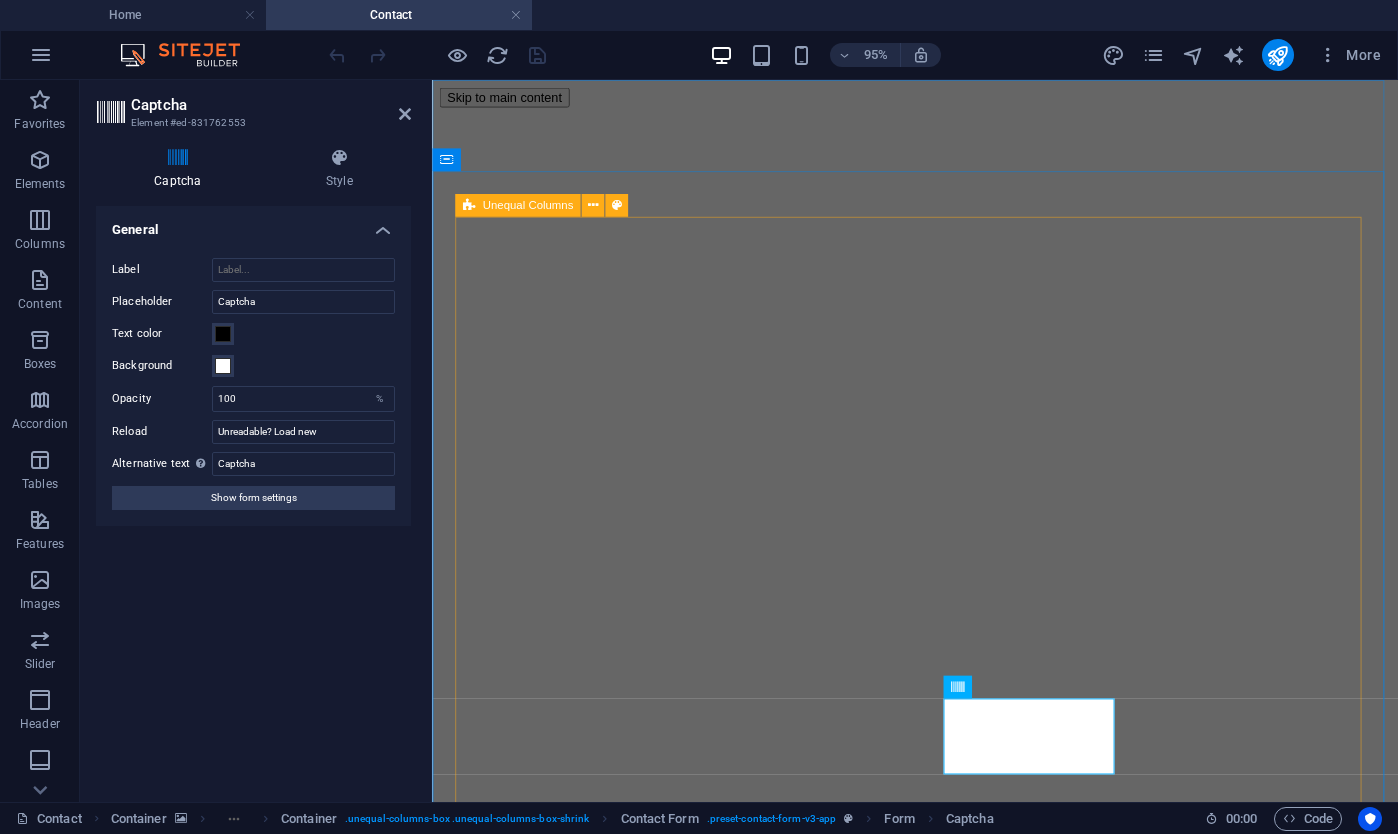 click on "Contact Us Lorem ipsum dolor sit amet, consectetur adipiscing elit, sed do eiusmod tempor incididunt ut labore et dolore magna aliqua. [EMAIL] [PHONE] [STREET] , [CITY], [POSTAL_CODE] Name Email Phone Company Message   I have read and understand the privacy policy. Unreadable? Load new Submit" at bounding box center (940, 1709) 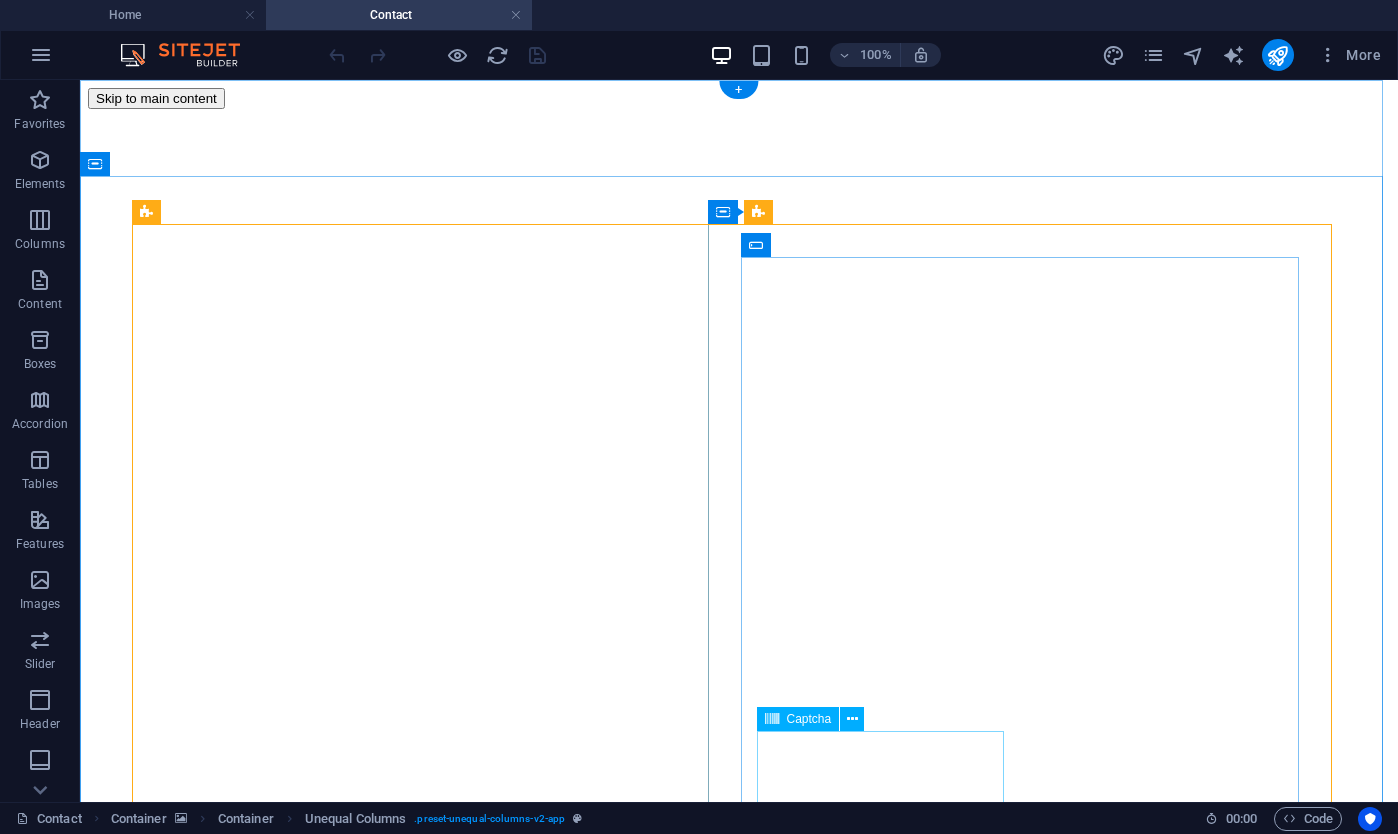 click on "Unreadable? Load new" at bounding box center [739, 2069] 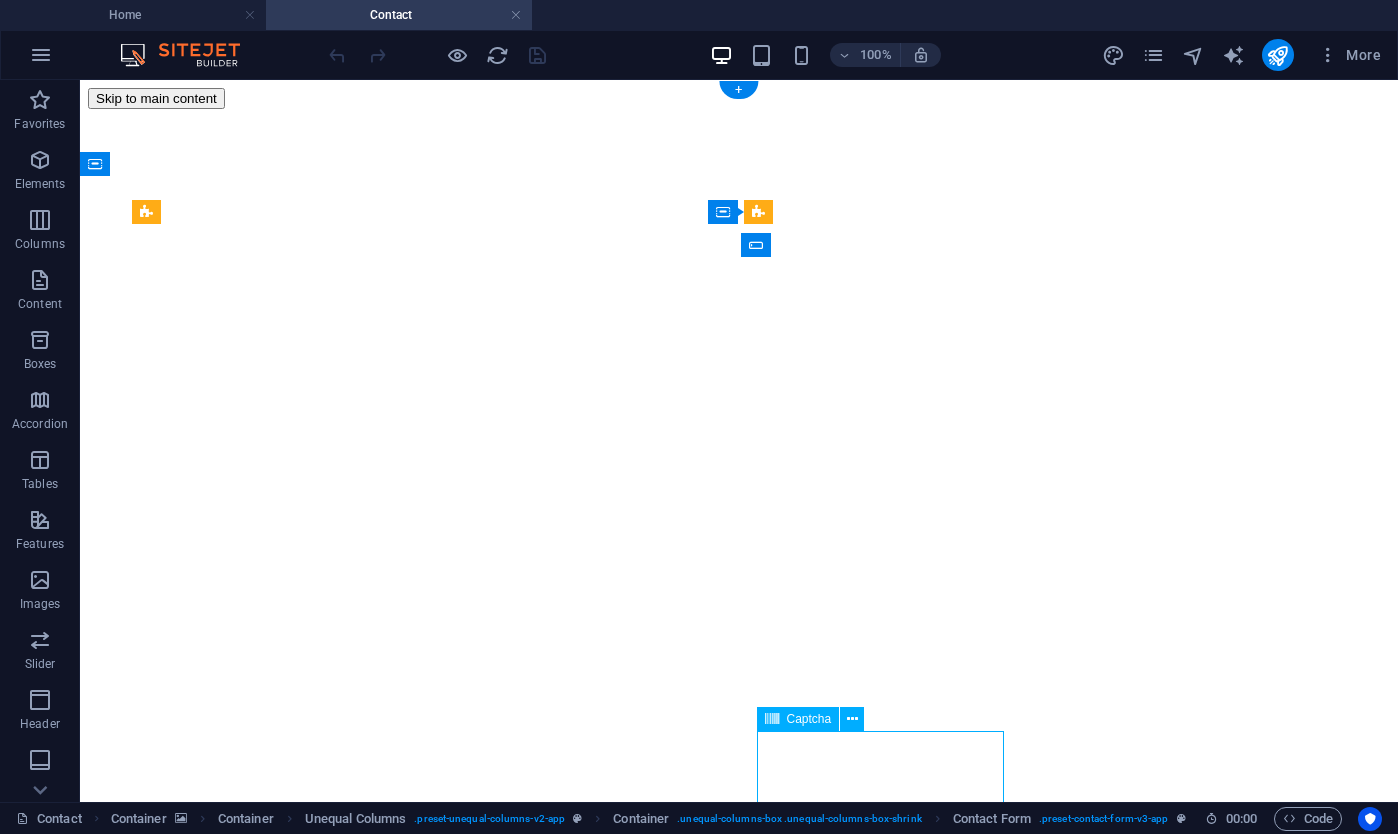click on "Unreadable? Load new" at bounding box center (739, 2069) 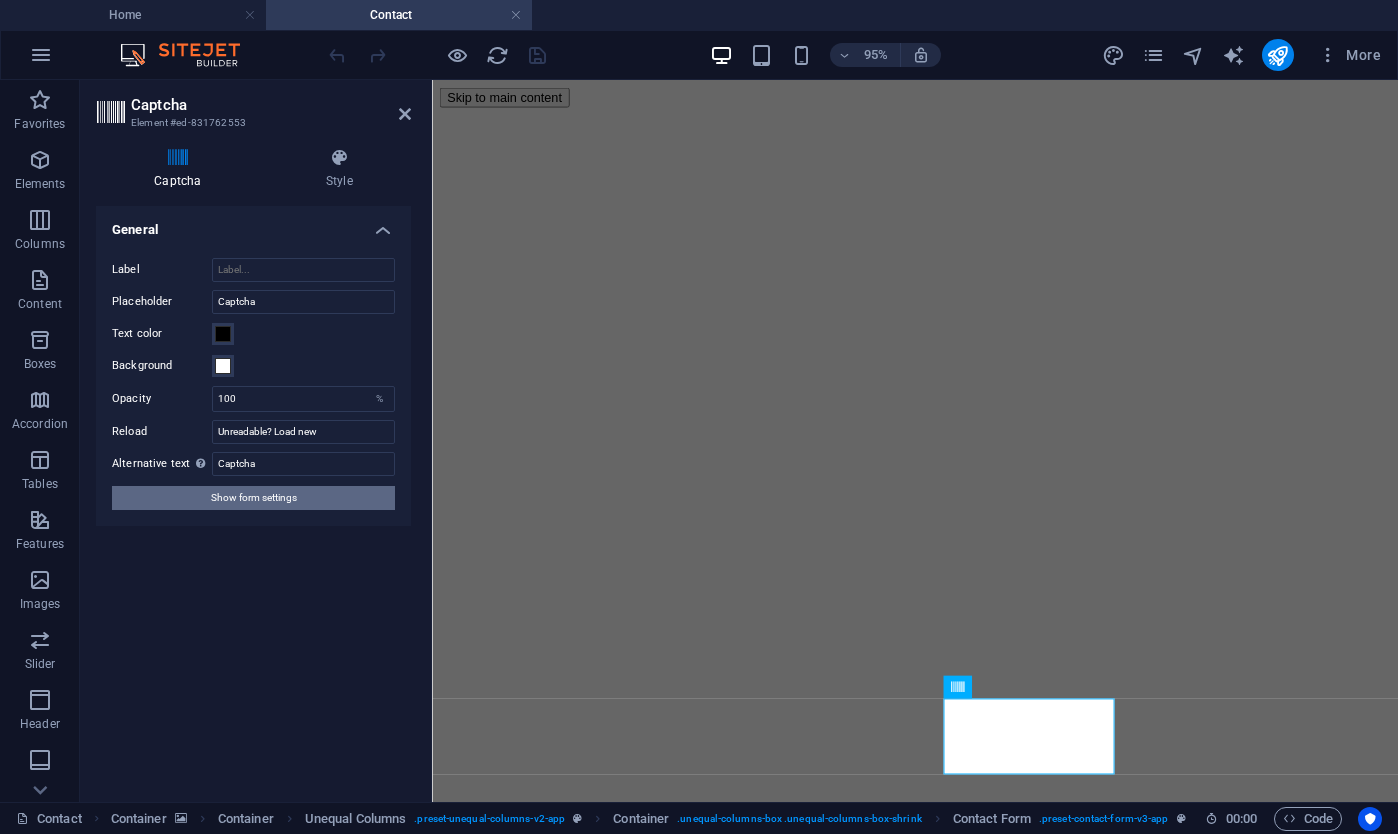 click on "Show form settings" at bounding box center (254, 498) 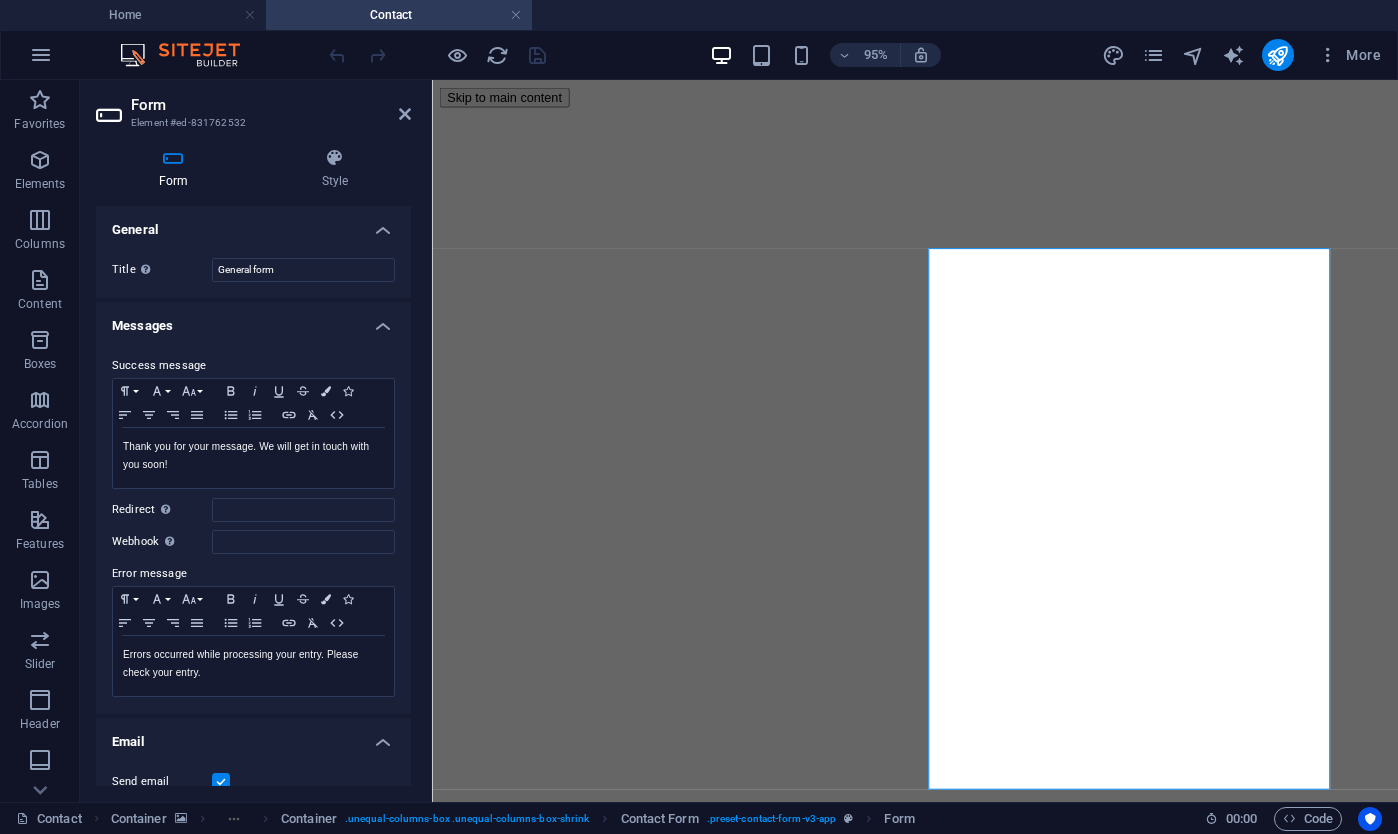 scroll, scrollTop: 538, scrollLeft: 0, axis: vertical 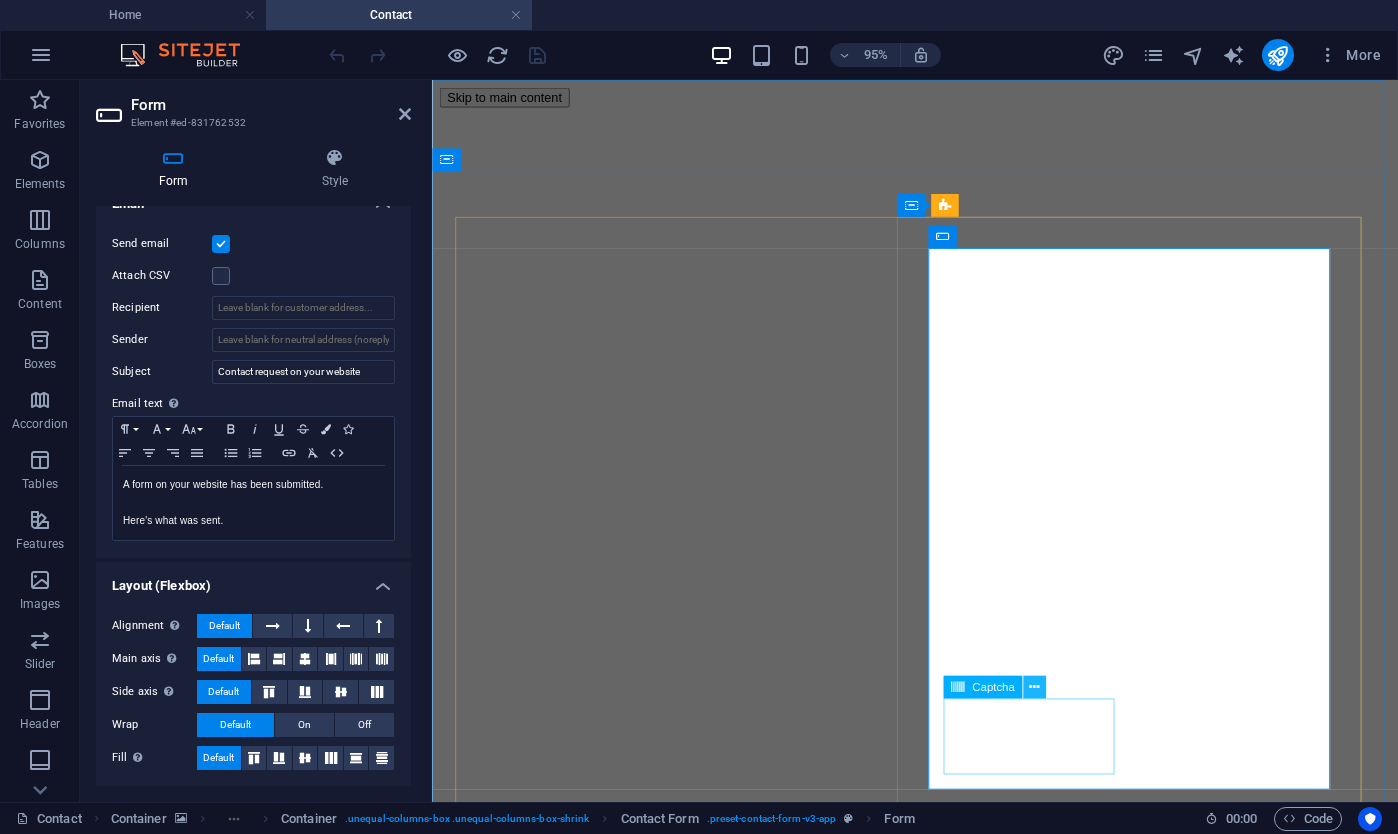 click at bounding box center [1034, 687] 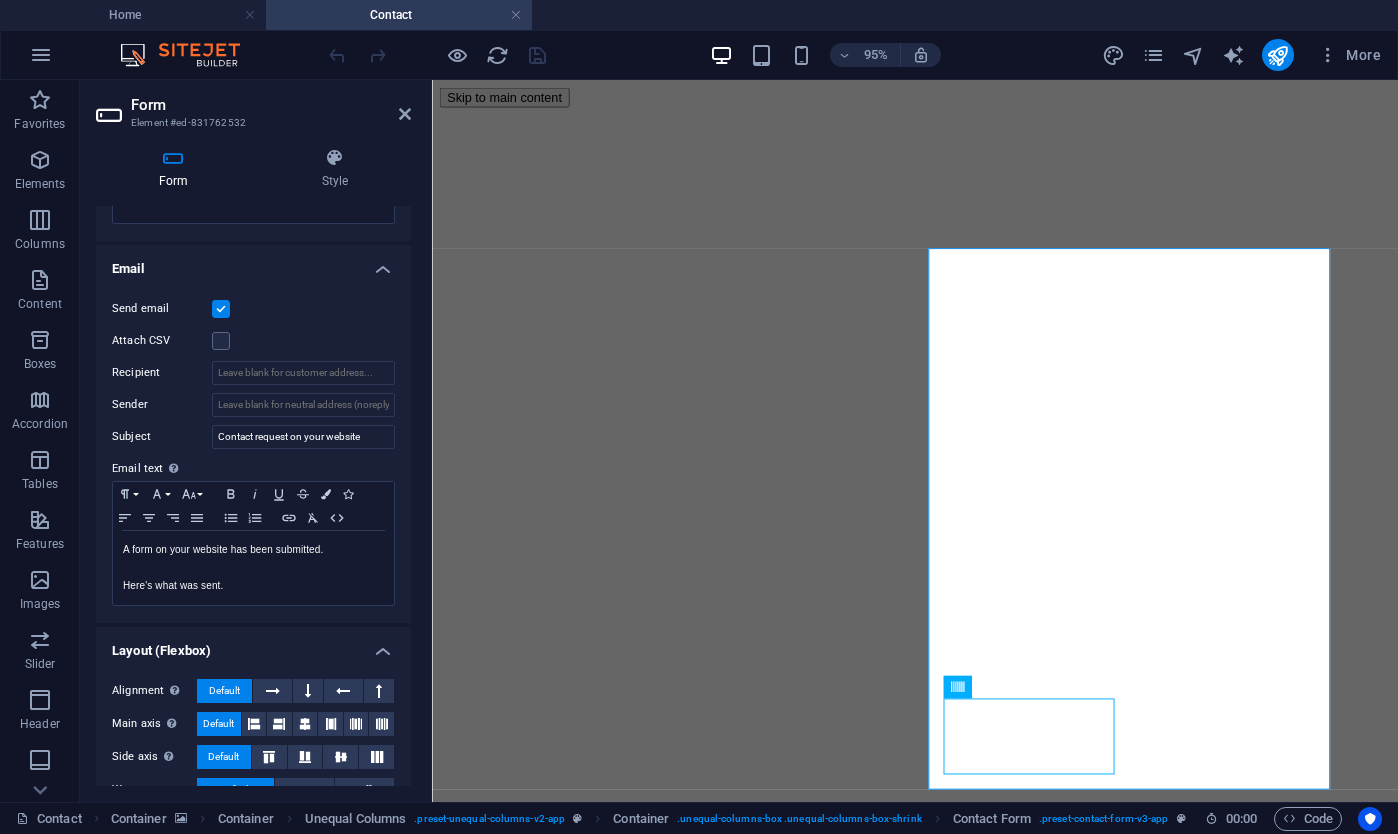 scroll, scrollTop: 538, scrollLeft: 0, axis: vertical 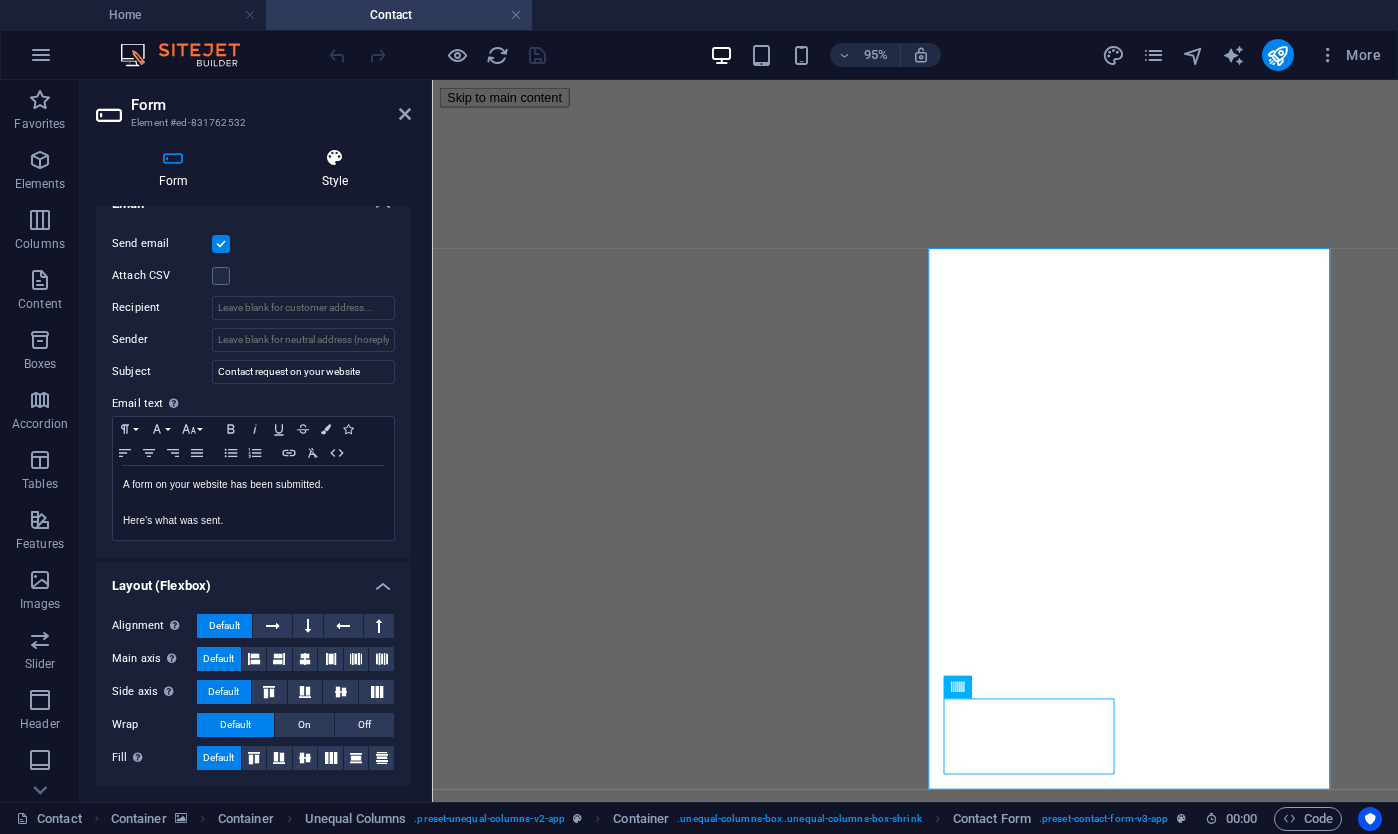 click on "Style" at bounding box center (335, 169) 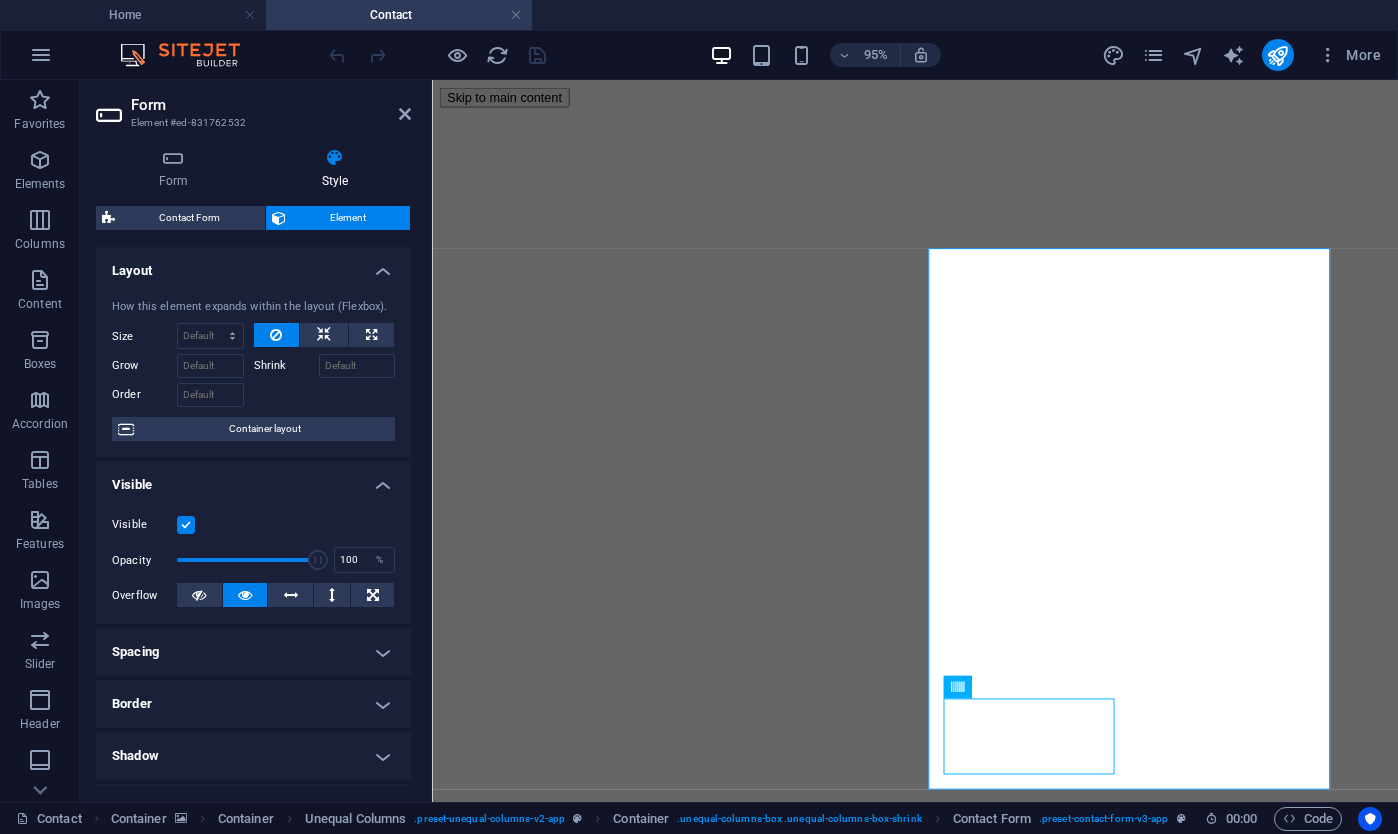 scroll, scrollTop: 306, scrollLeft: 0, axis: vertical 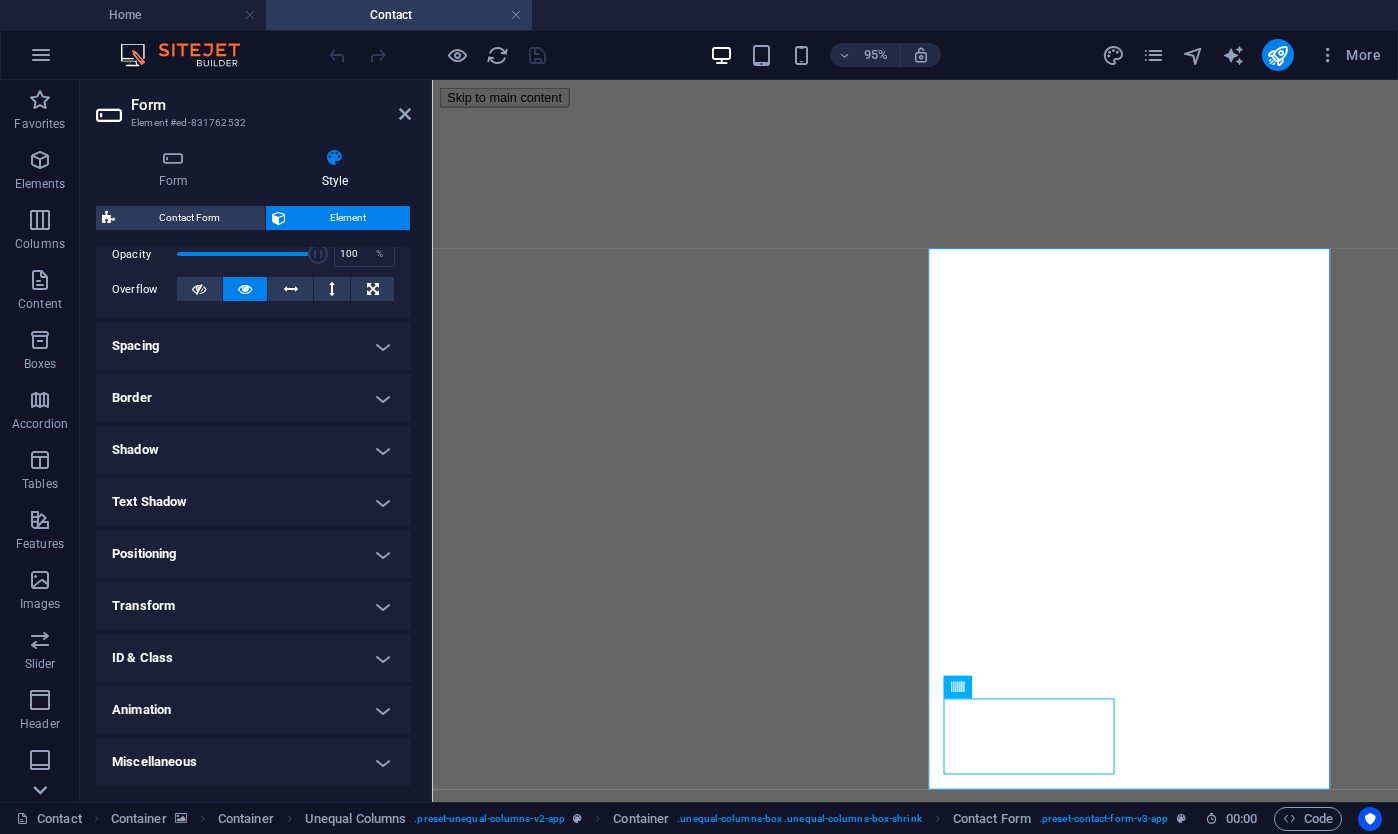 click 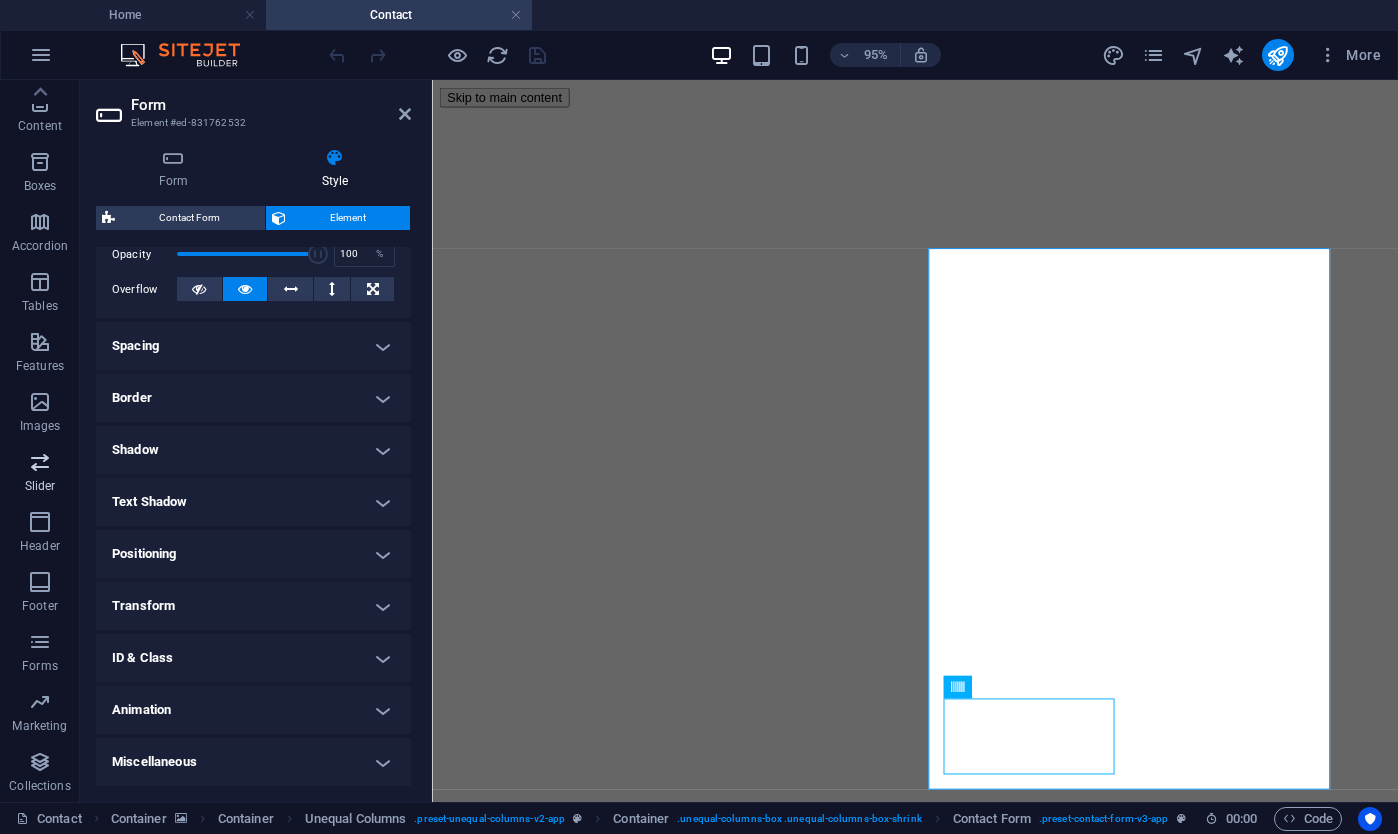 scroll, scrollTop: 0, scrollLeft: 0, axis: both 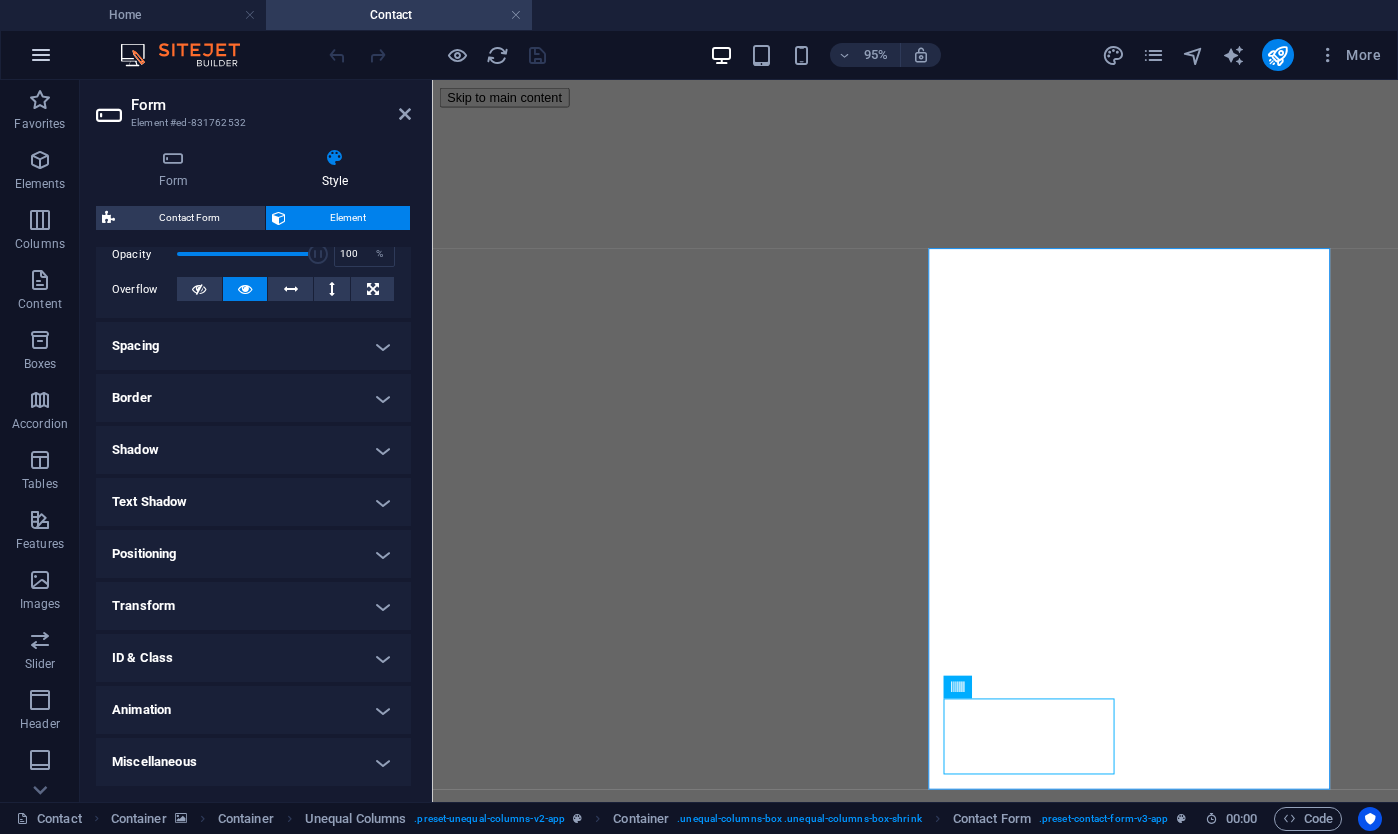 click at bounding box center (41, 55) 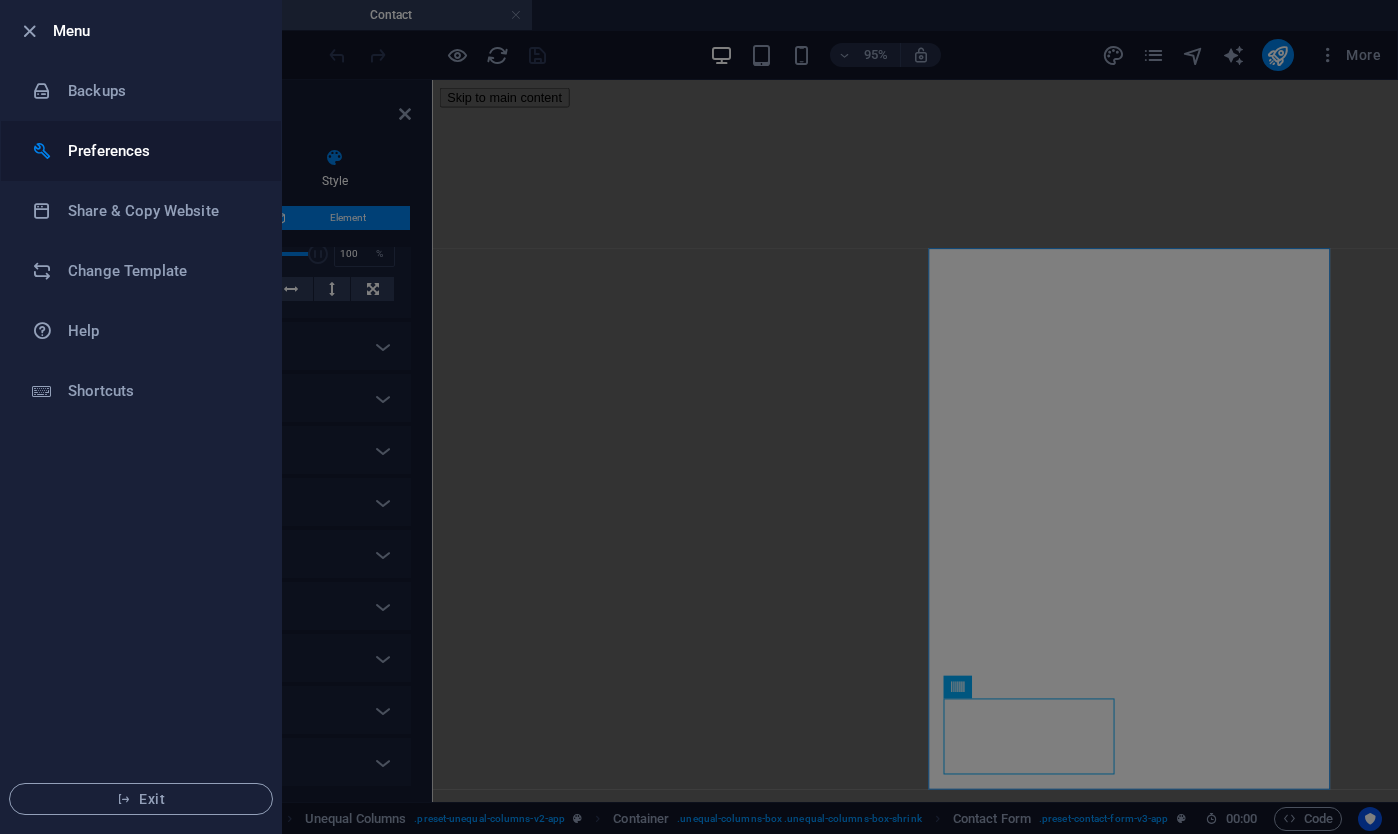 click on "Preferences" at bounding box center (160, 151) 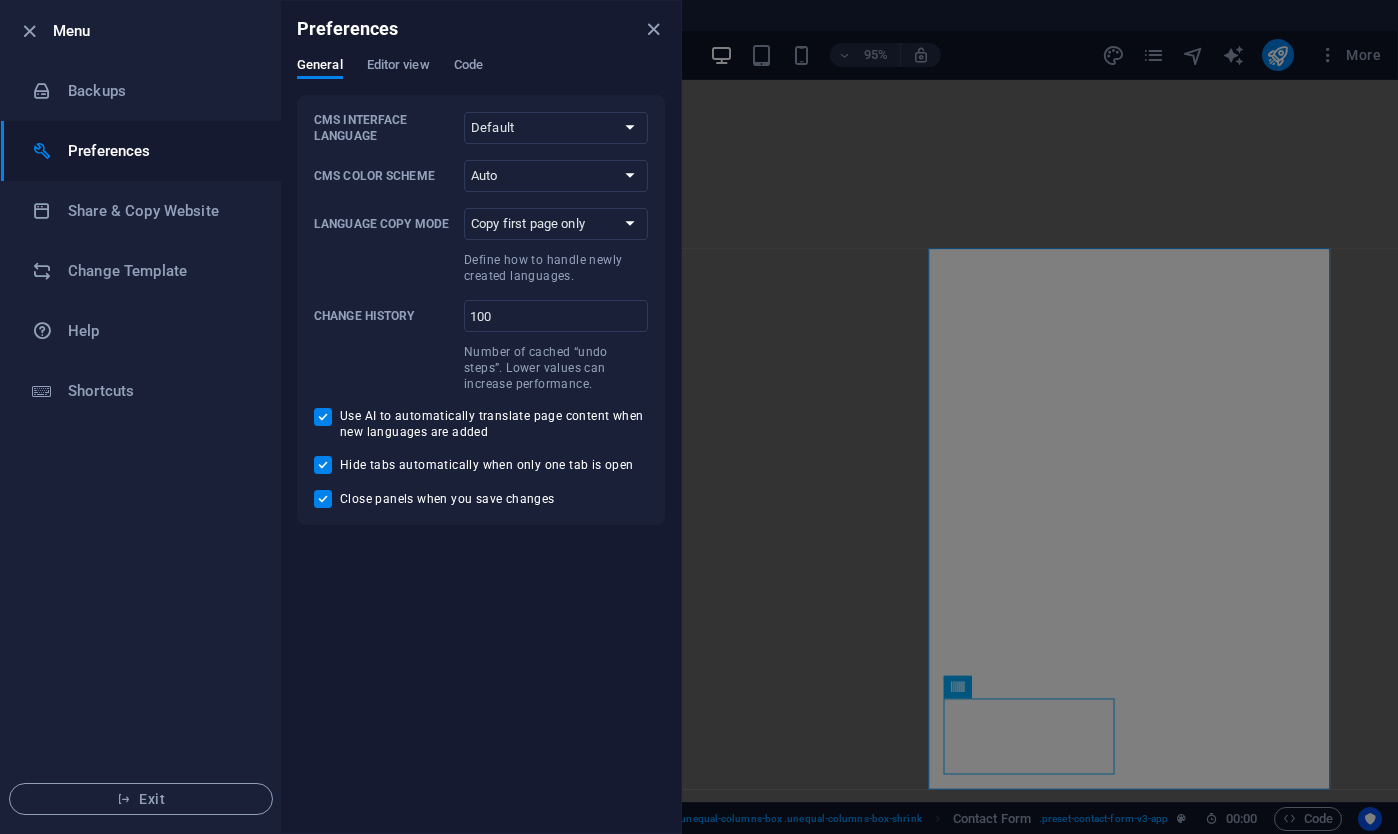 click on "Preferences" at bounding box center (160, 151) 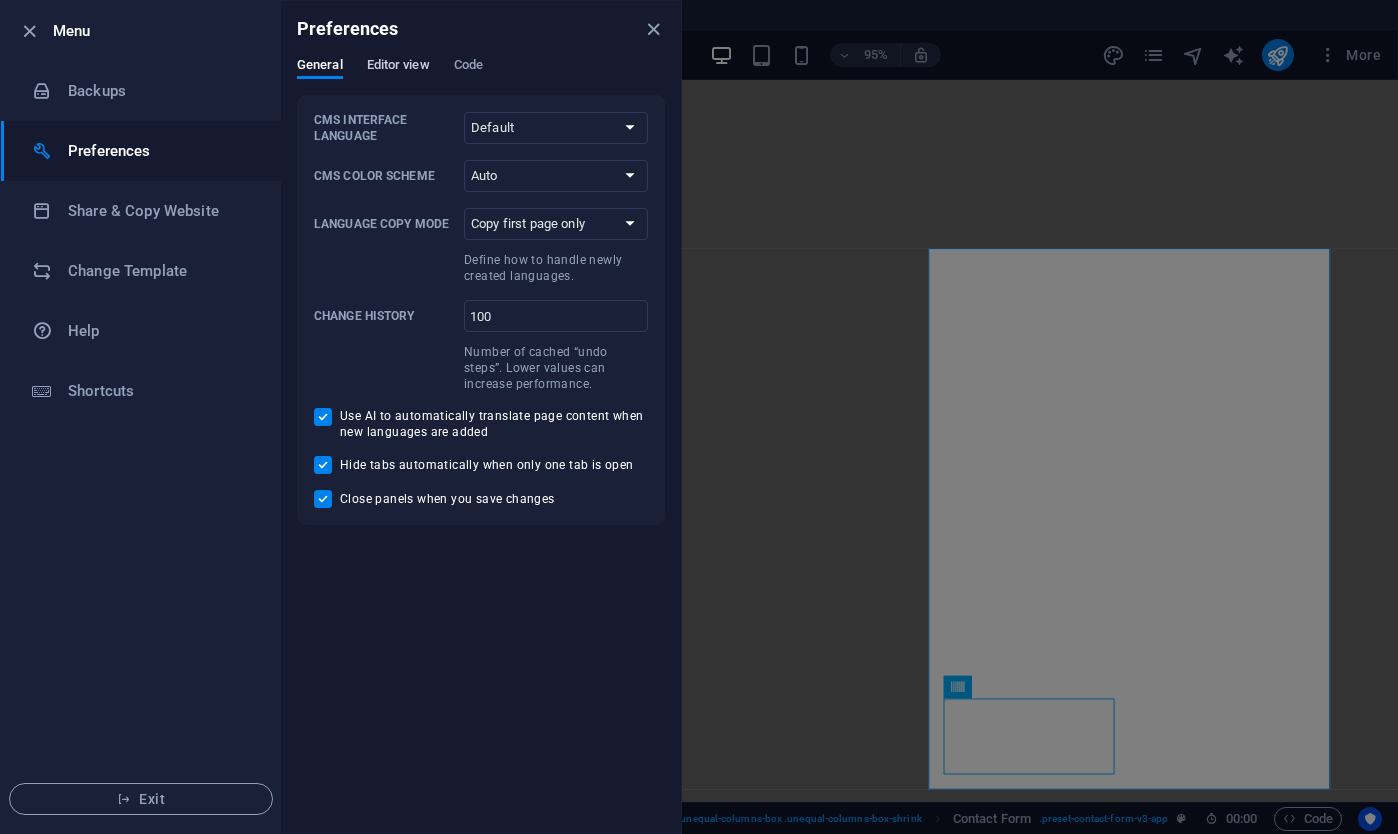 click on "Editor view" at bounding box center (398, 67) 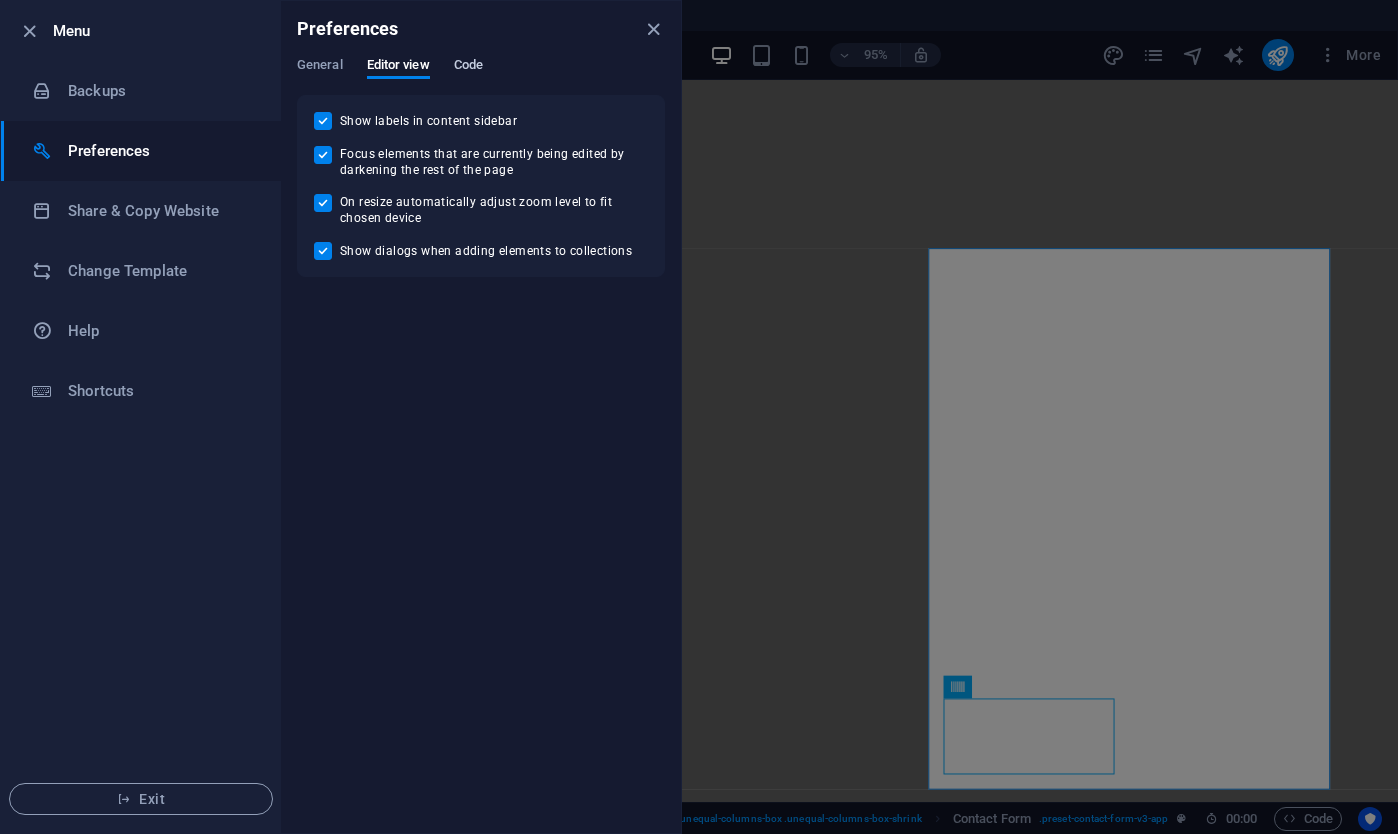 click on "Code" at bounding box center (468, 67) 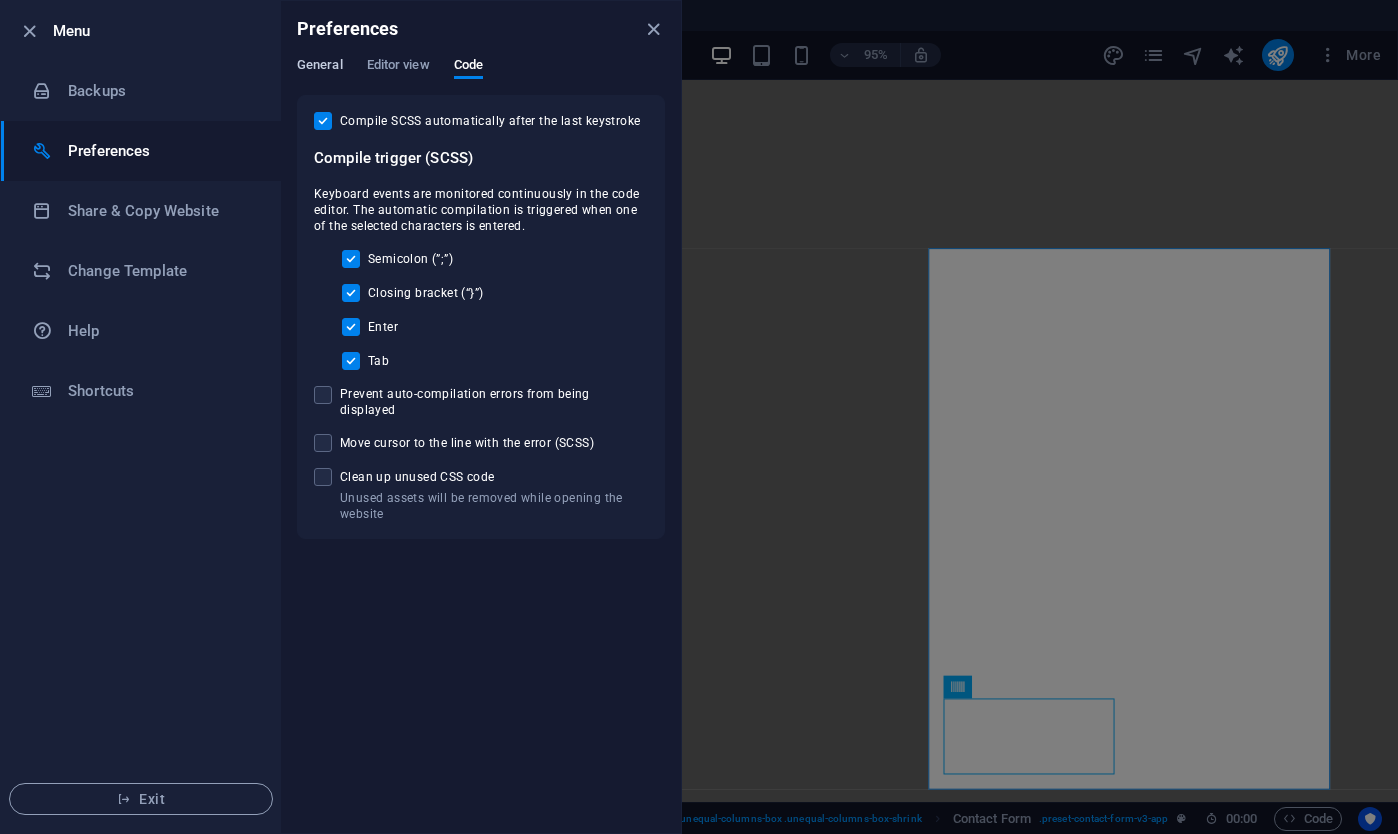 click on "General" at bounding box center [320, 67] 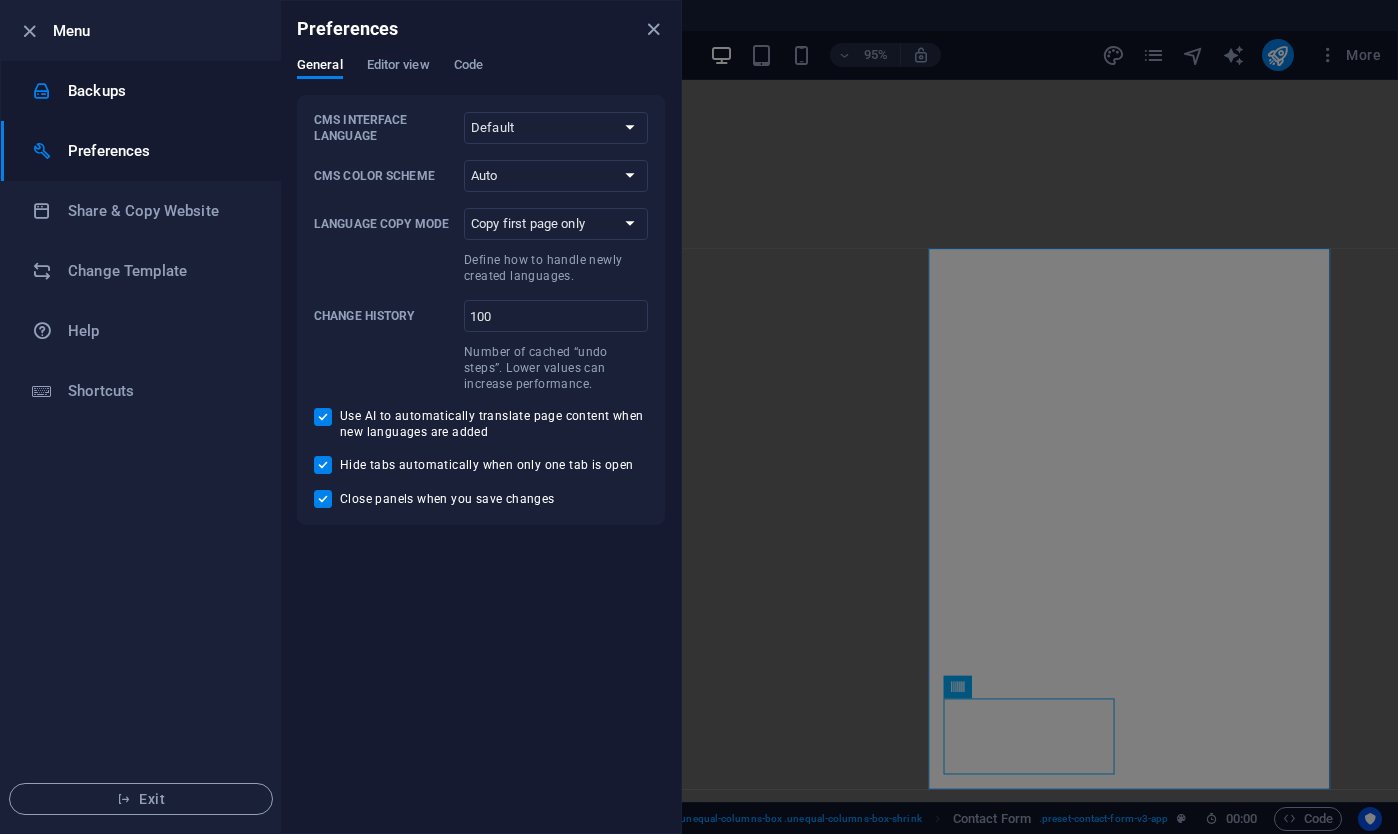 click on "Backups" at bounding box center (141, 91) 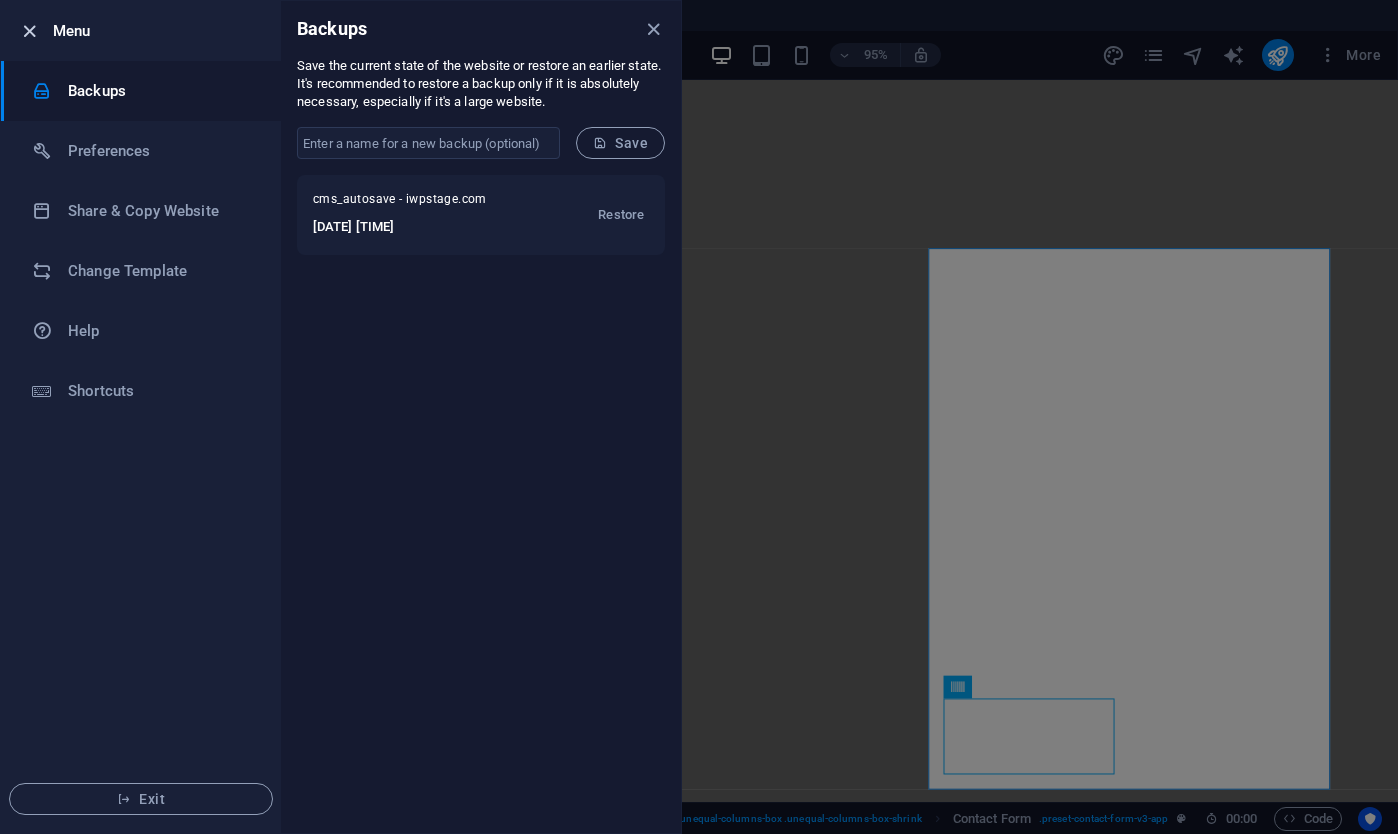 click at bounding box center [29, 31] 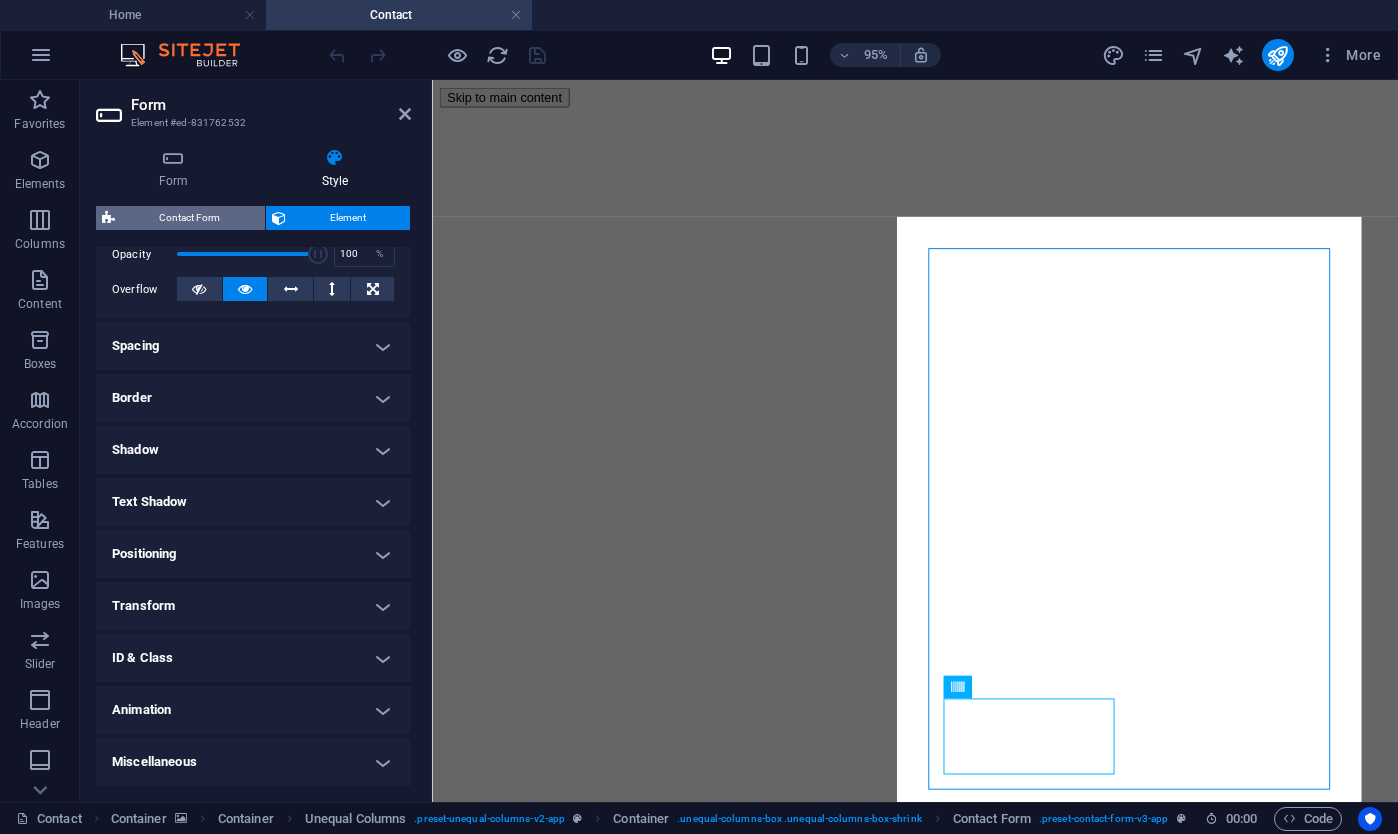 click on "Contact Form" at bounding box center [190, 218] 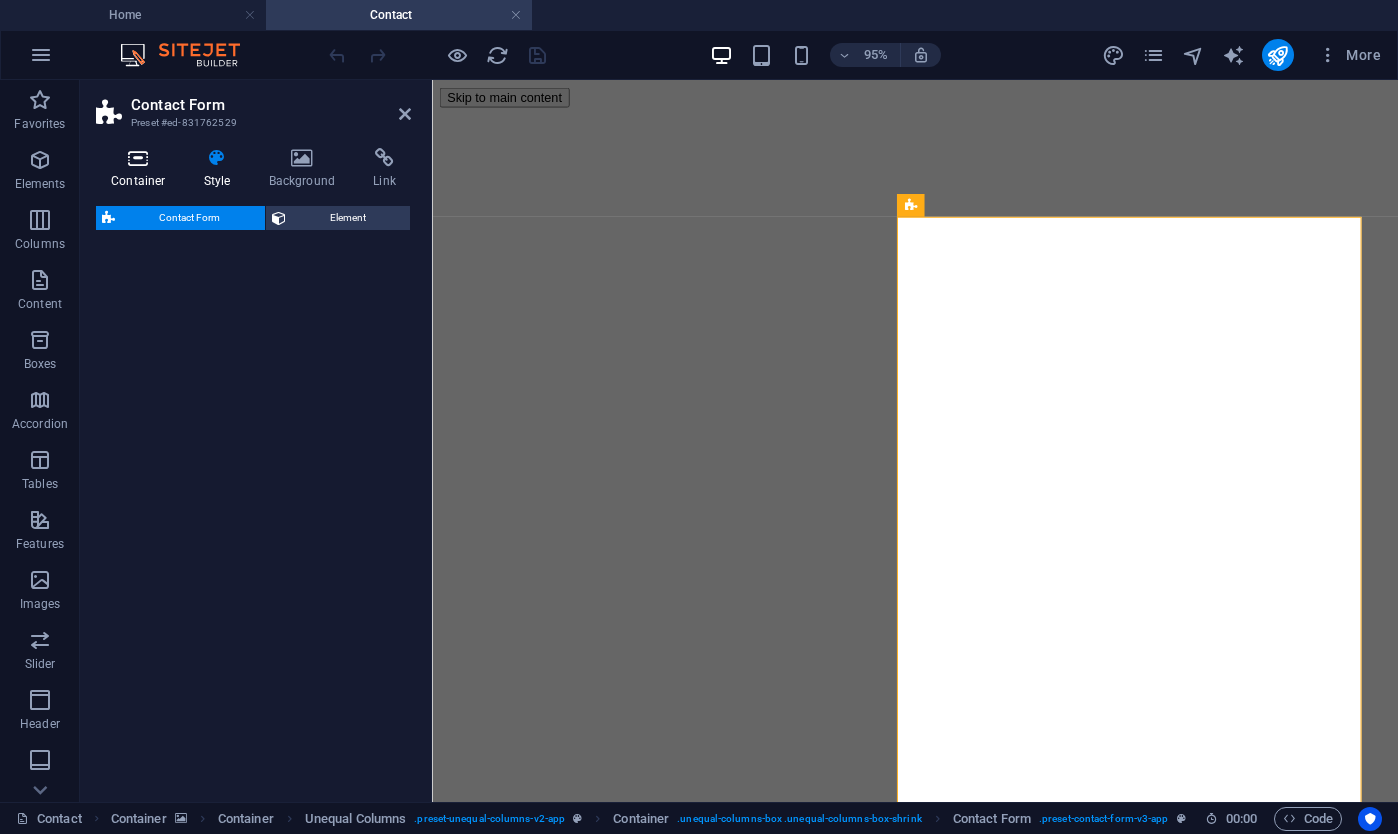 select on "rem" 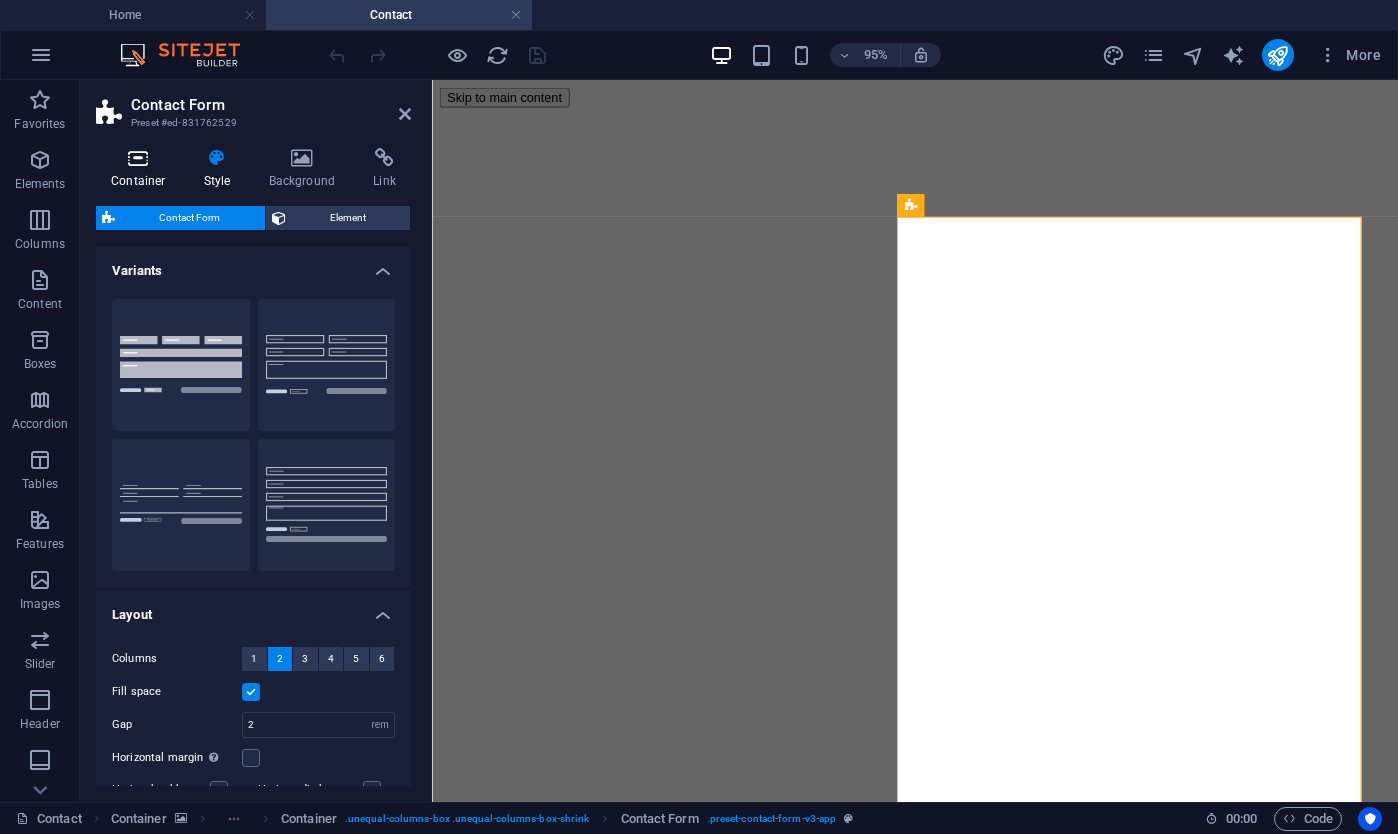 click on "Container" at bounding box center [142, 169] 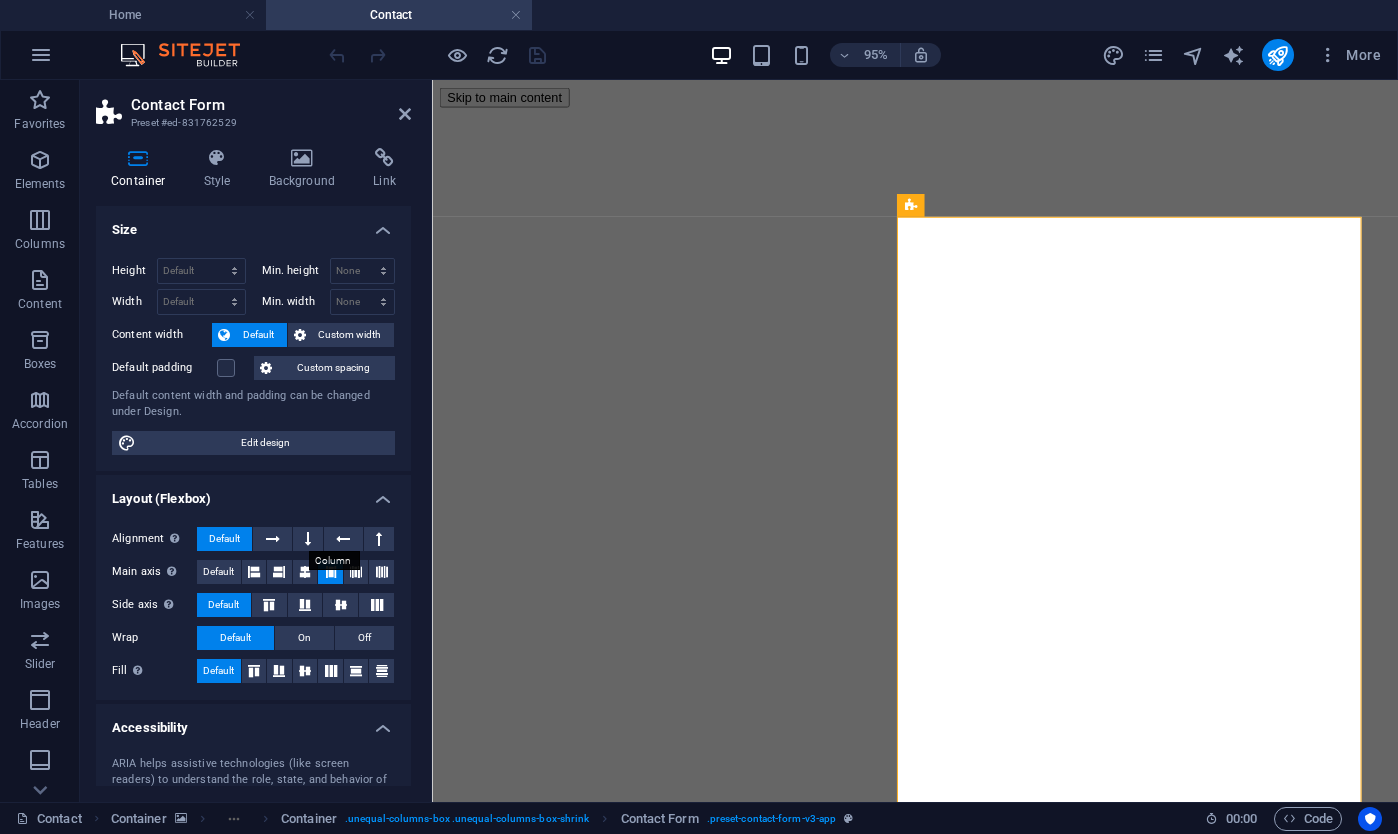 scroll, scrollTop: 195, scrollLeft: 0, axis: vertical 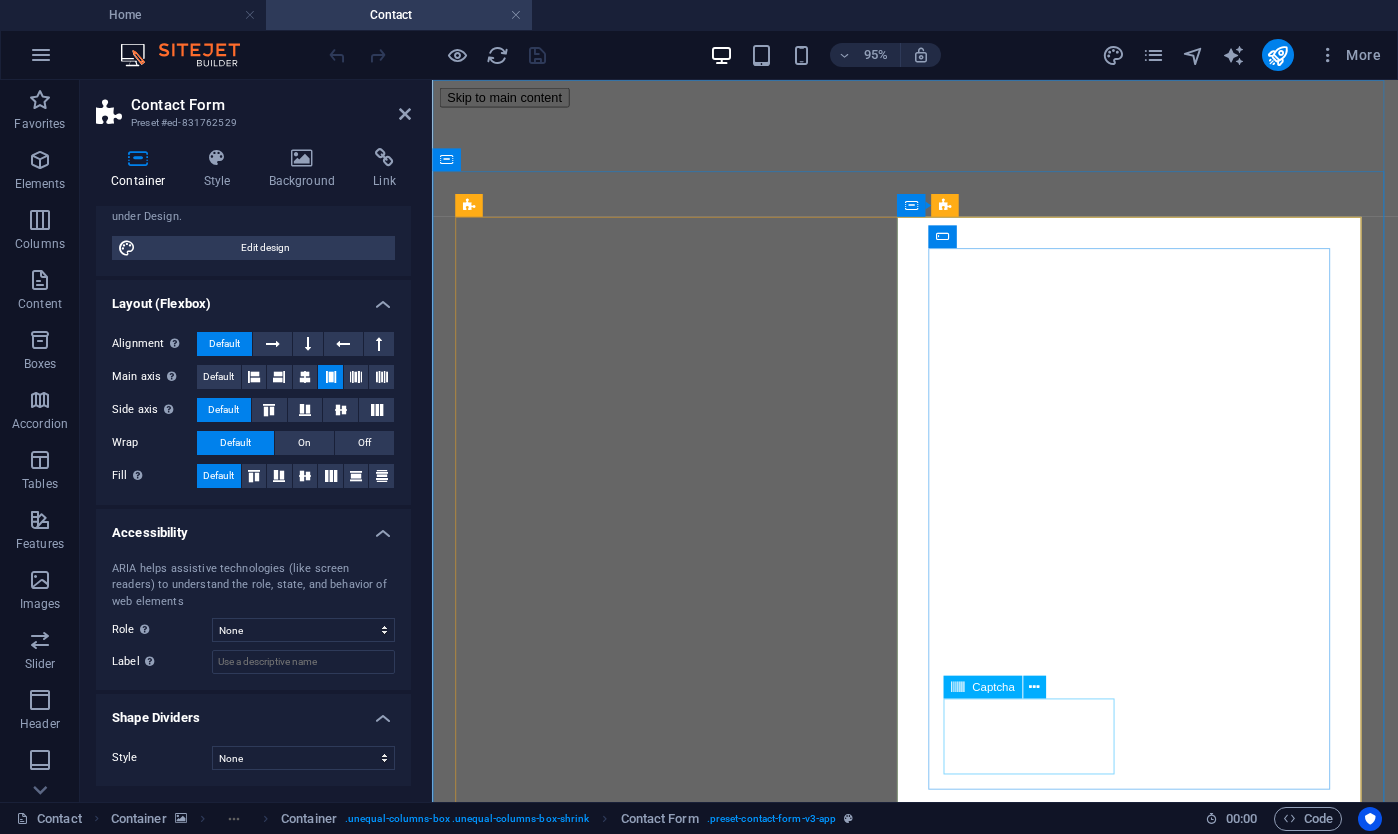 click on "Unreadable? Load new" at bounding box center (940, 2069) 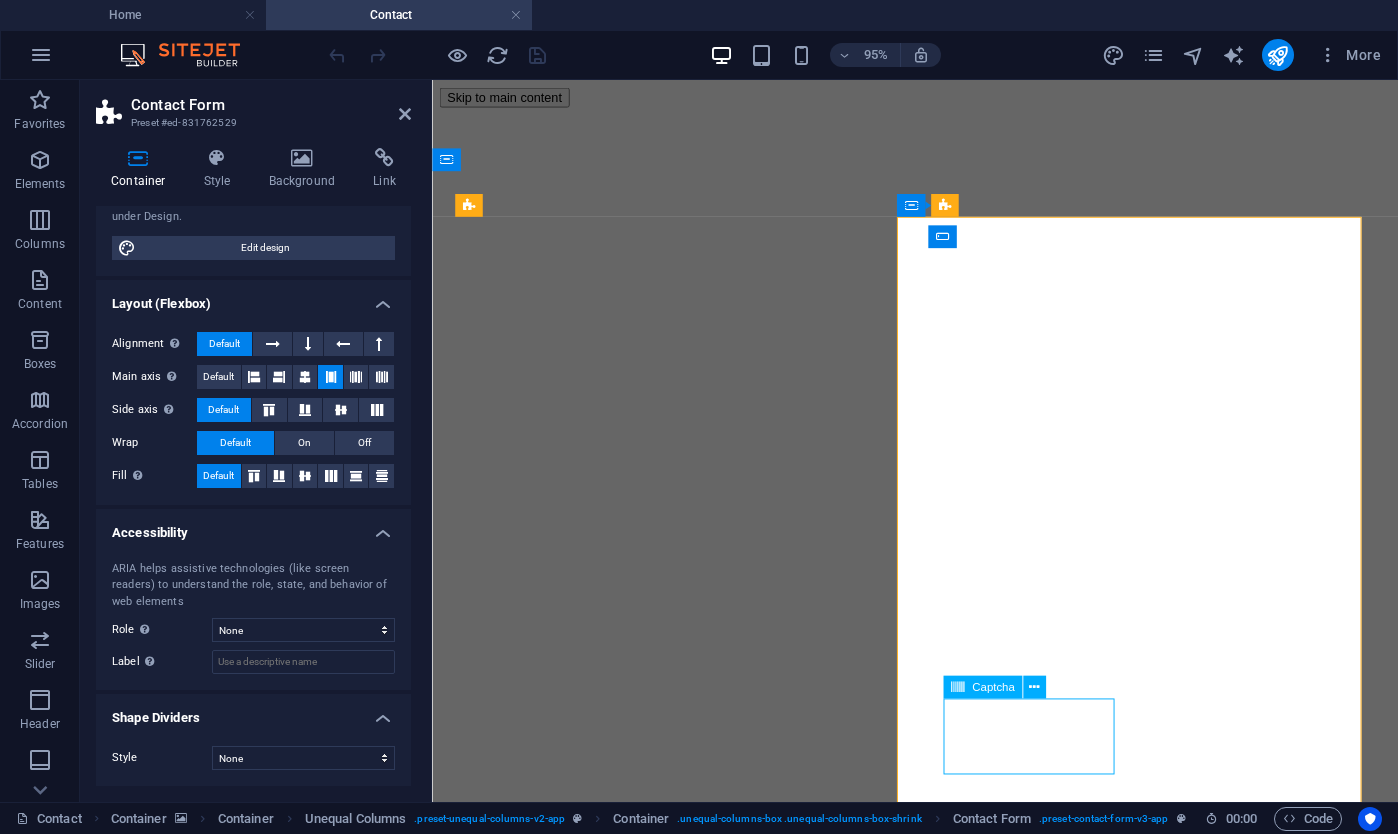 click on "Unreadable? Load new" at bounding box center [940, 2069] 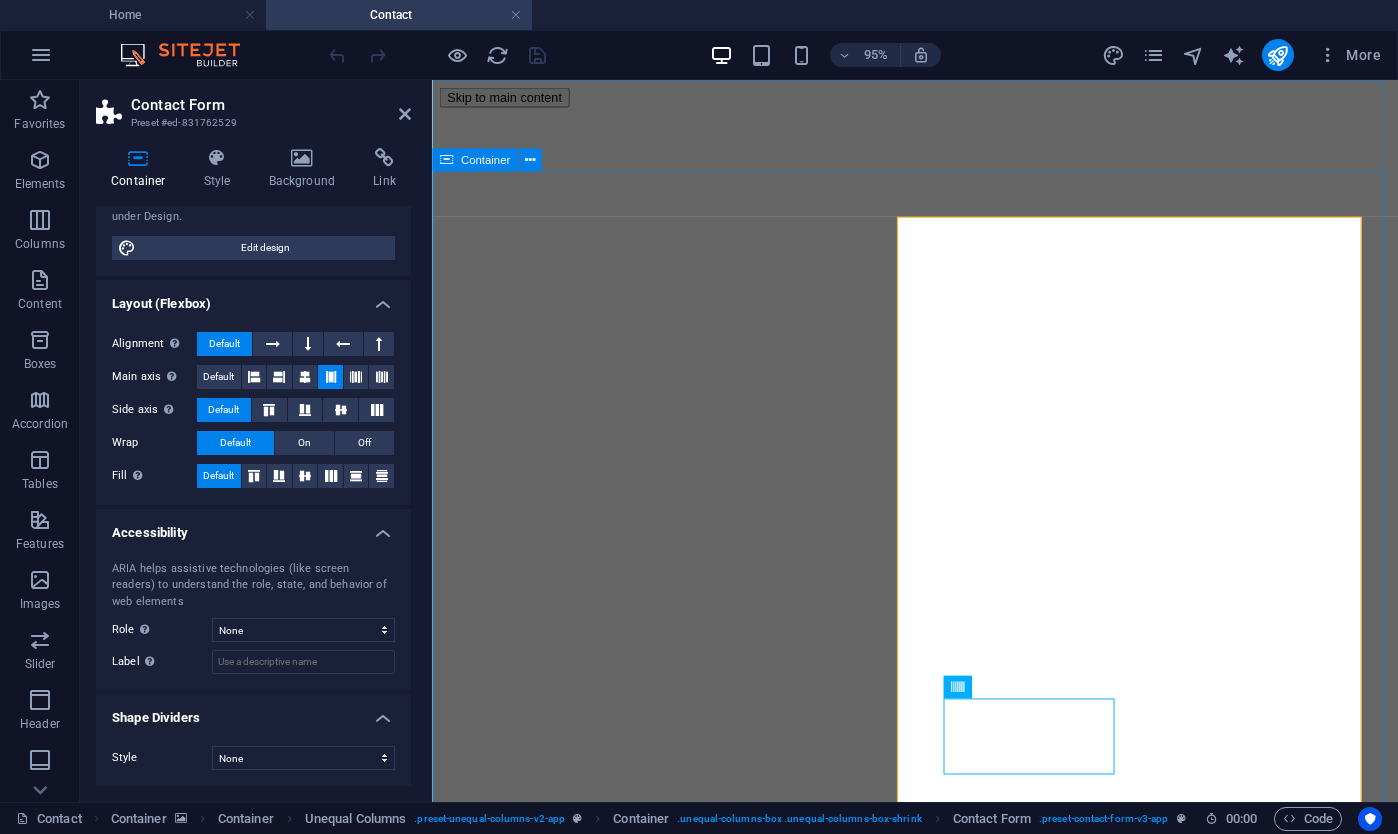 click on "Contact Us Lorem ipsum dolor sit amet, consectetur adipiscing elit, sed do eiusmod tempor incididunt ut labore et dolore magna aliqua. [EMAIL] [PHONE] [STREET] , [CITY], [POSTAL_CODE] Name Email Phone Company Message   I have read and understand the privacy policy. Unreadable? Load new Submit" at bounding box center [940, 1735] 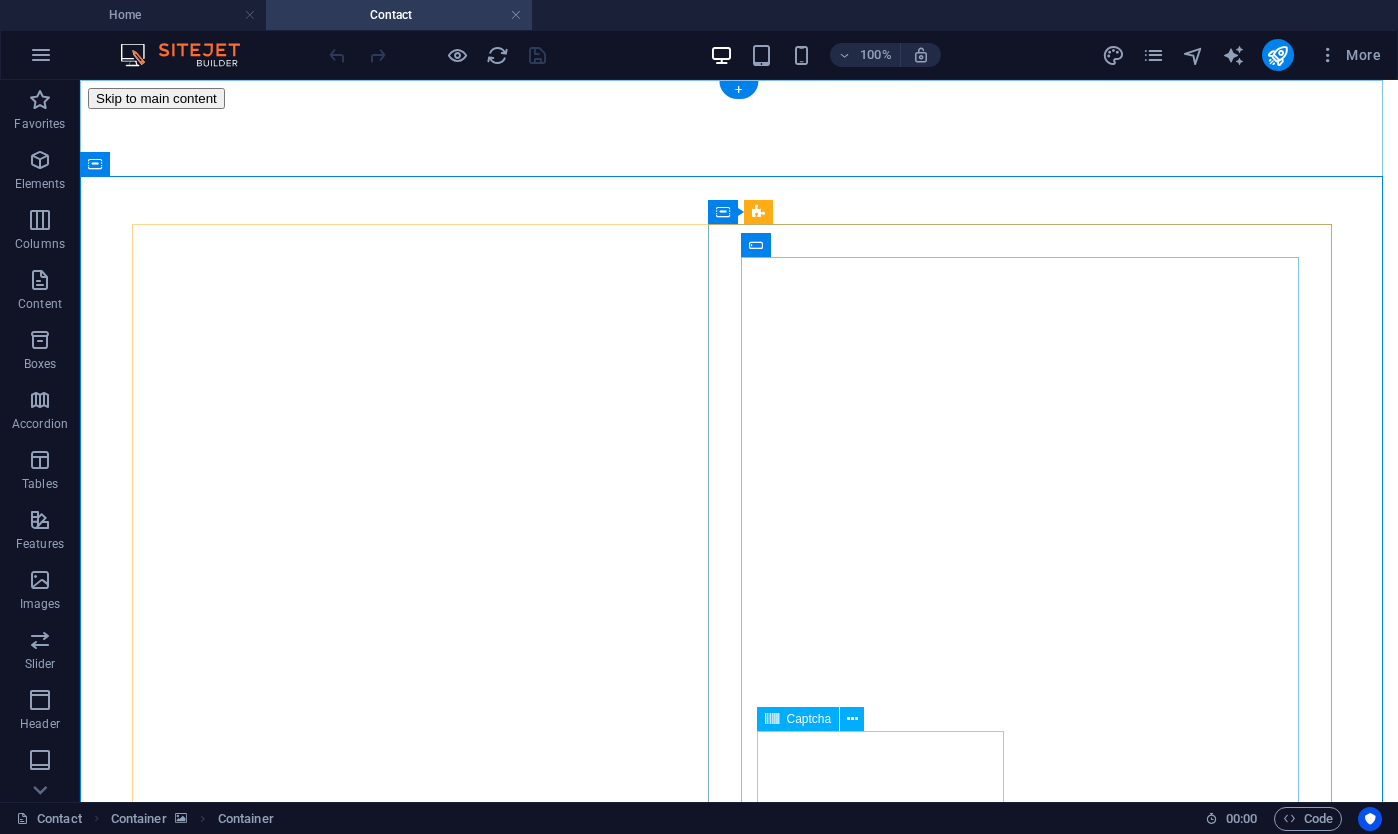 click on "Unreadable? Load new" at bounding box center (739, 2069) 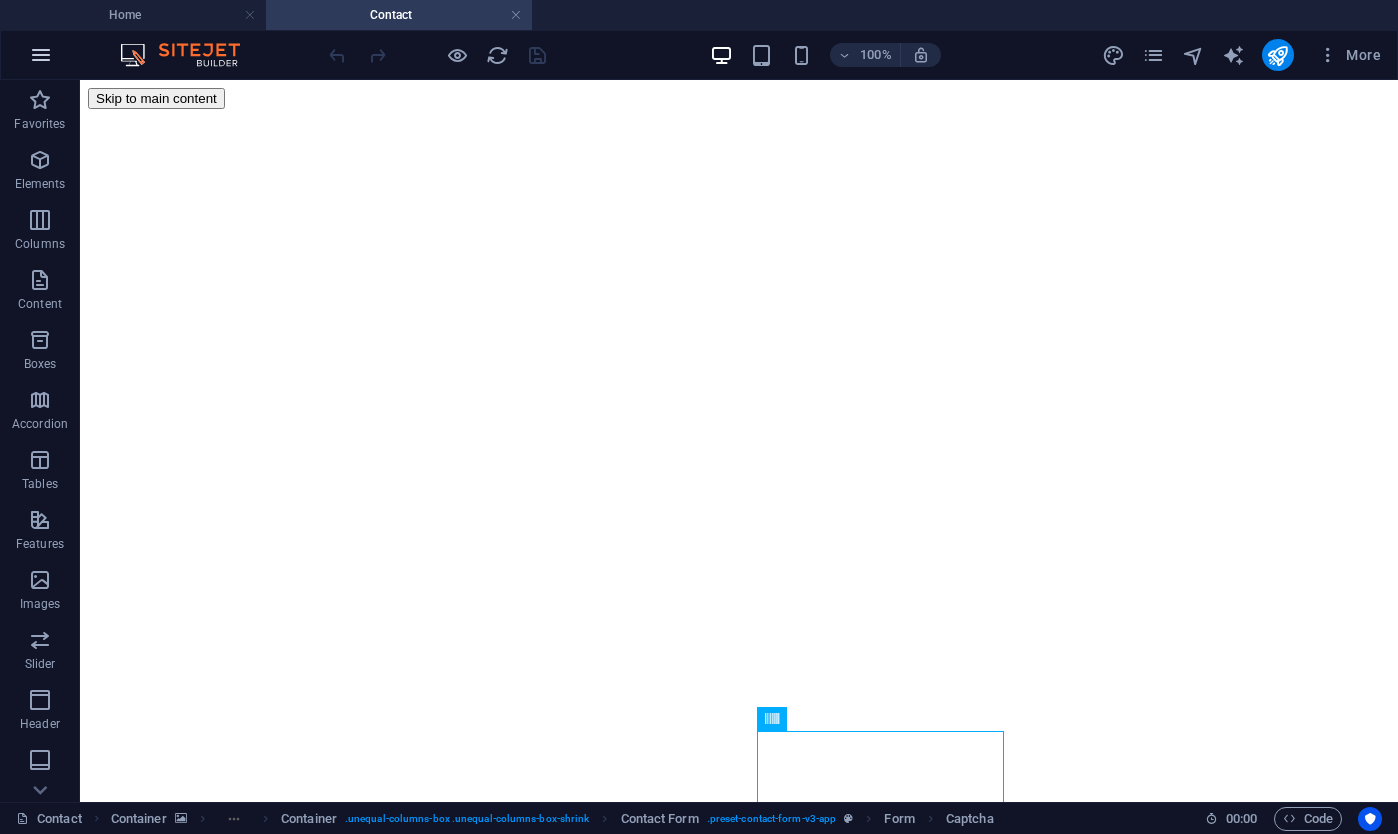 click at bounding box center (41, 55) 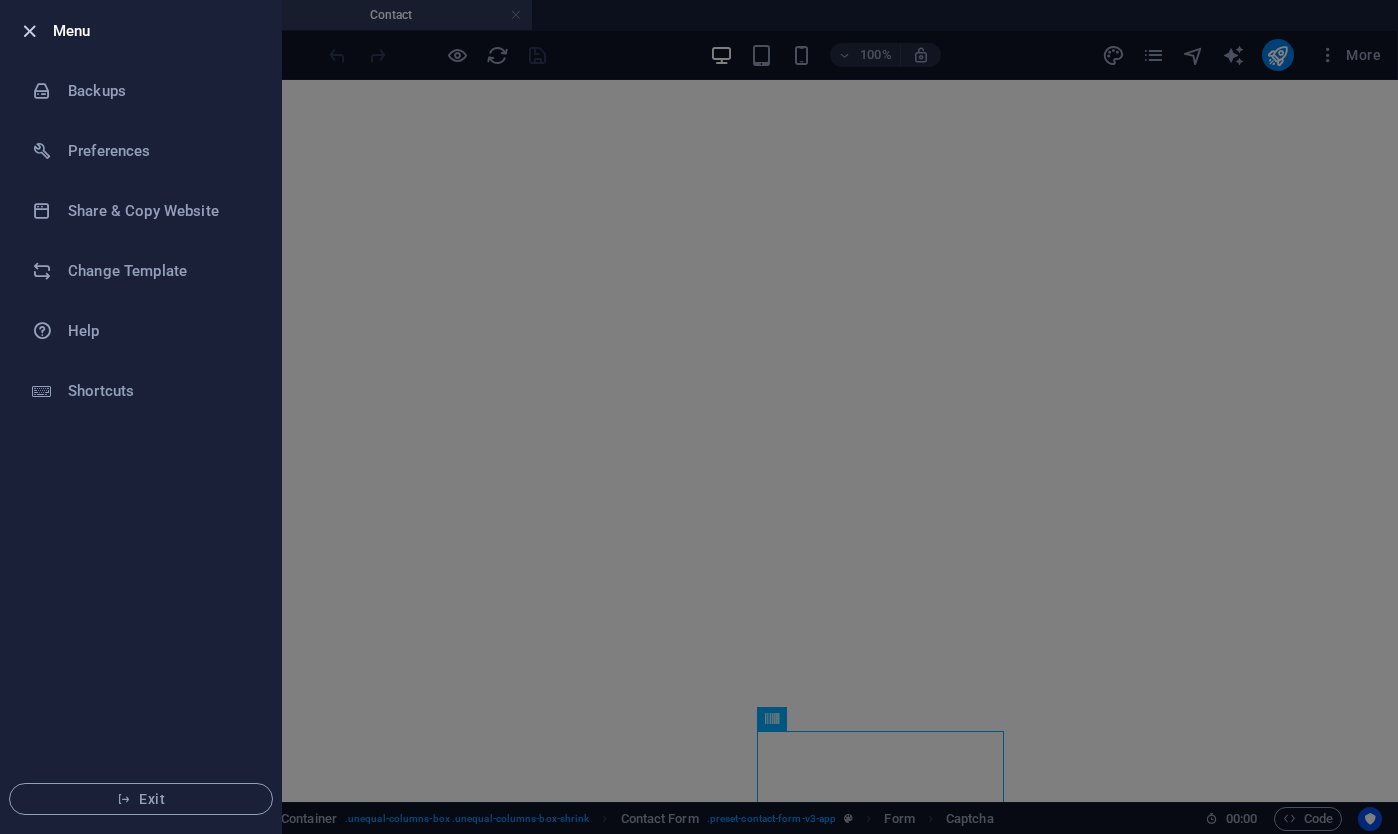 click at bounding box center (29, 31) 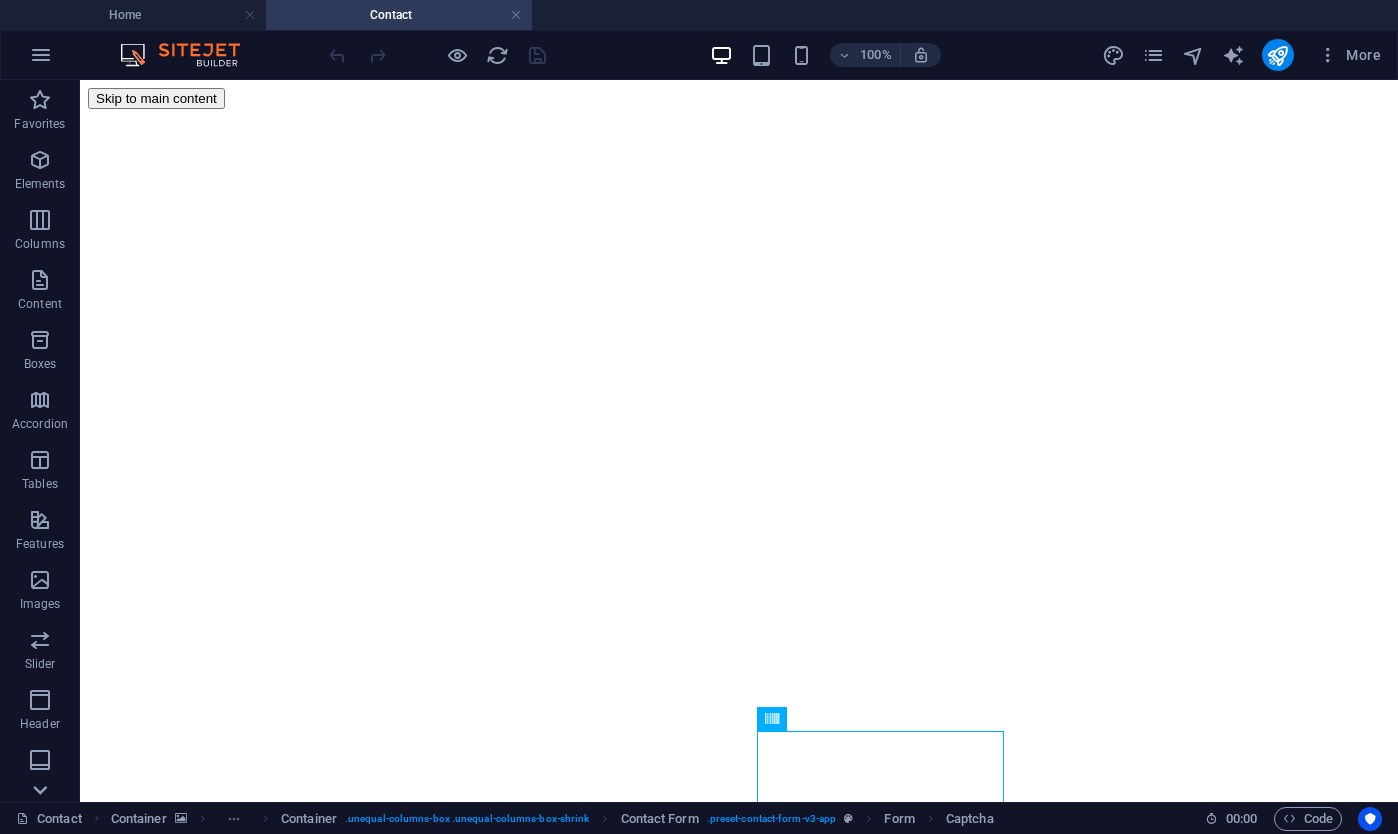 click 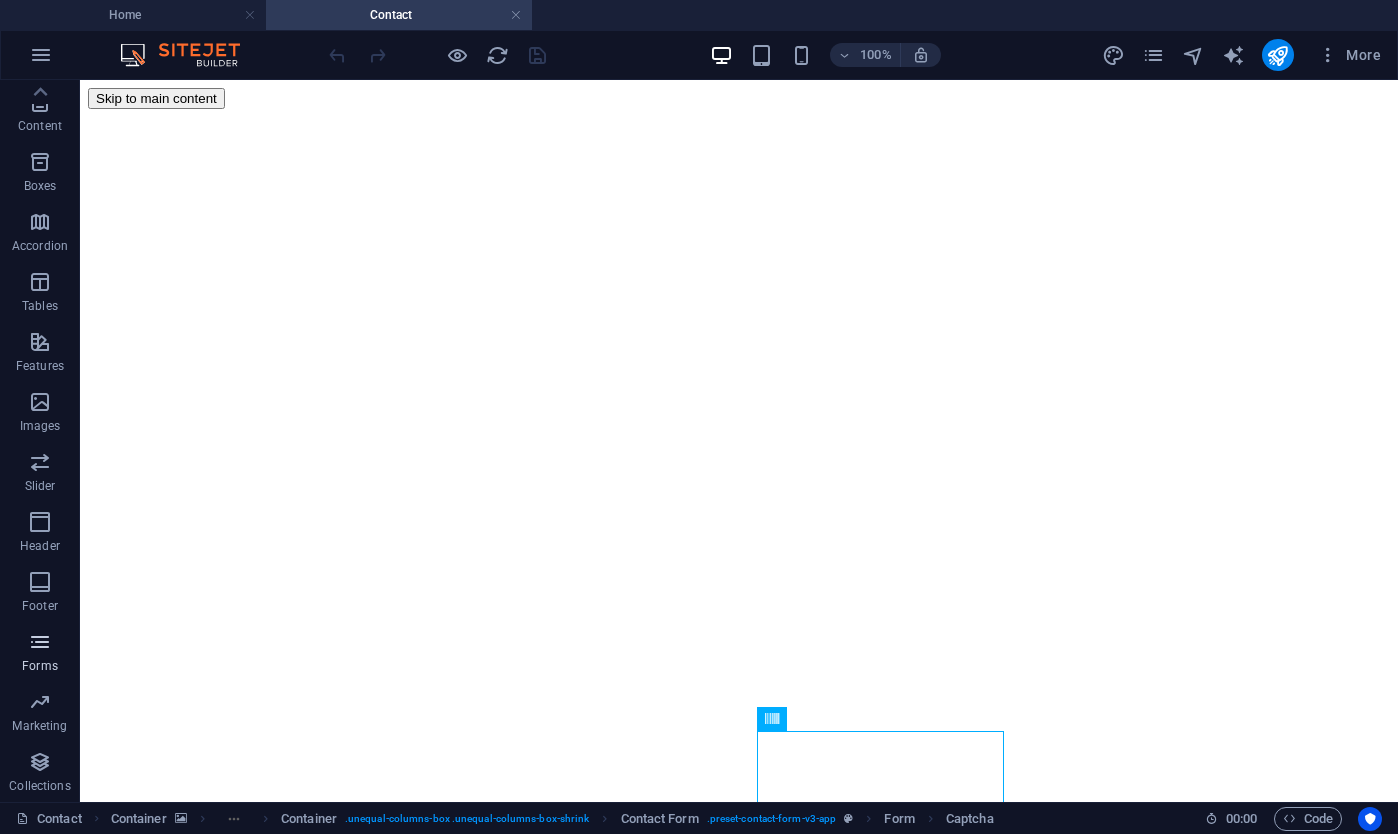click on "Forms" at bounding box center (40, 654) 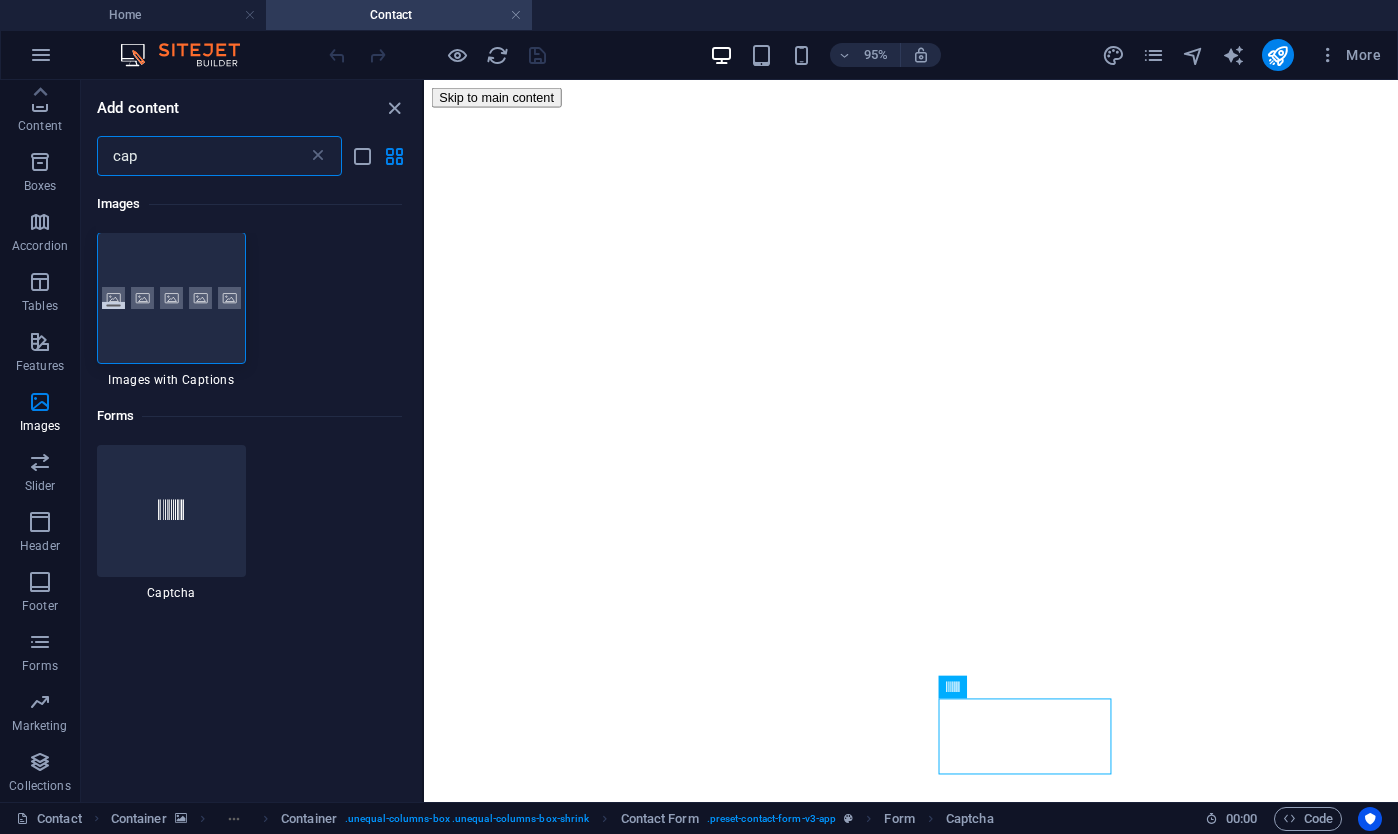 scroll, scrollTop: 0, scrollLeft: 0, axis: both 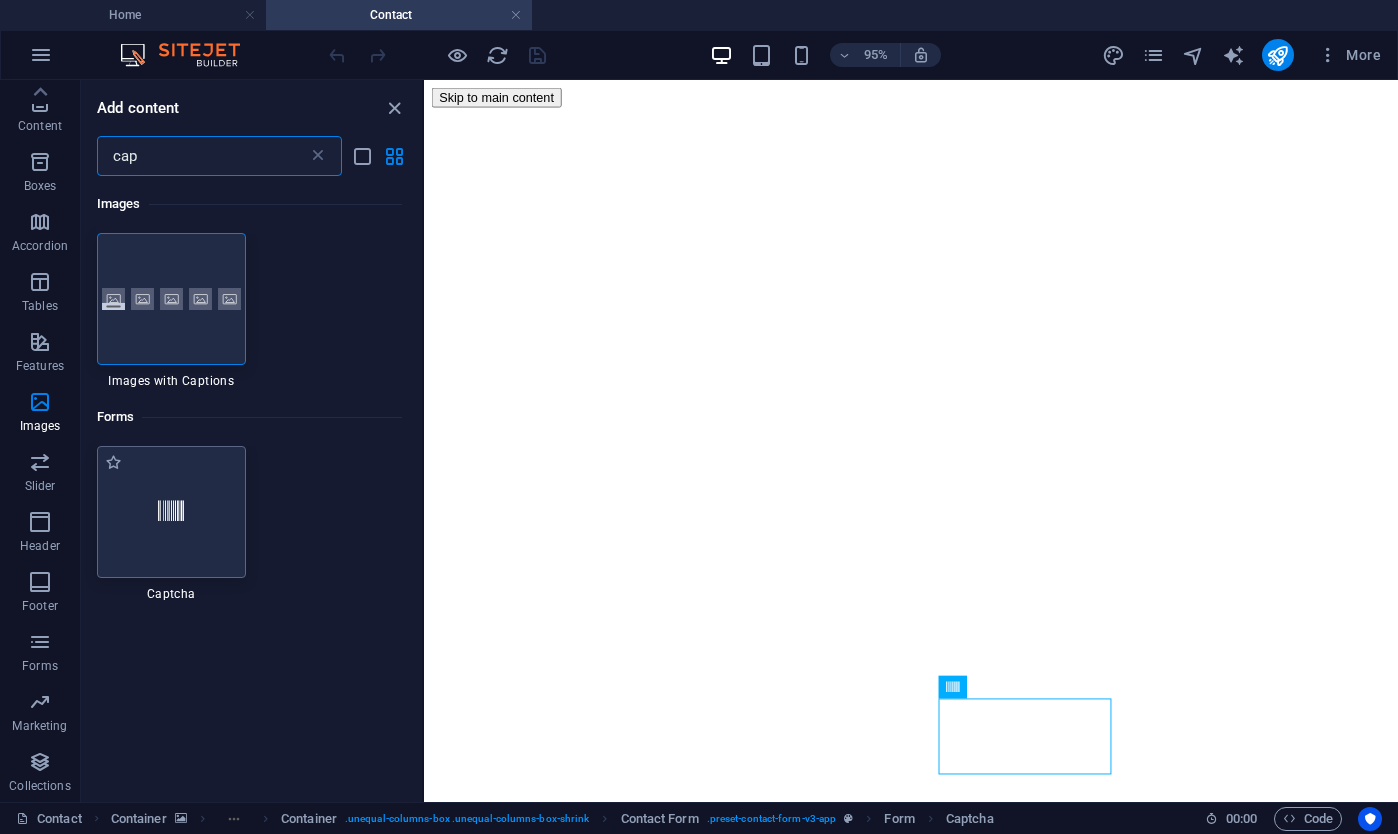 type on "cap" 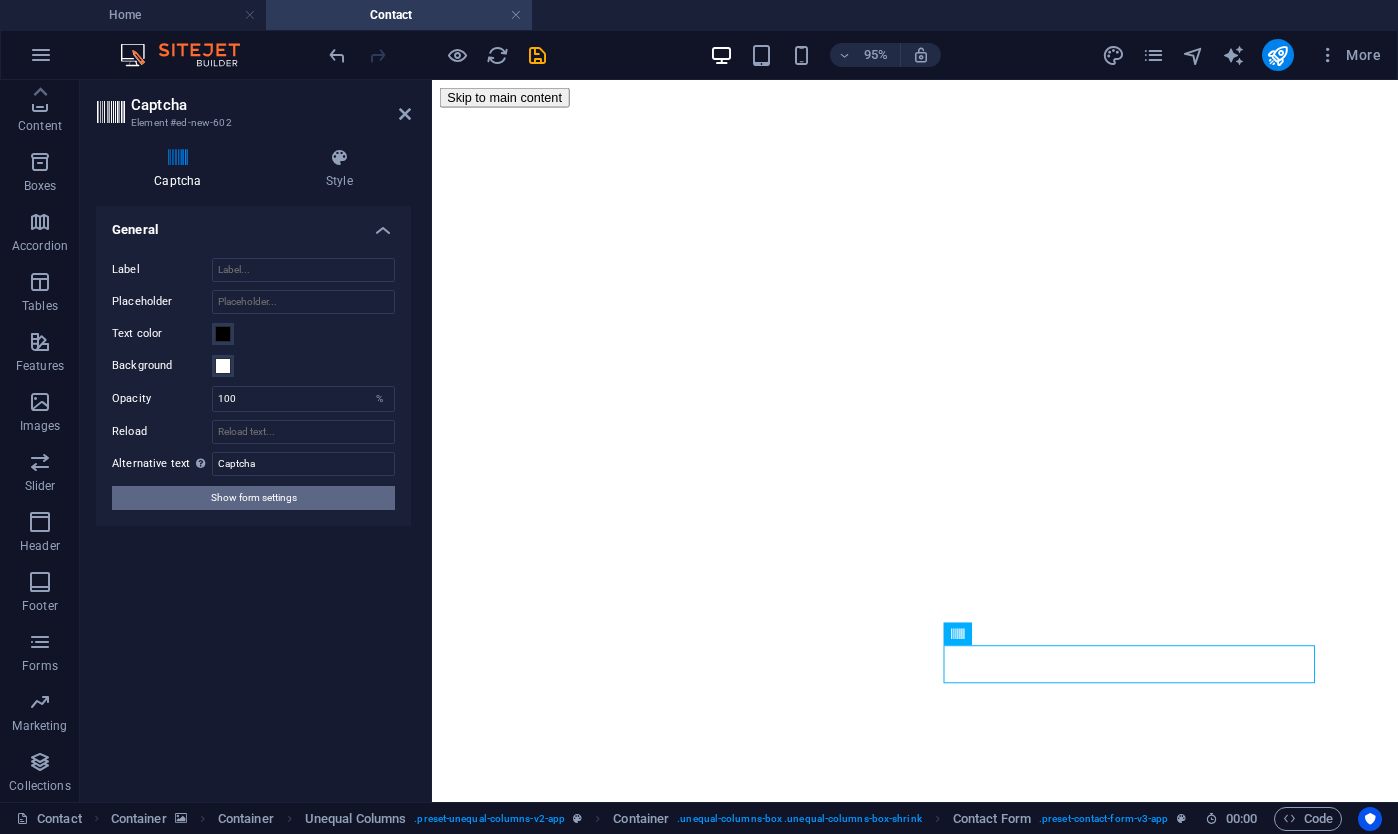 click on "Show form settings" at bounding box center (254, 498) 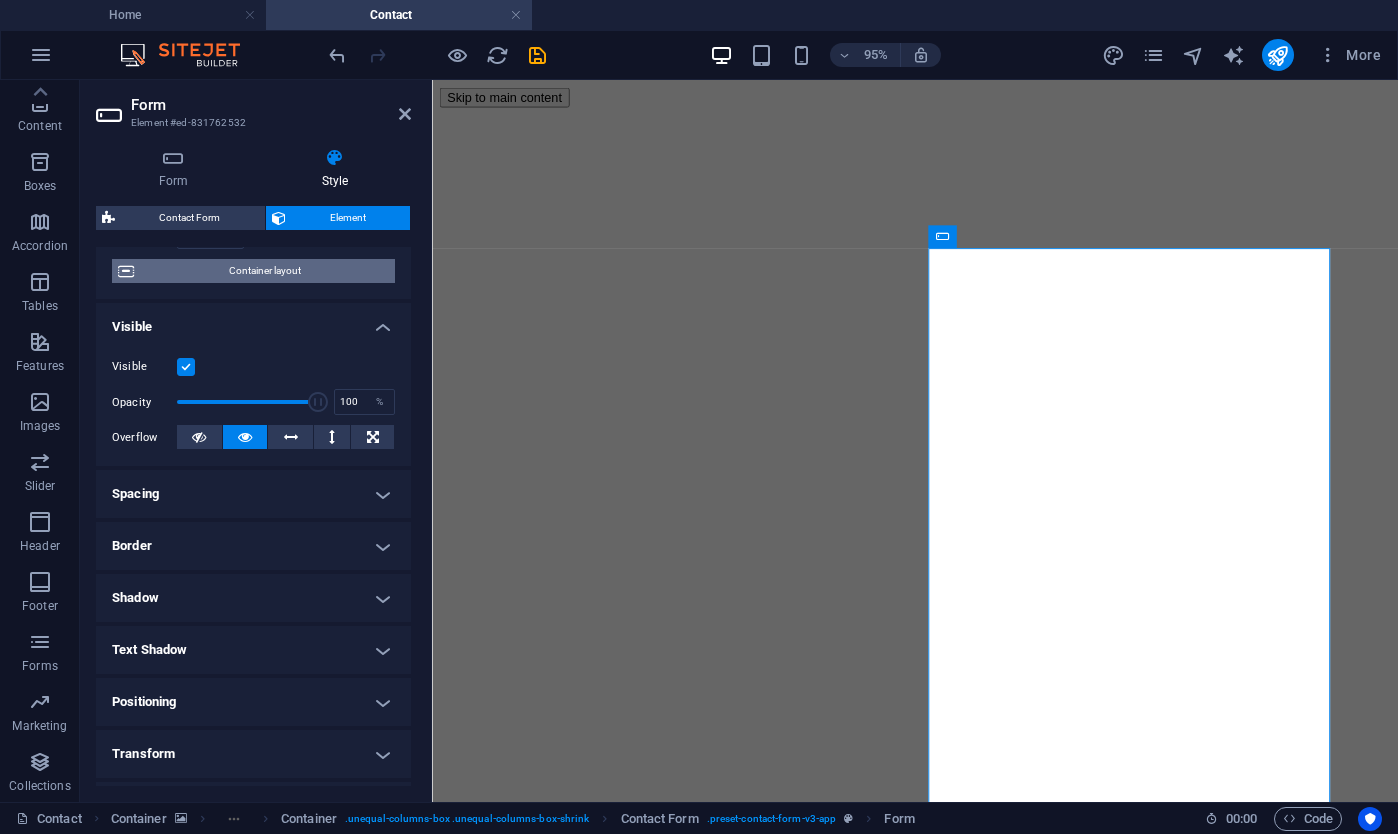 scroll, scrollTop: 306, scrollLeft: 0, axis: vertical 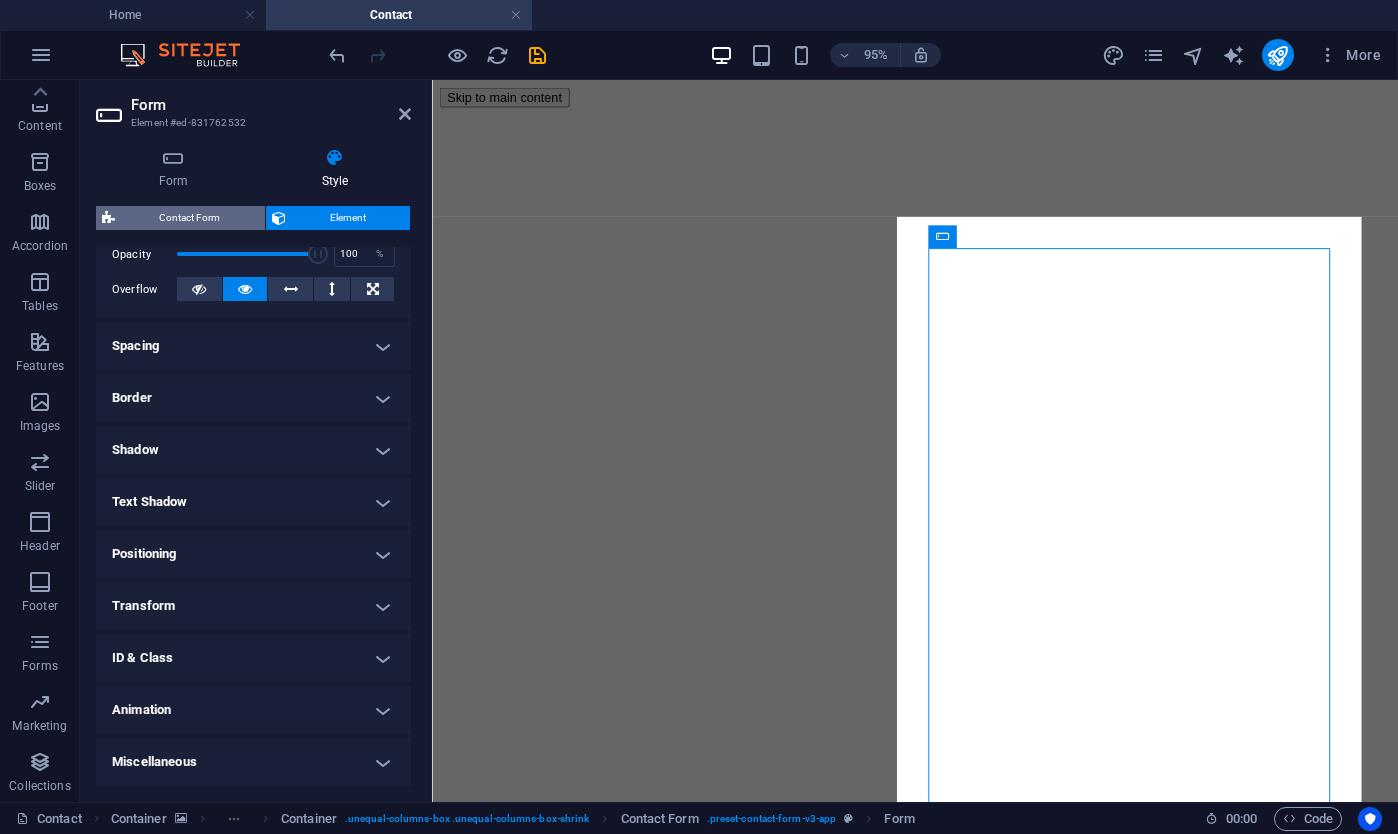 click on "Contact Form" at bounding box center [190, 218] 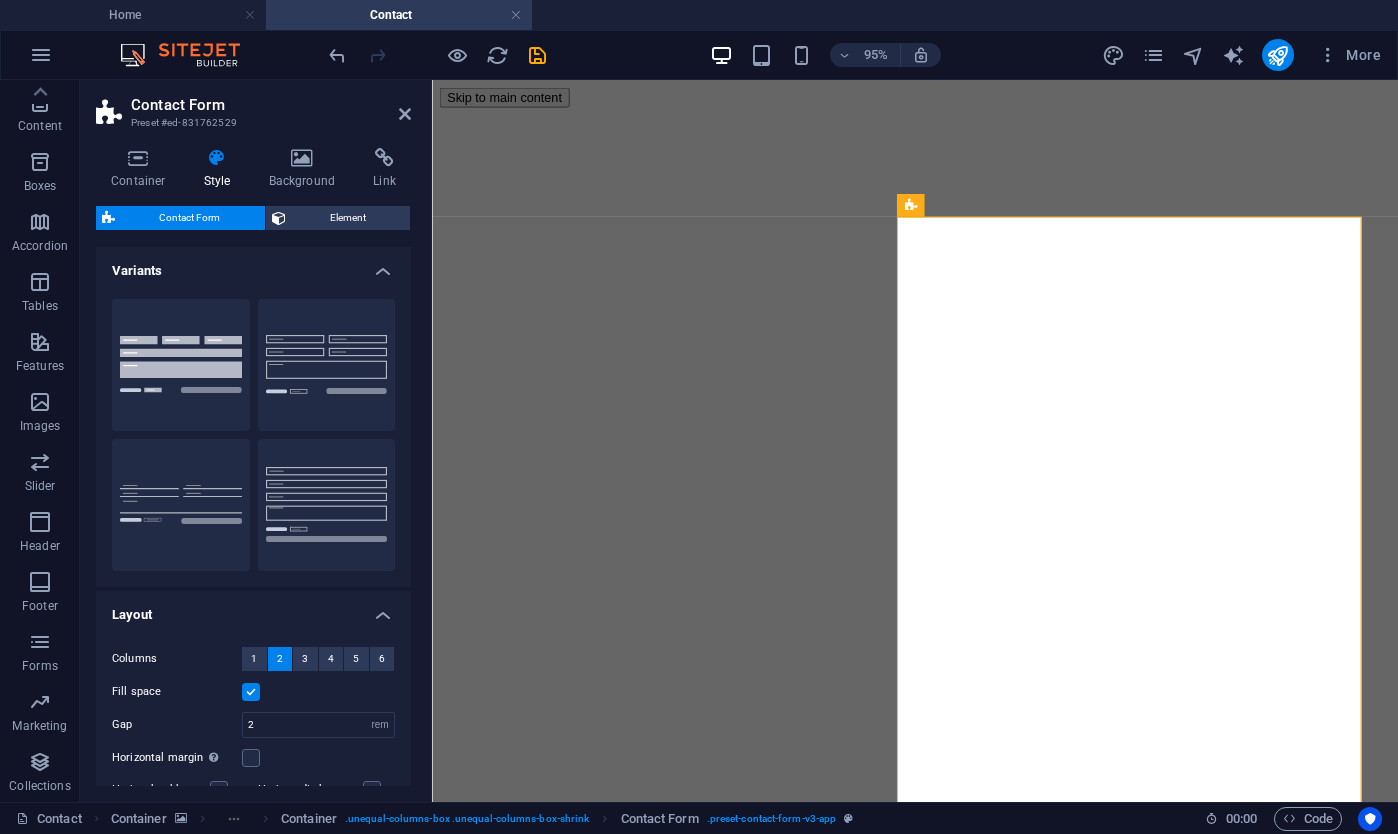 scroll, scrollTop: 219, scrollLeft: 0, axis: vertical 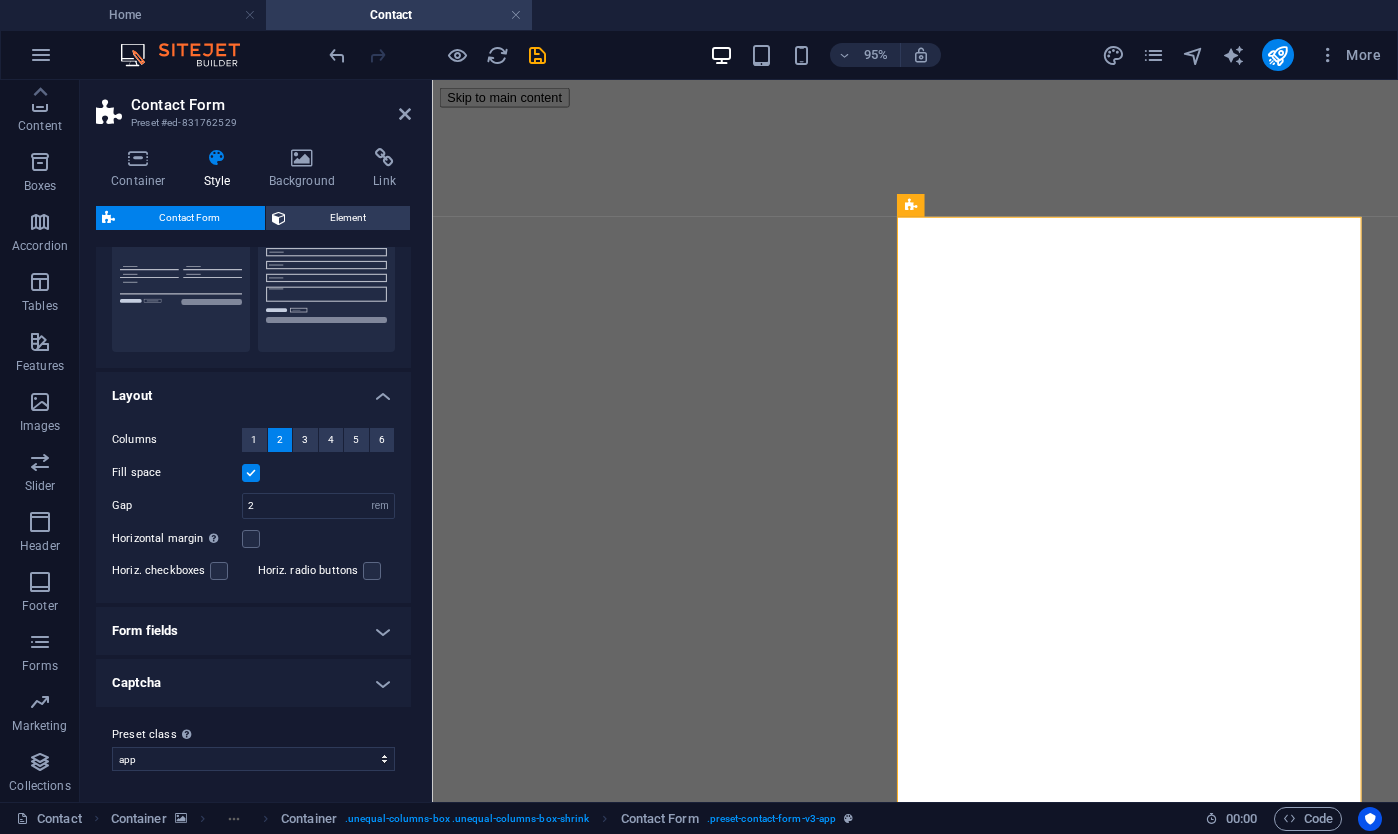 click on "Captcha" at bounding box center [253, 683] 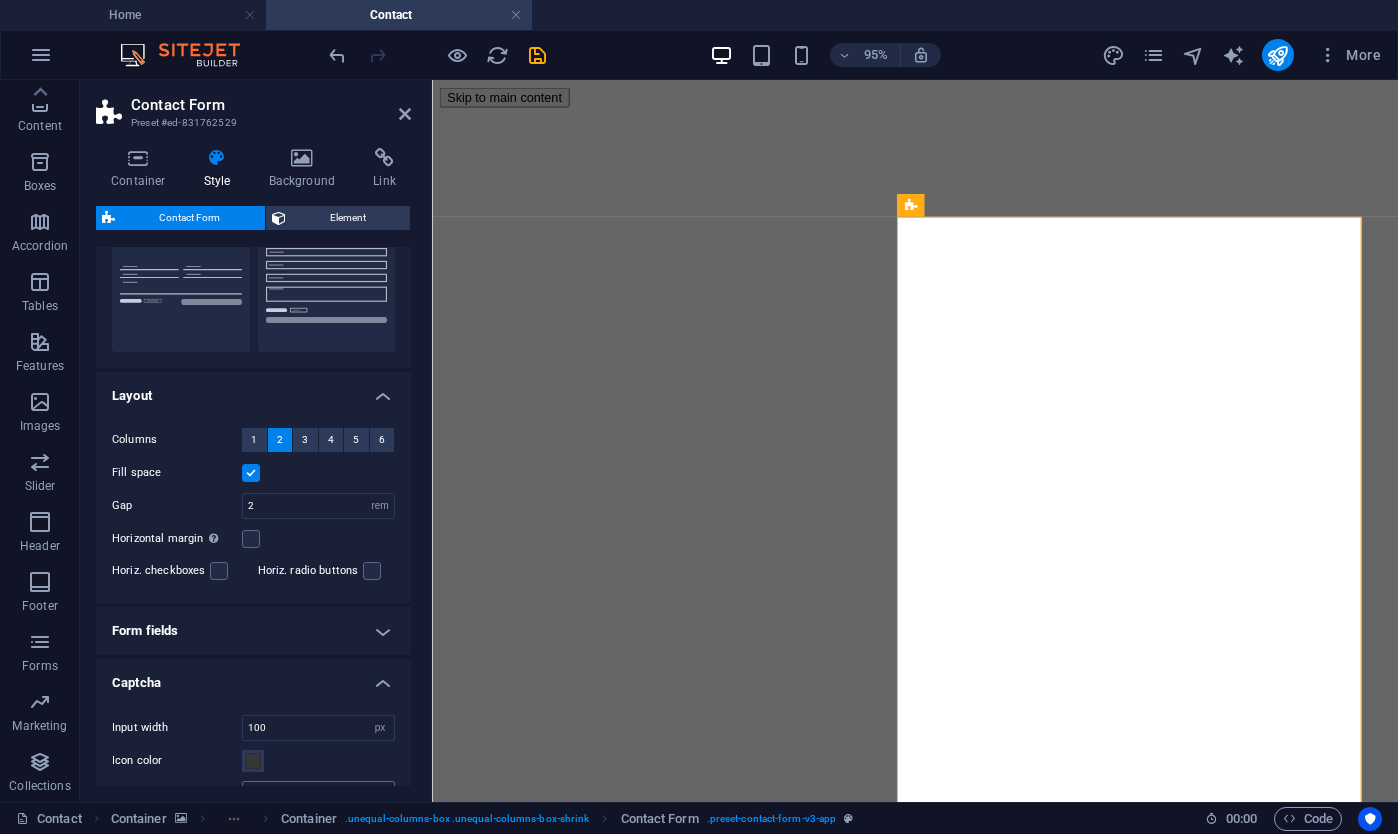 scroll, scrollTop: 339, scrollLeft: 0, axis: vertical 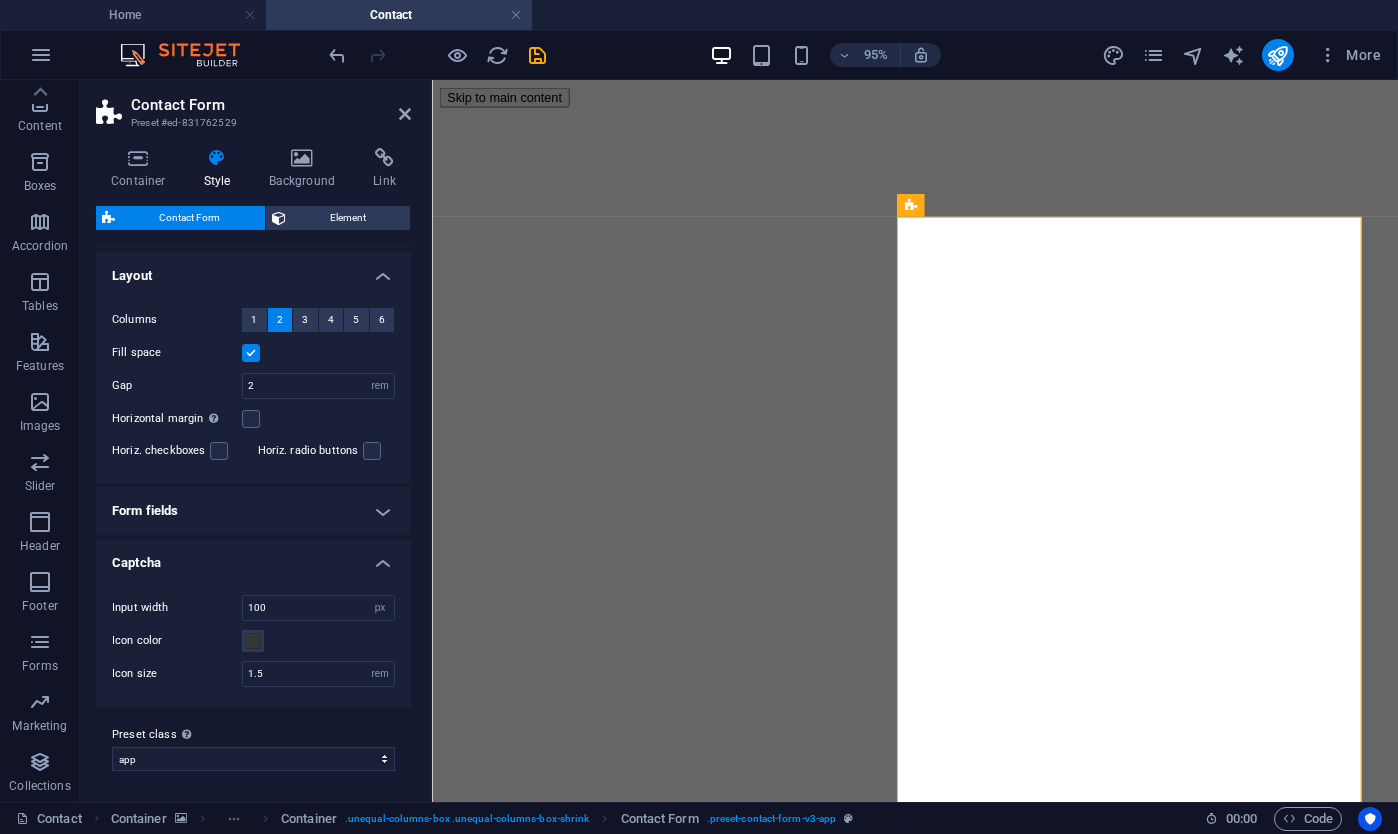 click on "Form fields" at bounding box center [253, 511] 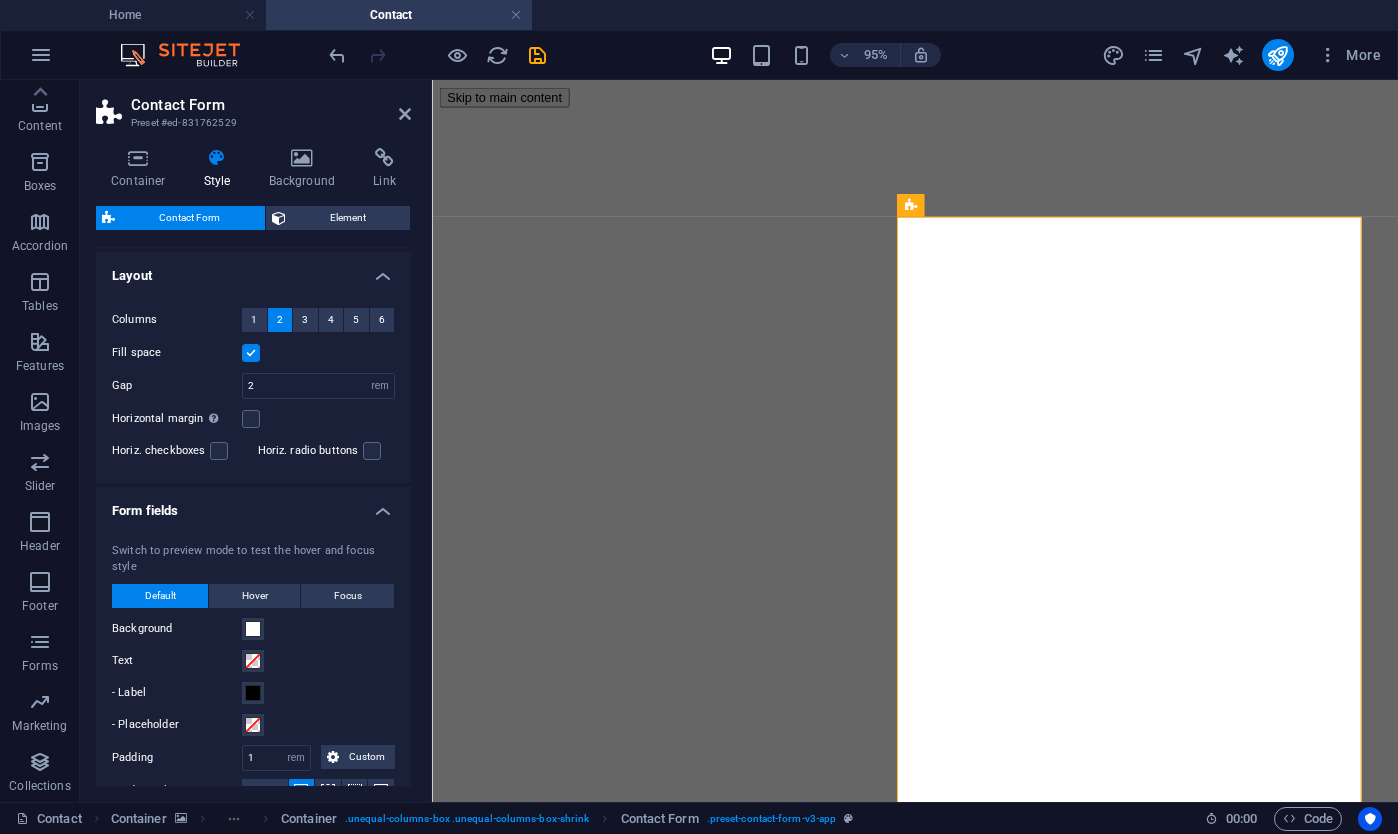scroll, scrollTop: 761, scrollLeft: 0, axis: vertical 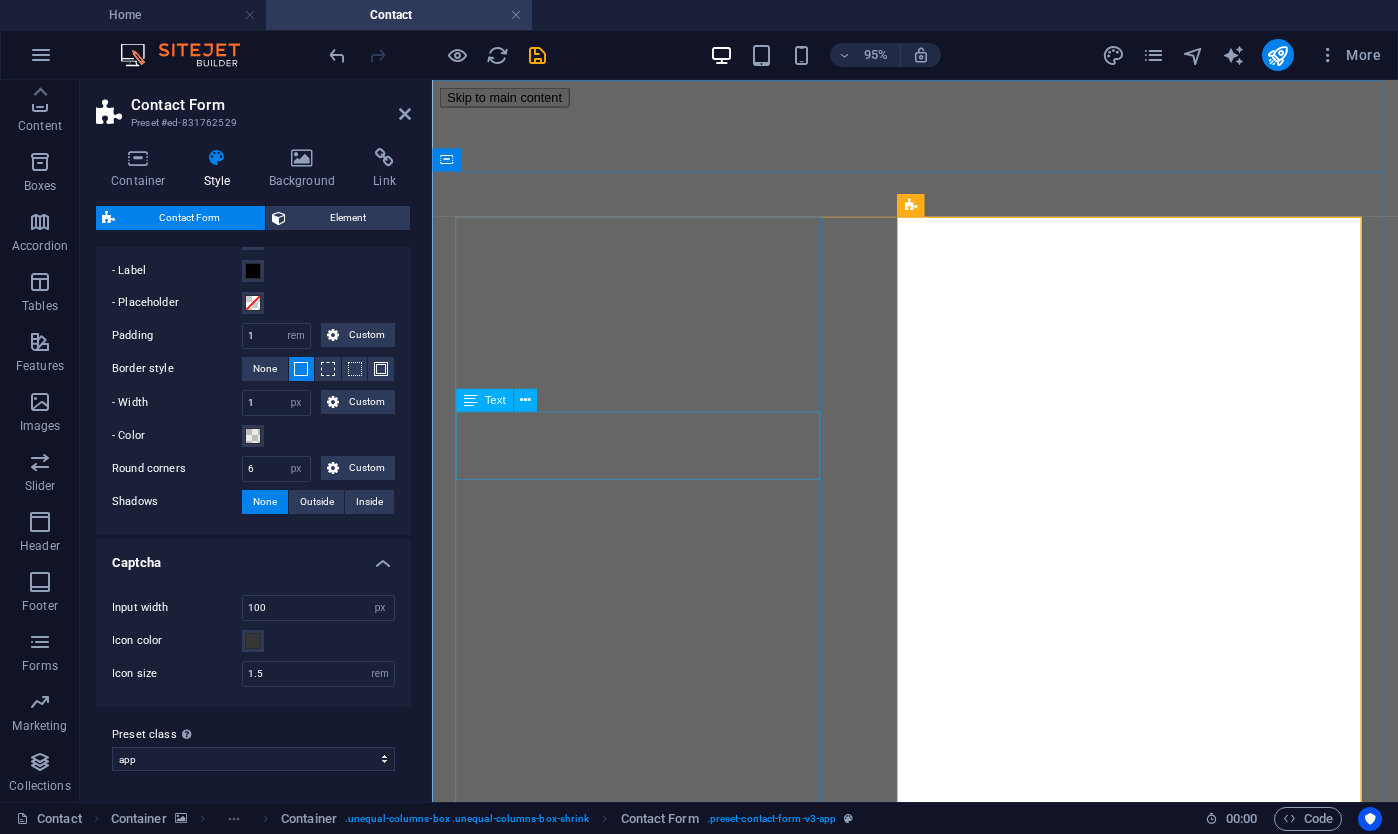 click on "Lorem ipsum dolor sit amet, consectetur adipiscing elit, sed do eiusmod tempor incididunt ut labore et dolore magna aliqua." at bounding box center (940, 1434) 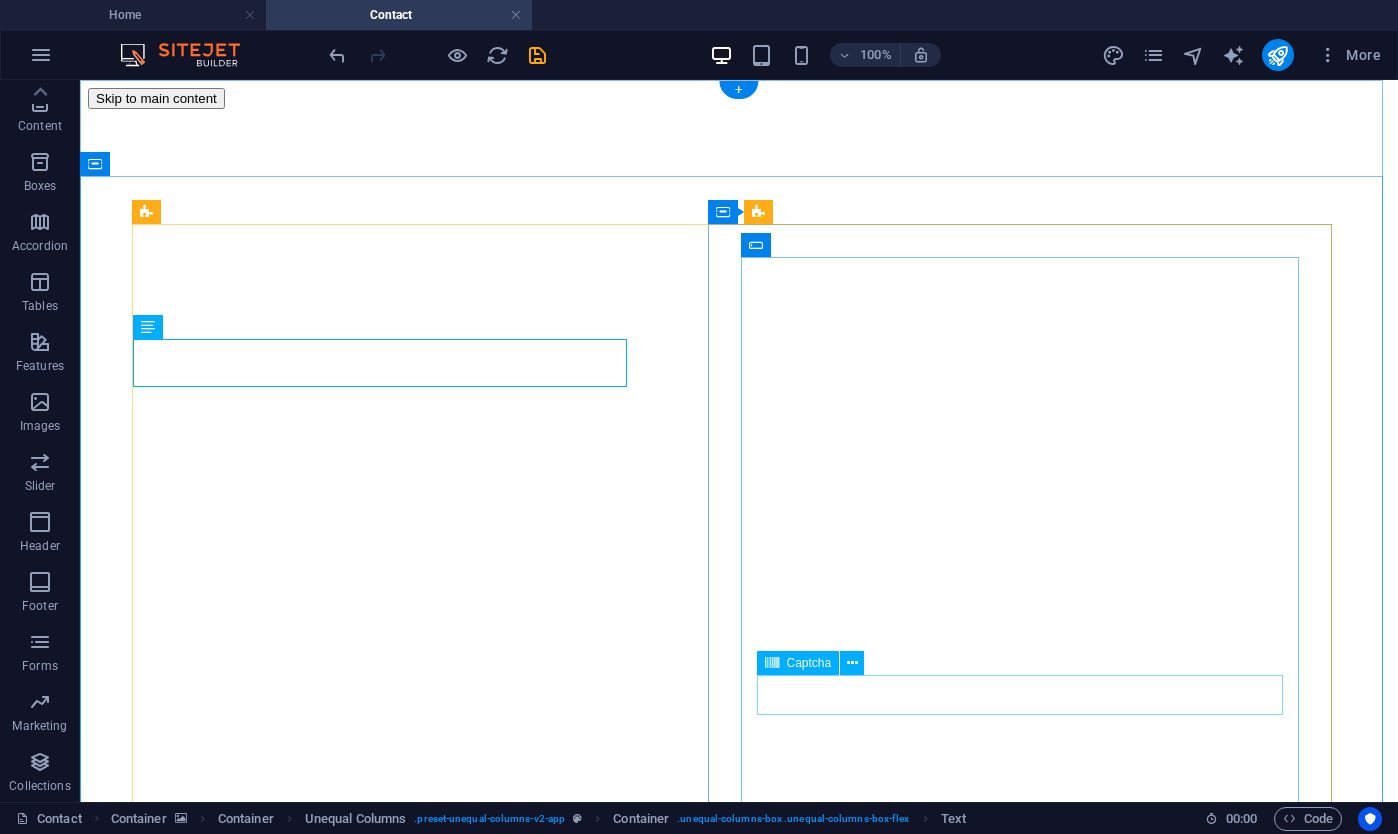 click on "Unreadable? Load new" at bounding box center (739, 2055) 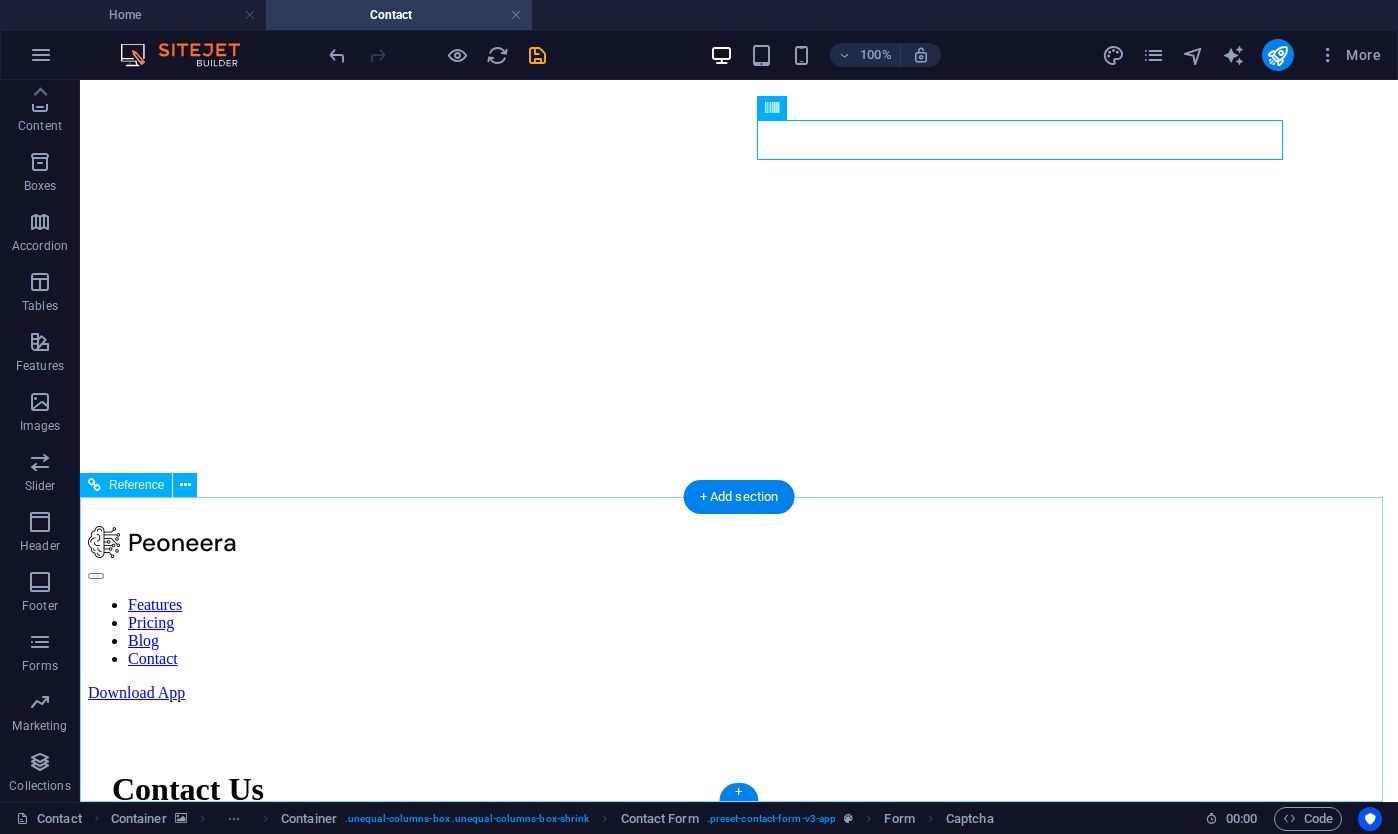 scroll, scrollTop: 246, scrollLeft: 0, axis: vertical 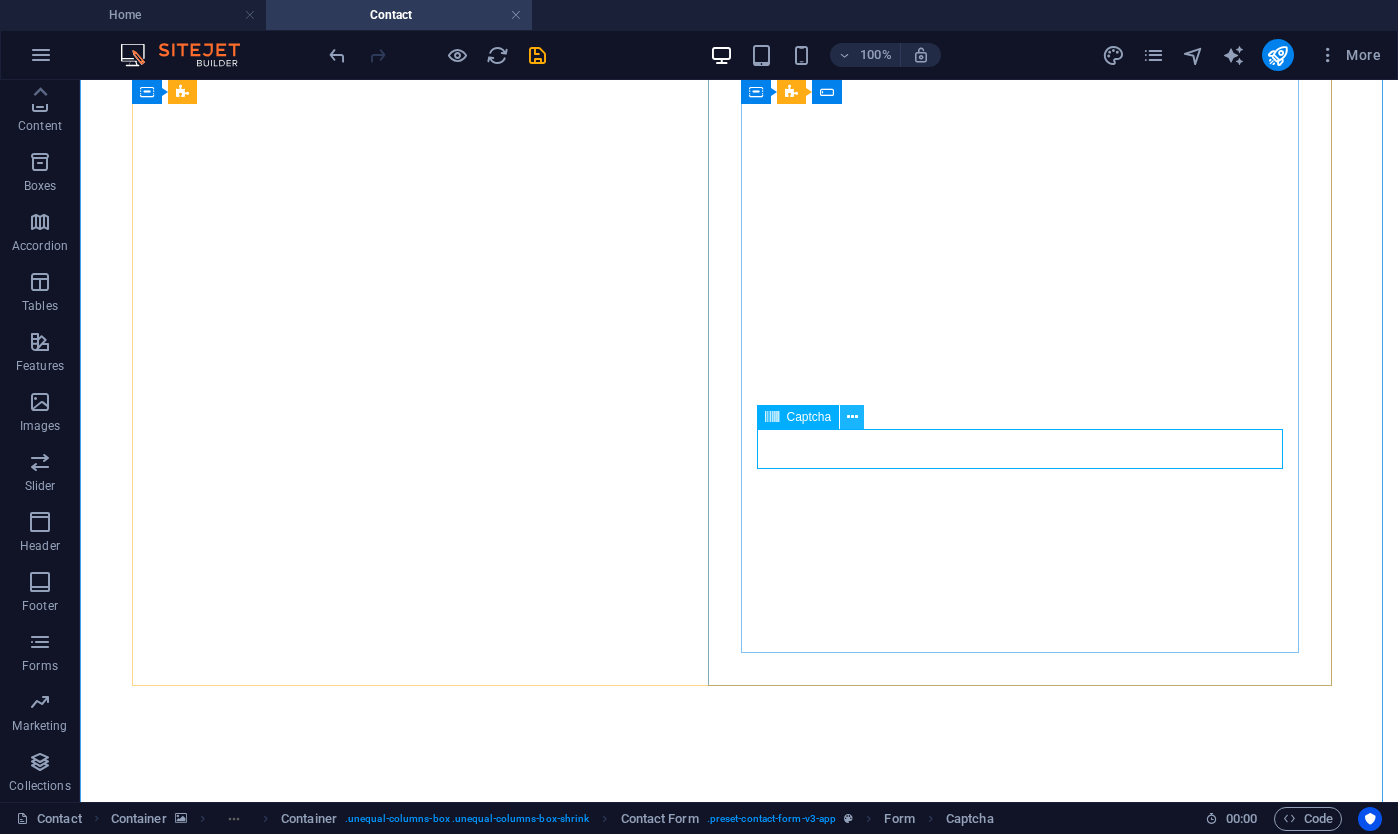 click at bounding box center [852, 417] 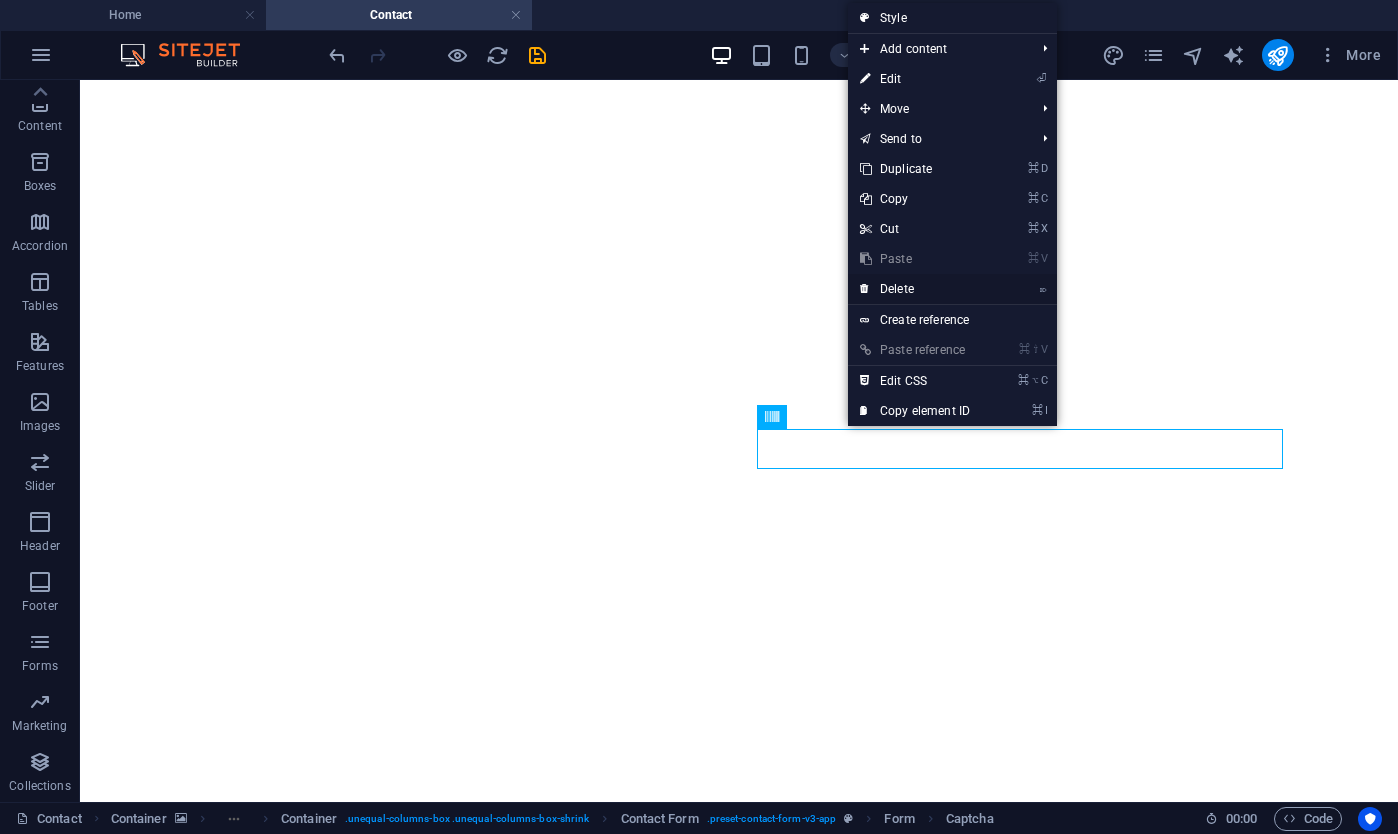 click on "⌦  Delete" at bounding box center (915, 289) 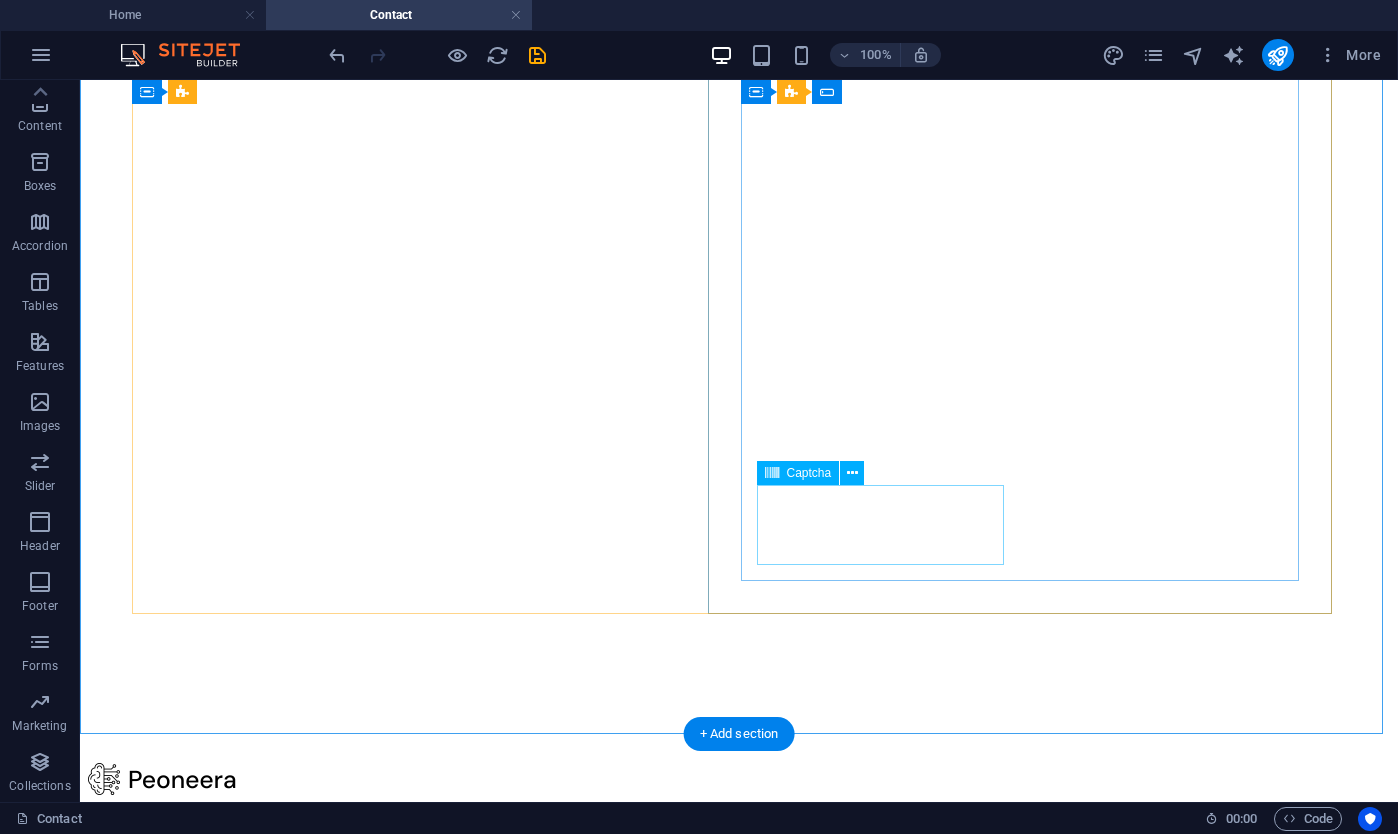 click on "Unreadable? Load new" at bounding box center [739, 1823] 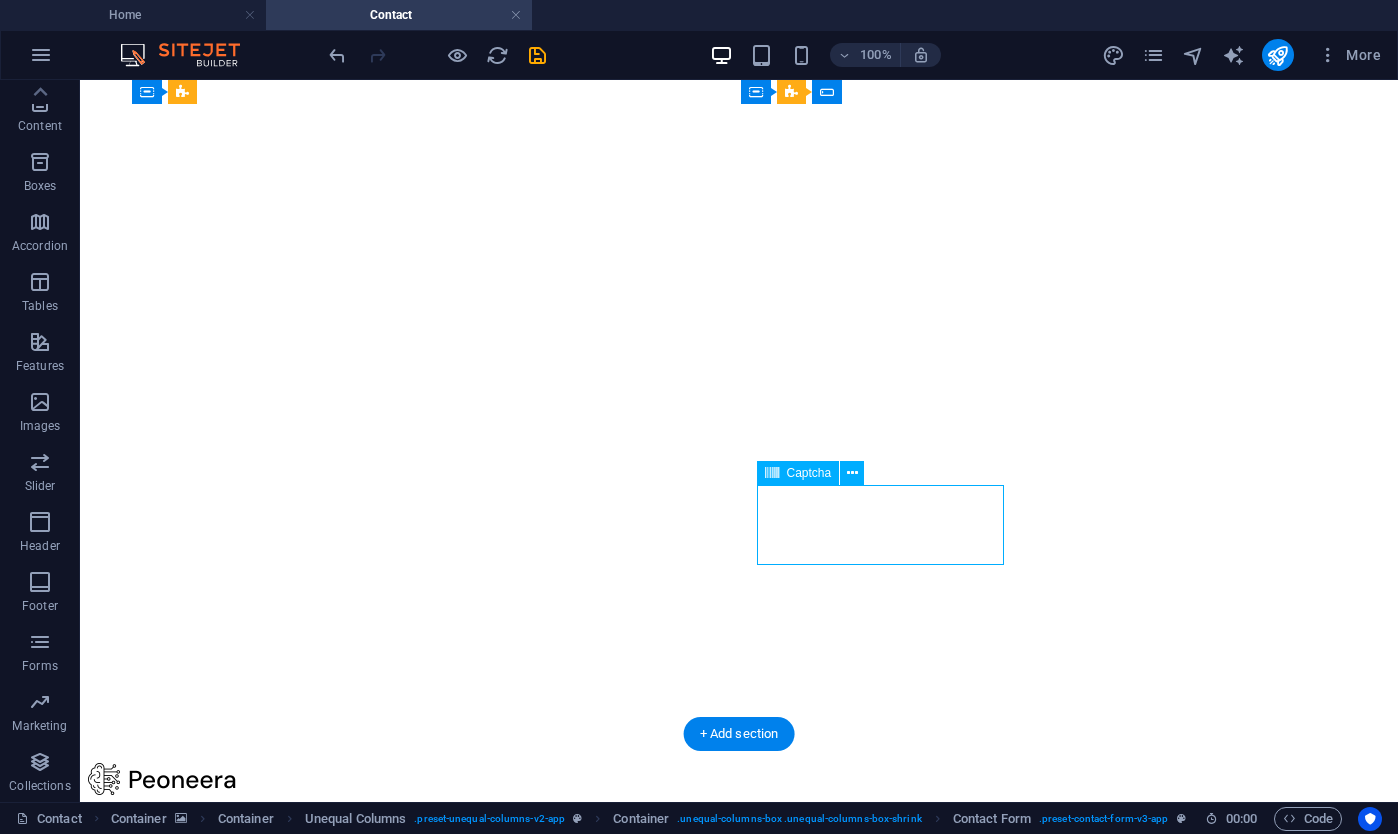 click on "Unreadable? Load new" at bounding box center (739, 1823) 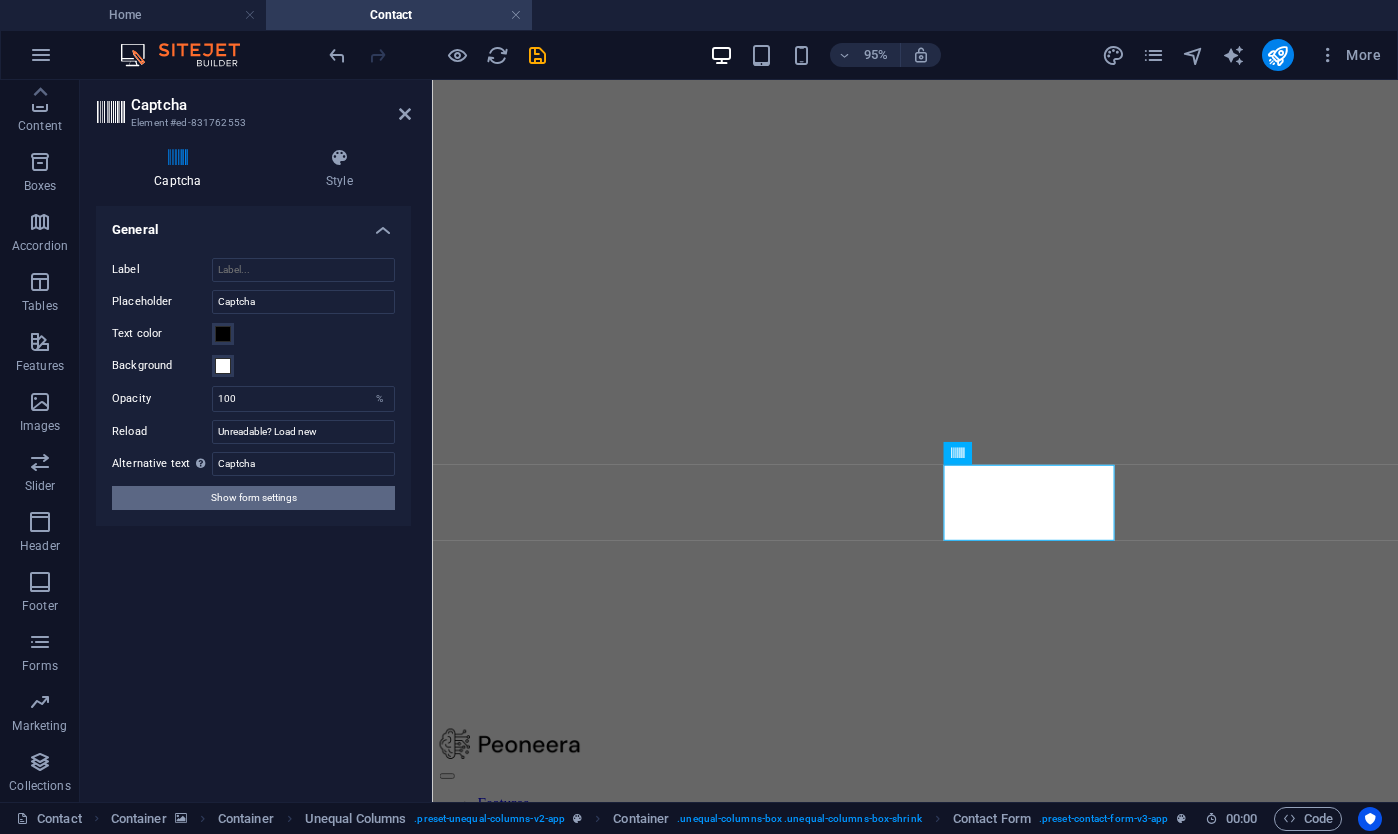 click on "Show form settings" at bounding box center (254, 498) 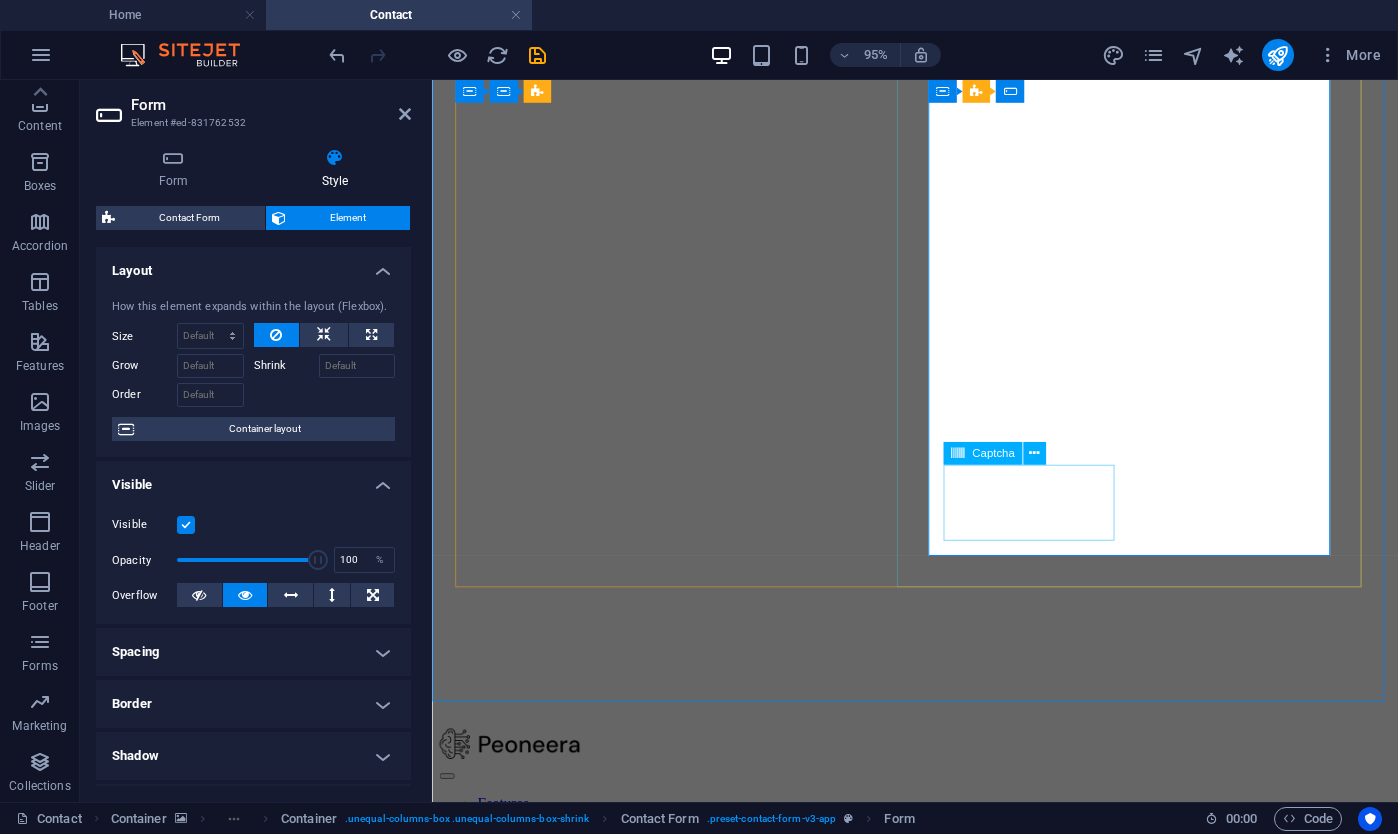 click at bounding box center (585, 1836) 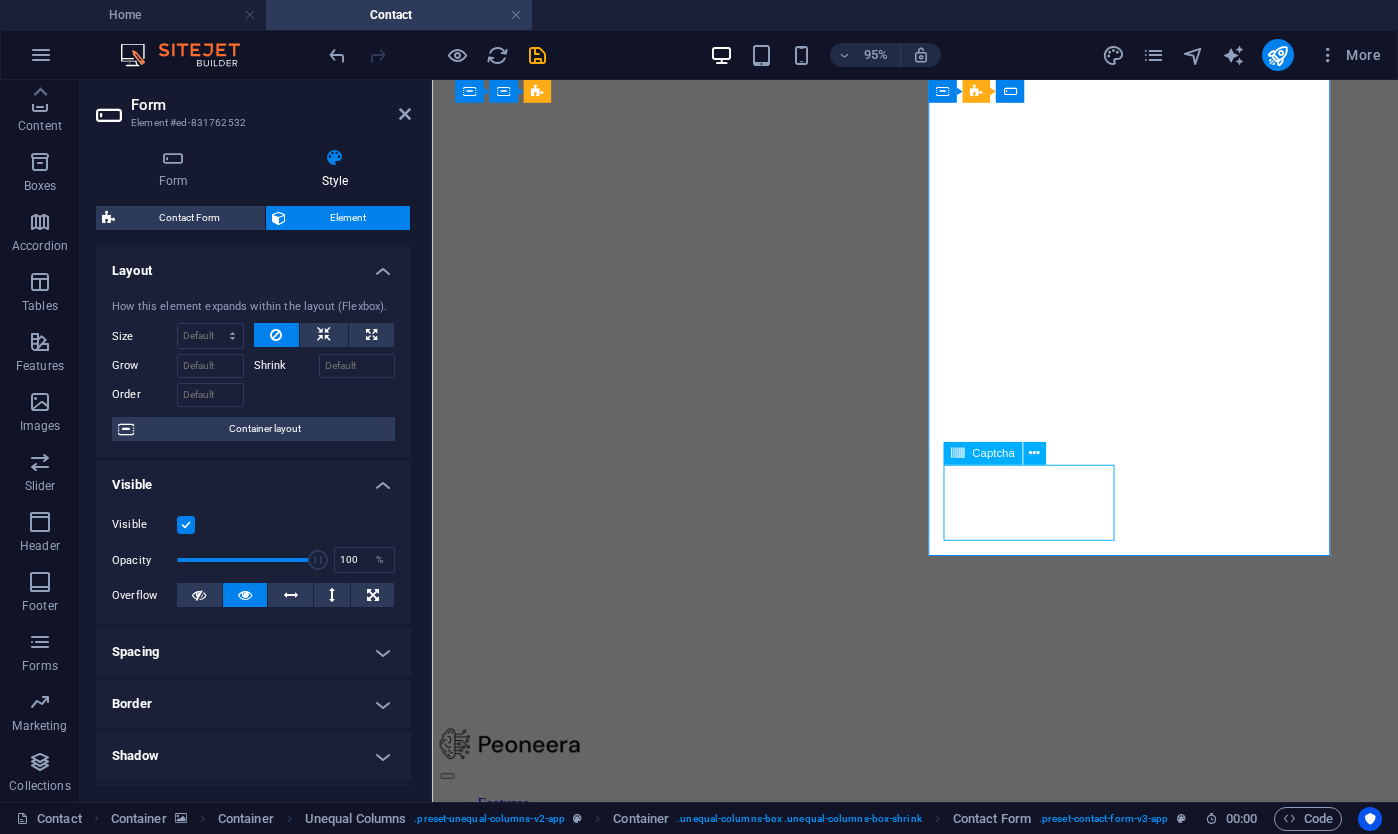 click on "Unreadable? Load new" at bounding box center [940, 1823] 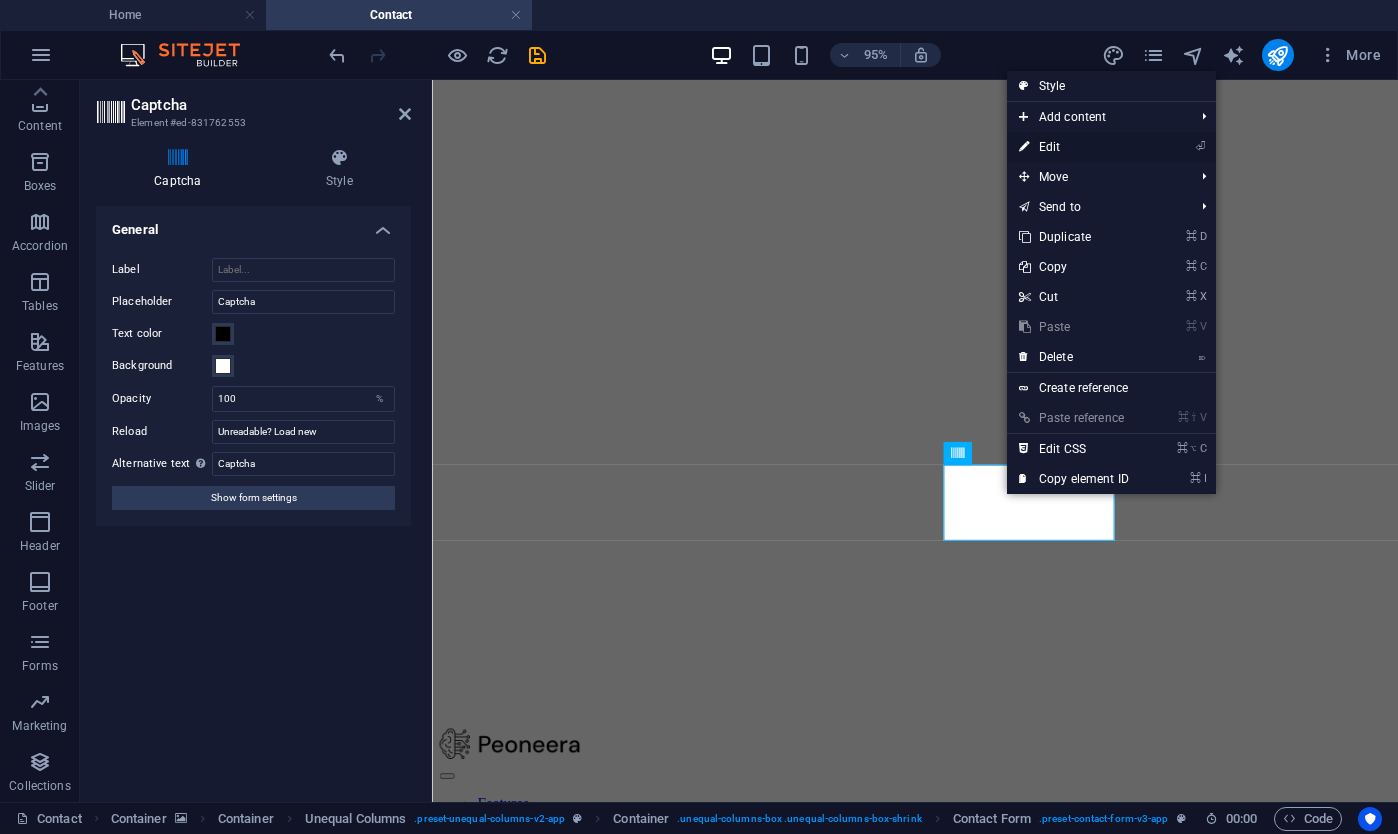 click on "⏎  Edit" at bounding box center [1074, 147] 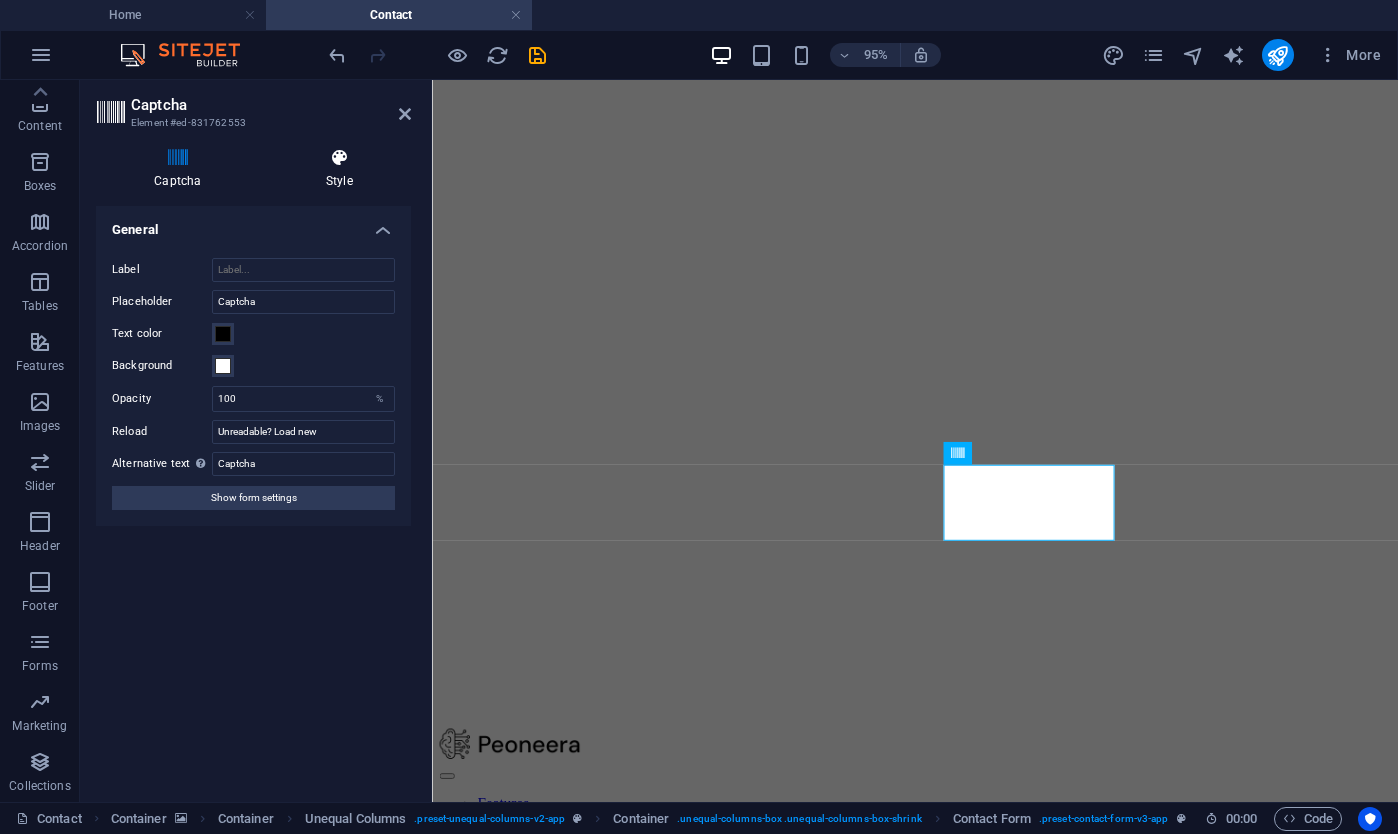click at bounding box center (339, 158) 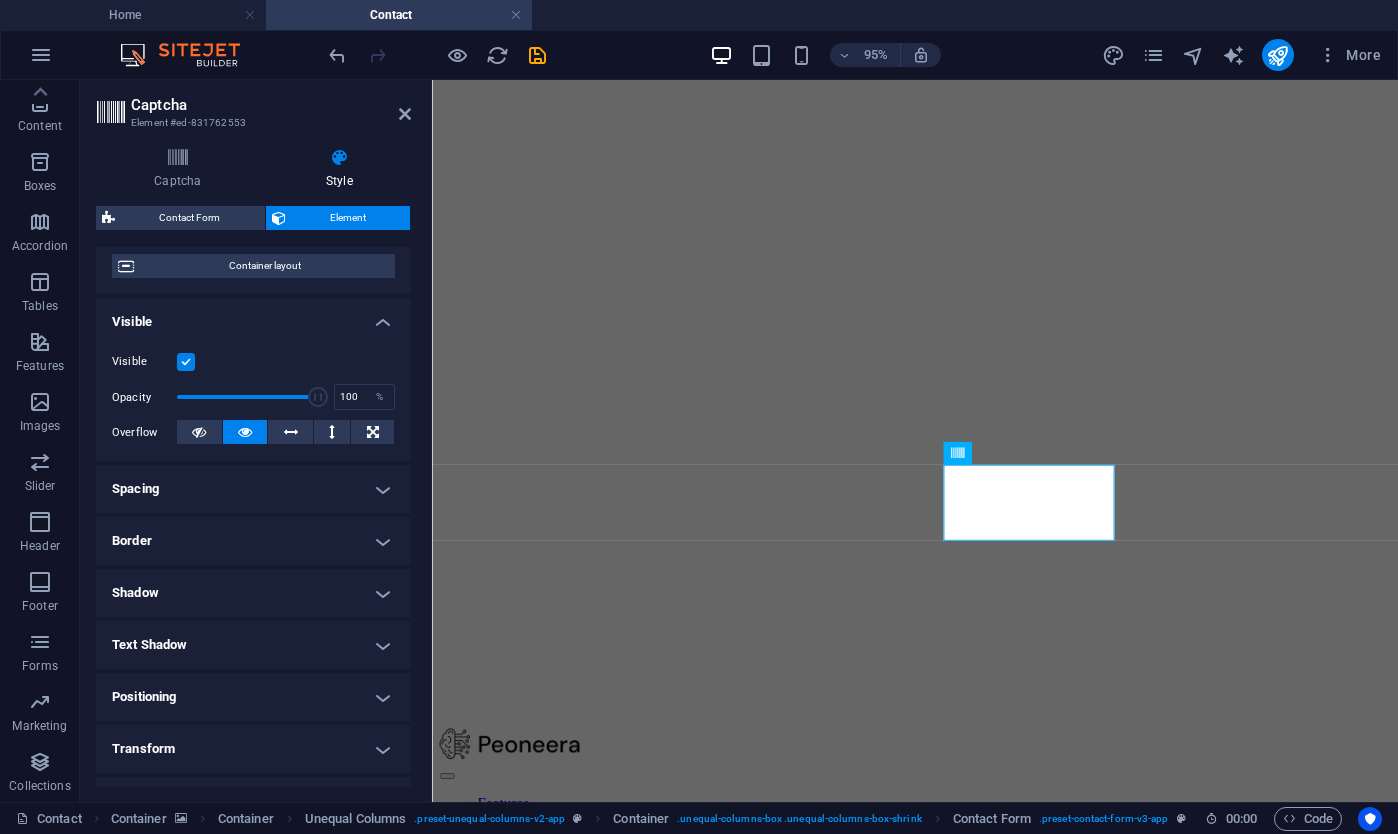 scroll, scrollTop: 306, scrollLeft: 0, axis: vertical 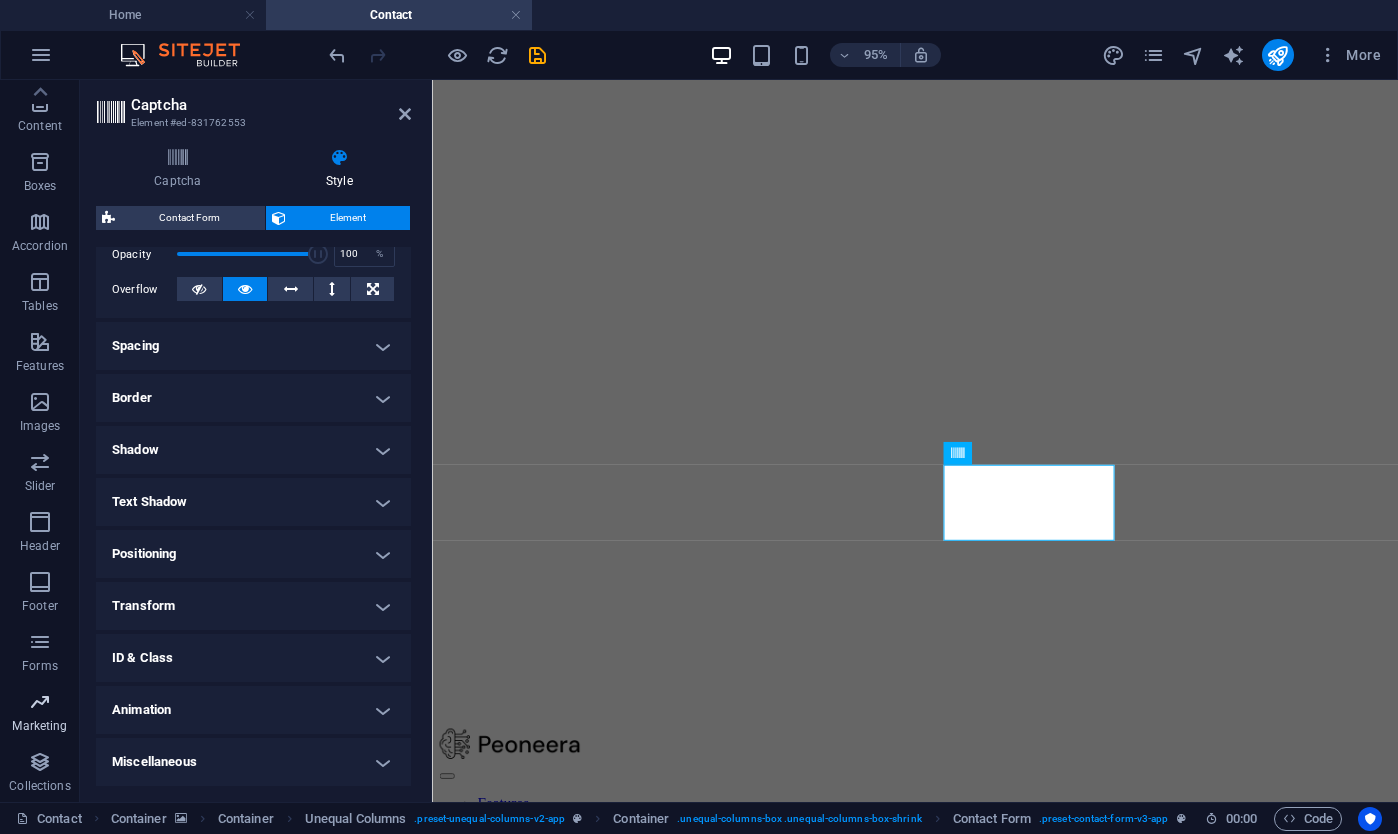 click on "Marketing" at bounding box center (39, 726) 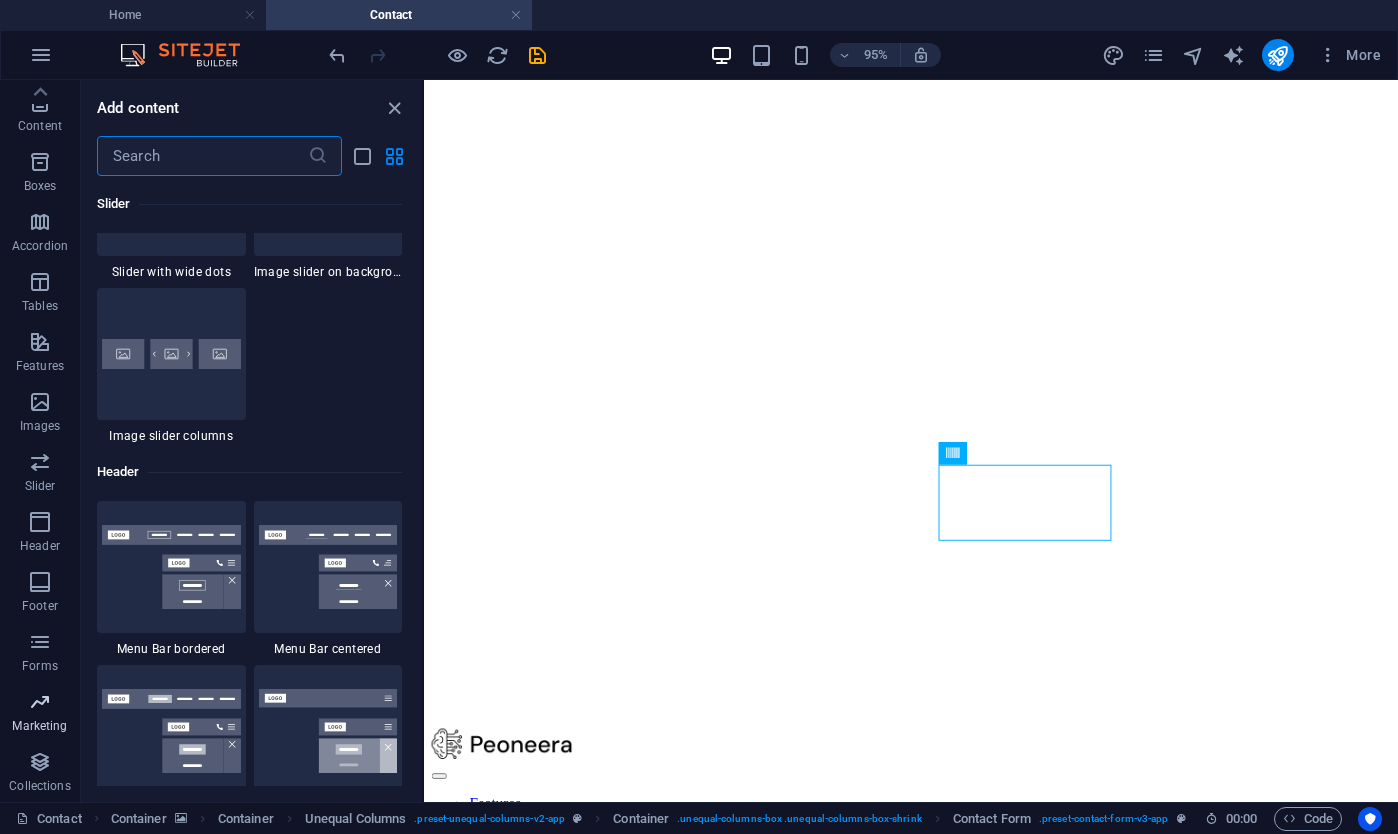 scroll, scrollTop: 16289, scrollLeft: 0, axis: vertical 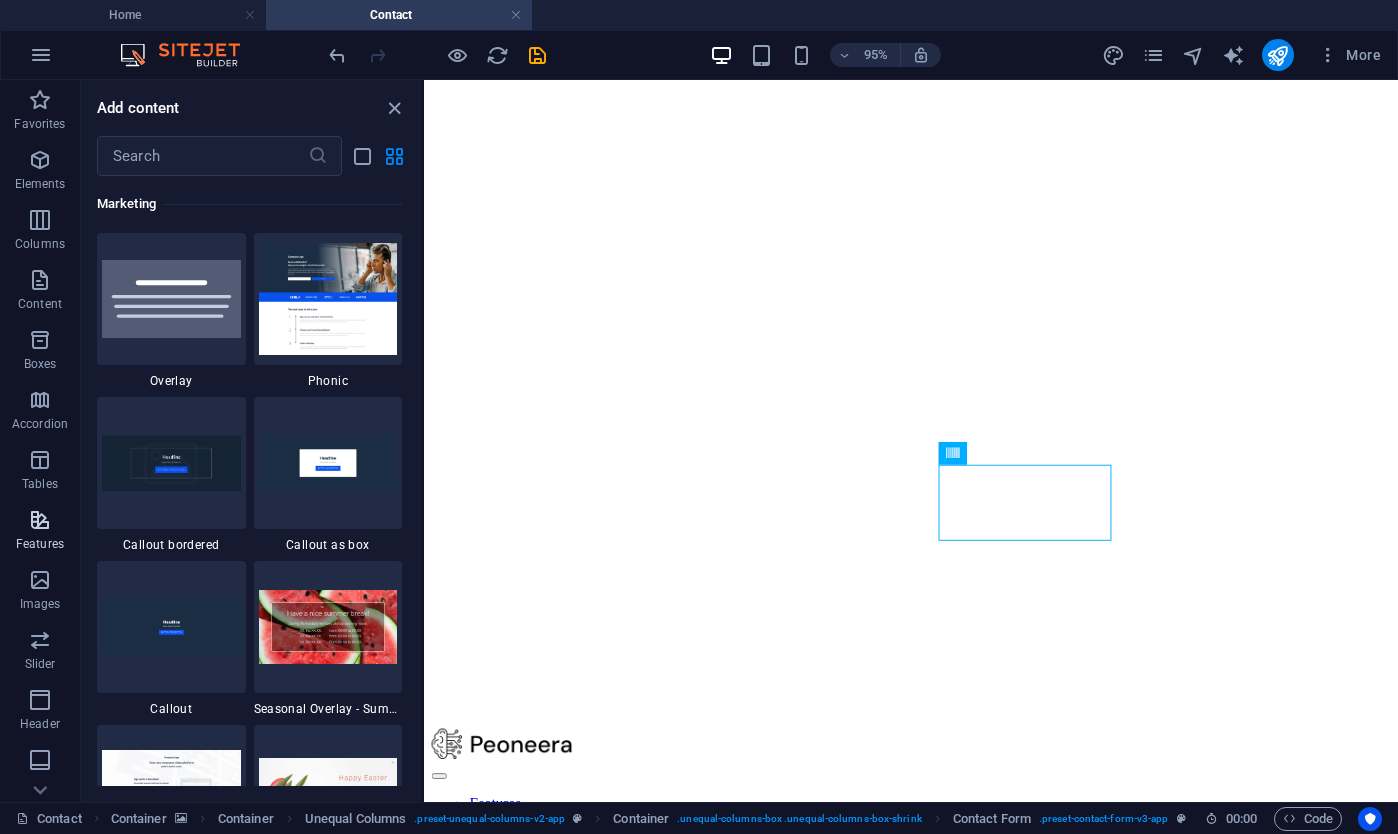 click on "Features" at bounding box center (40, 532) 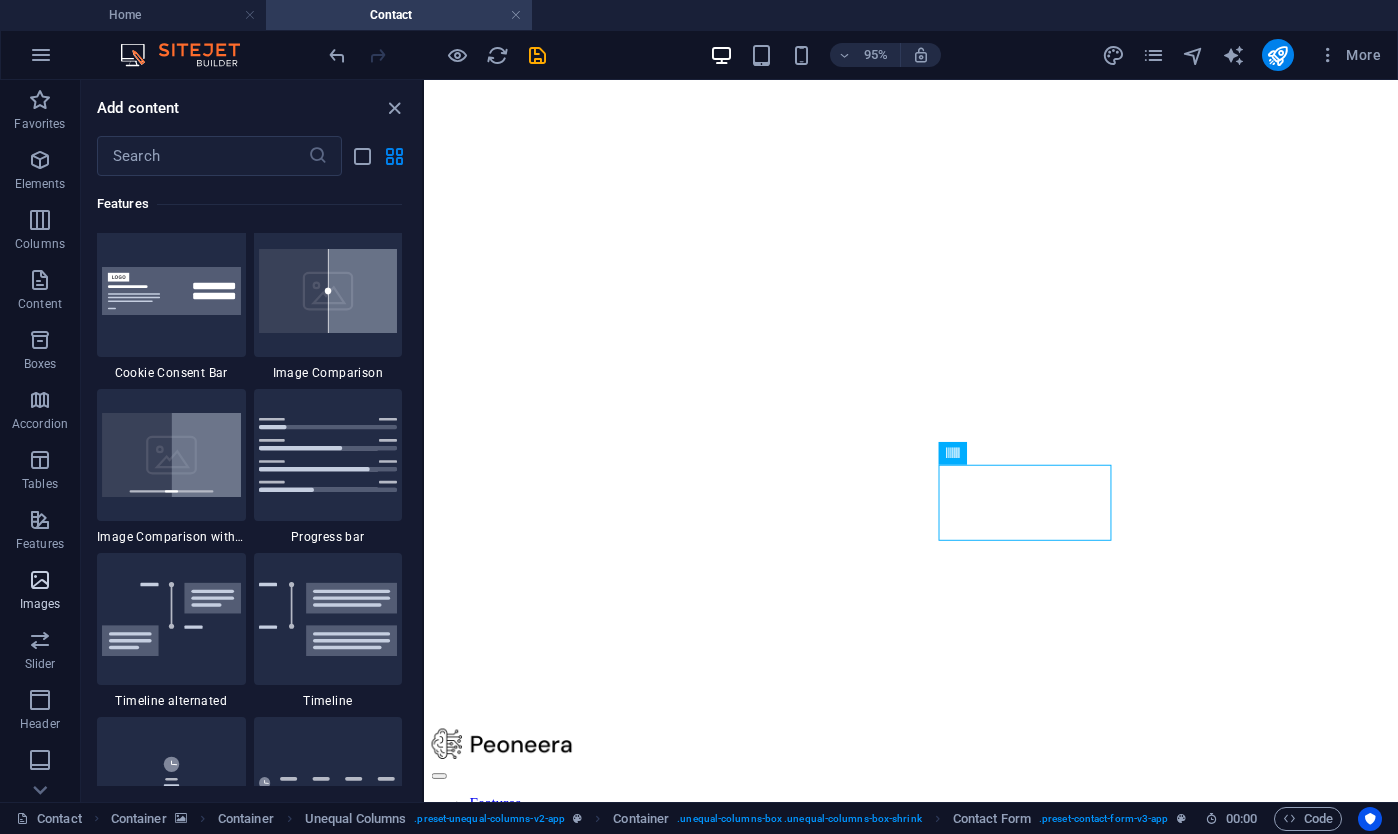 scroll, scrollTop: 7795, scrollLeft: 0, axis: vertical 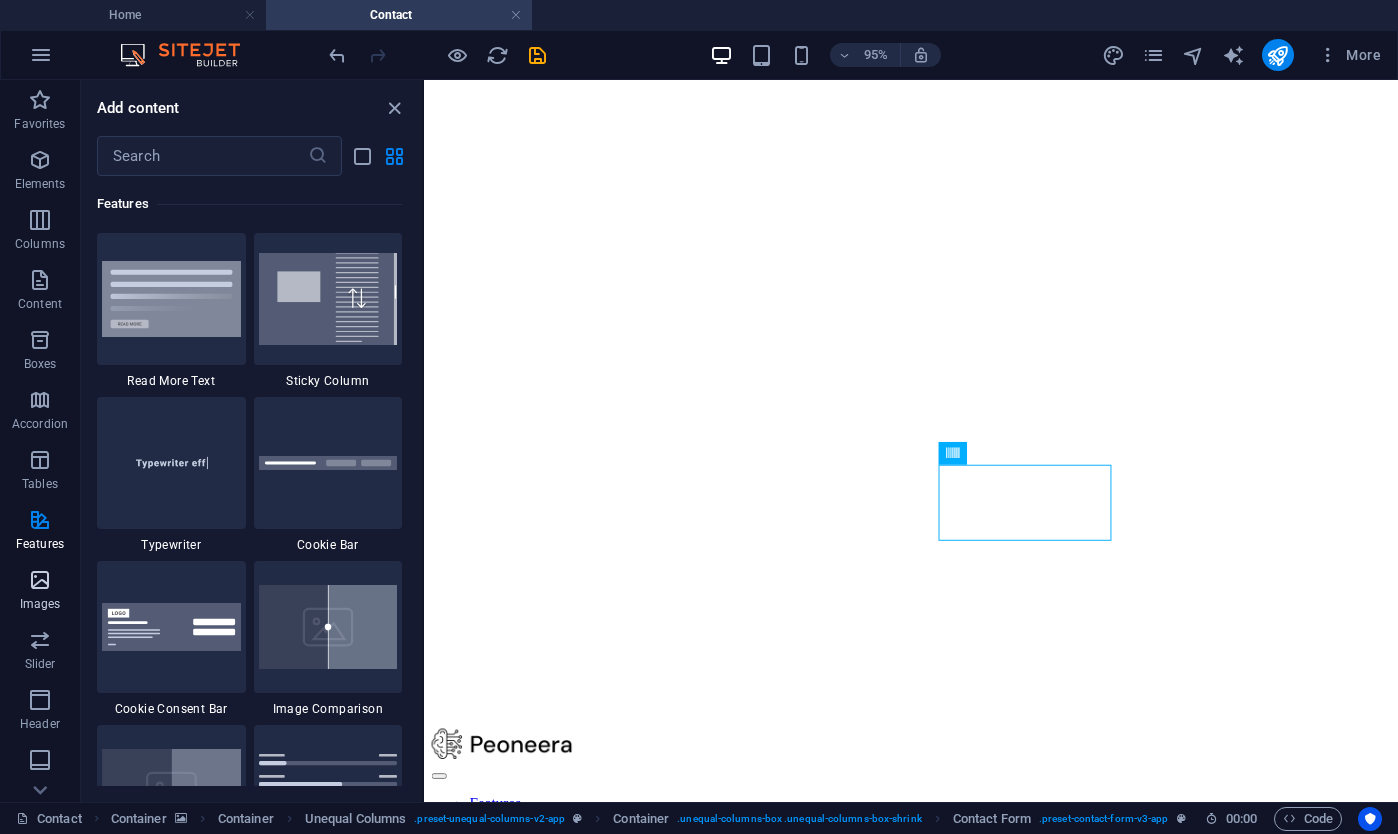 click at bounding box center [40, 580] 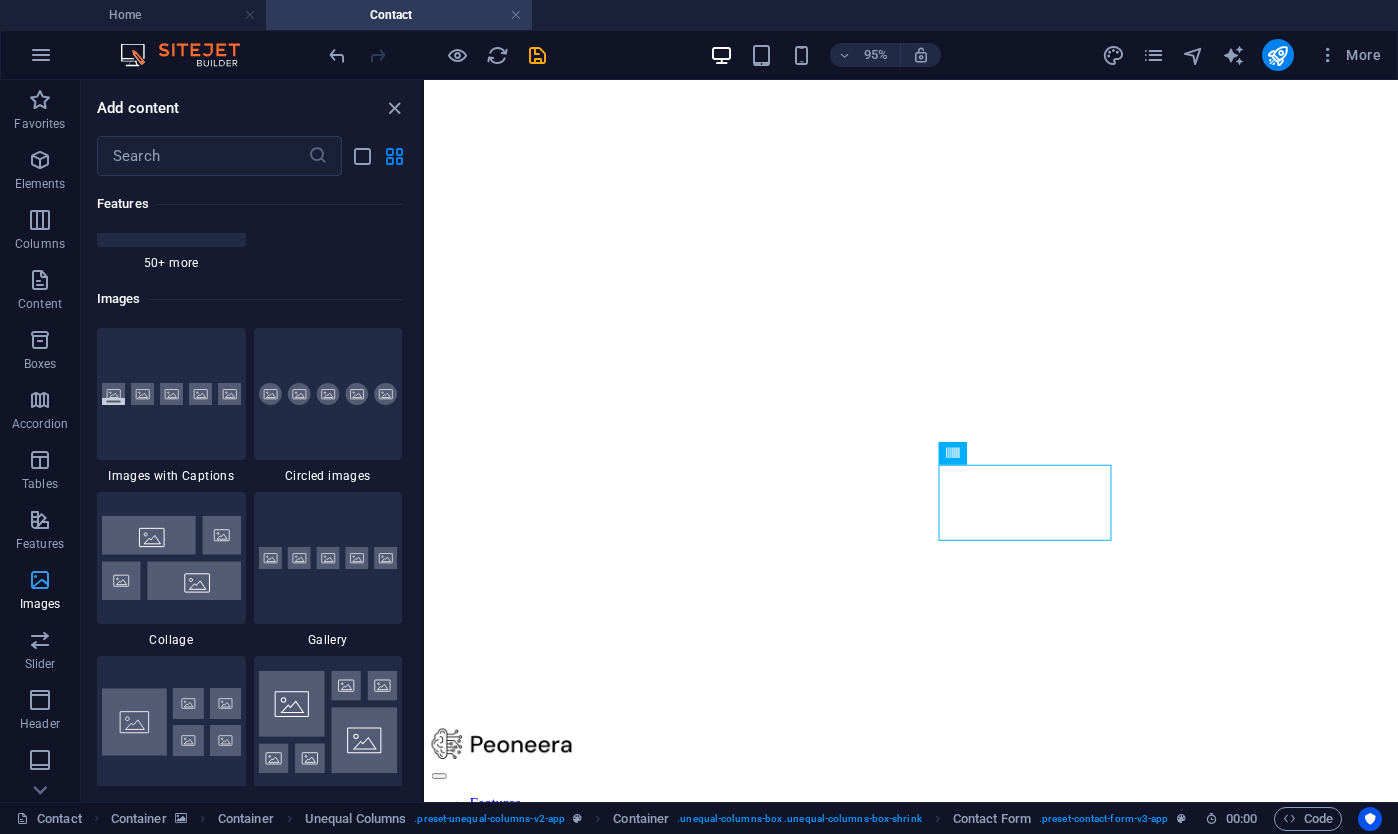 scroll, scrollTop: 10140, scrollLeft: 0, axis: vertical 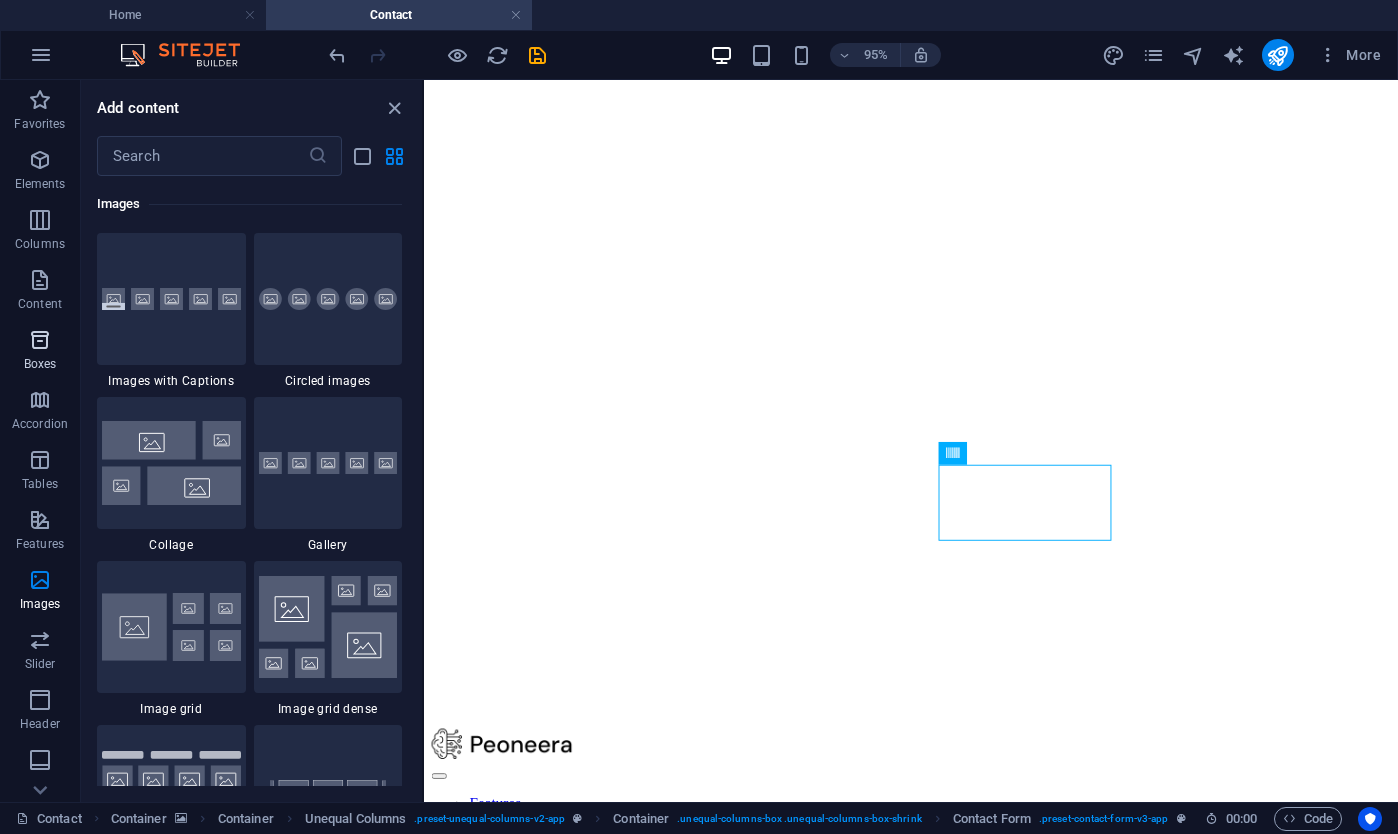click at bounding box center (40, 340) 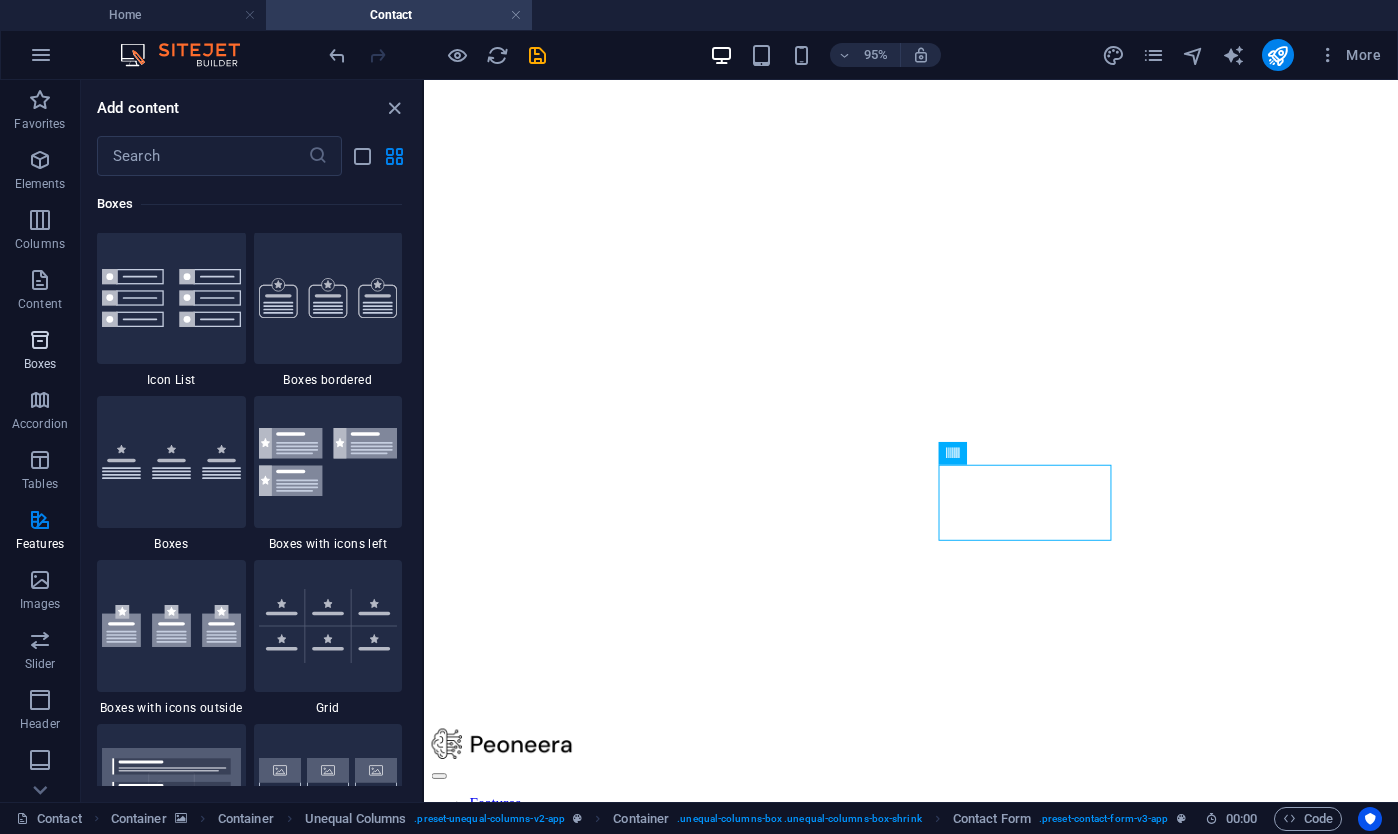 scroll, scrollTop: 5516, scrollLeft: 0, axis: vertical 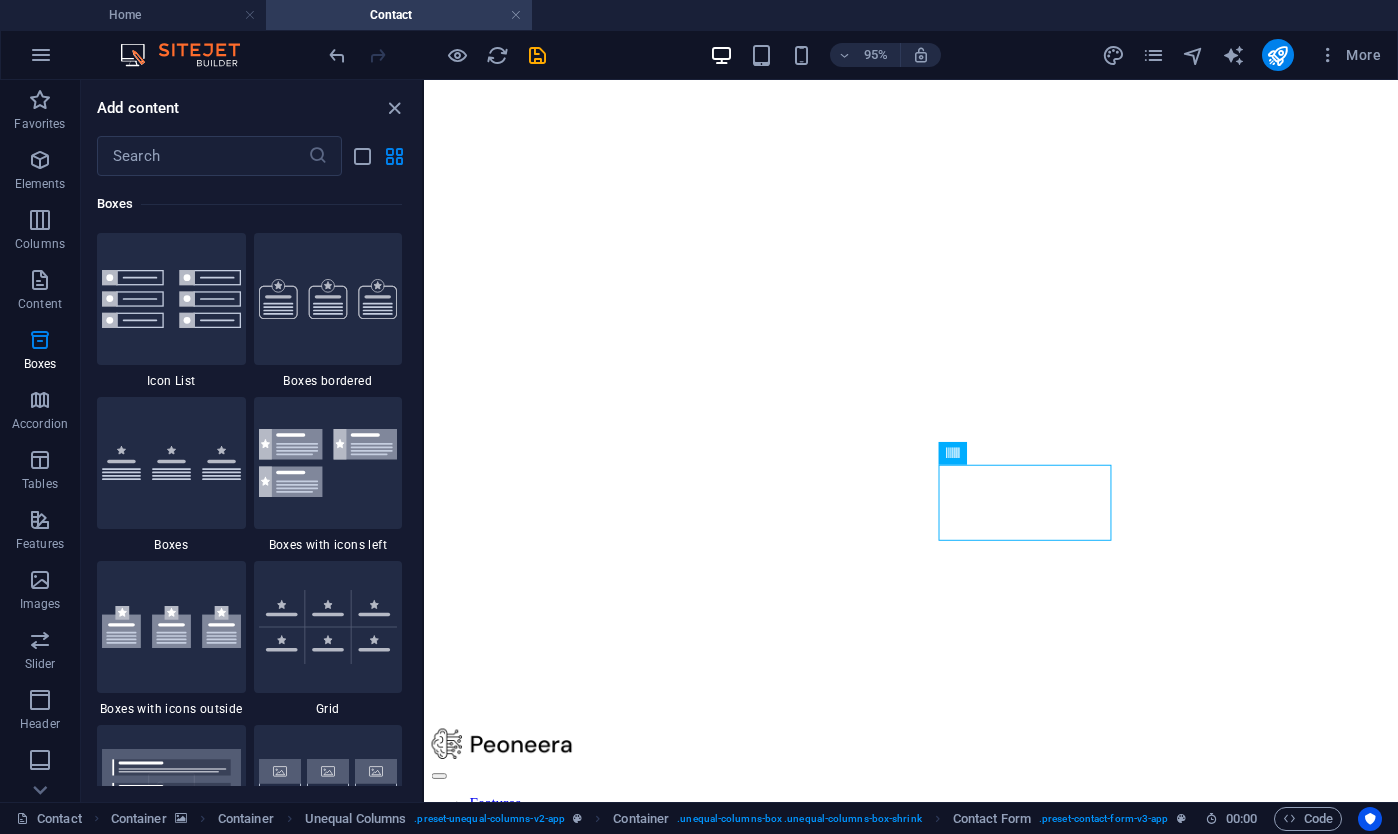 drag, startPoint x: 29, startPoint y: 43, endPoint x: 566, endPoint y: 95, distance: 539.51184 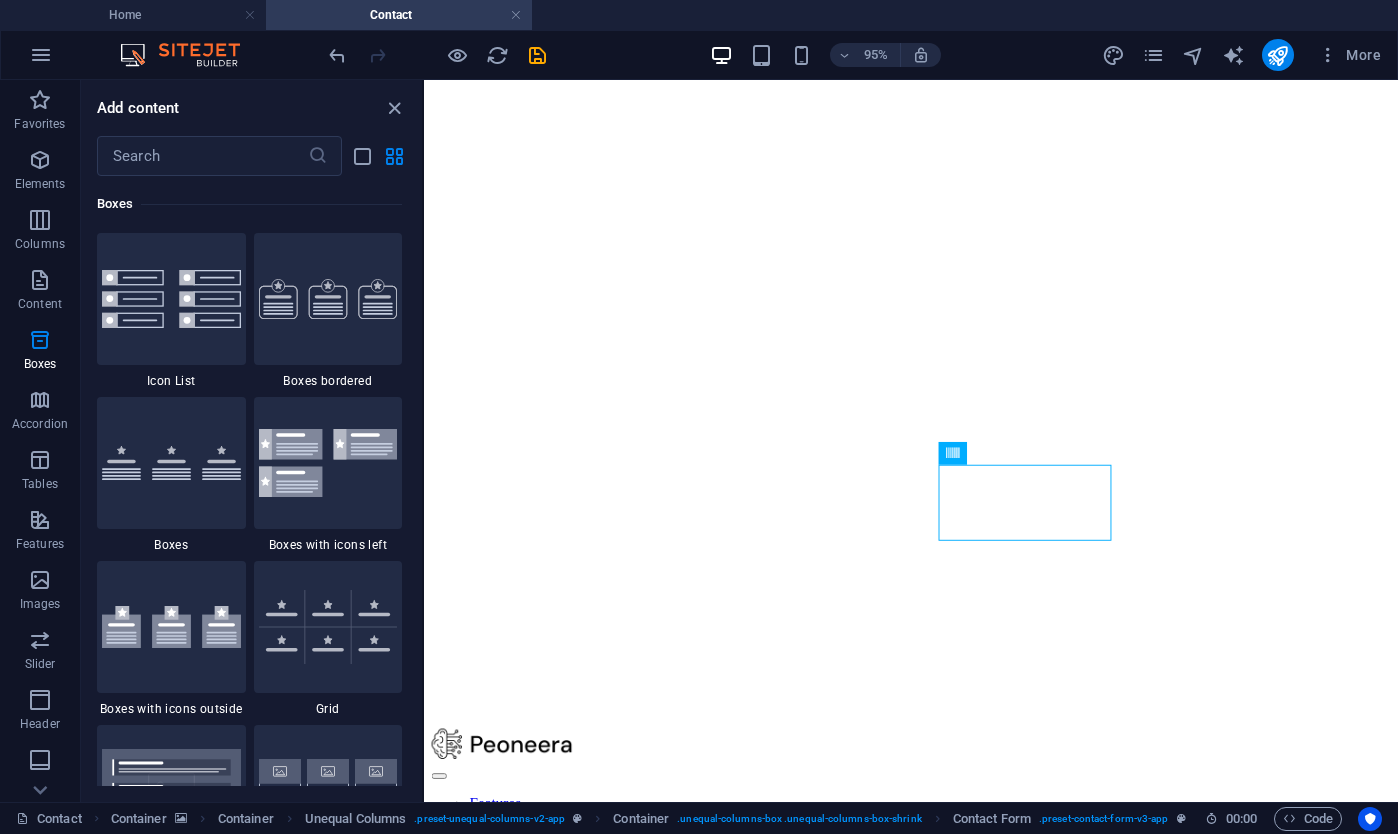 click on "Favorites Elements Columns Content Boxes Accordion Tables Features Images Slider Header Footer Forms Marketing Collections Add content ​ Favorites 1 Star Headline 1 Star Container Elements 1 Star Headline 1 Star Text 1 Star Image 1 Star Container 1 Star Spacer 1 Star Separator 1 Star HTML 1 Star Icon 1 Star Button 1 Star Logo 1 Star SVG 1 Star Image slider 1 Star Slider 1 Star Gallery 1 Star Menu 1 Star Map 1 Star Facebook 1 Star Video 1 Star YouTube 1 Star Vimeo 1 Star Document 1 Star Audio 1 Star Iframe 1 Star Privacy 1 Star Languages Columns 1 Star Container 1 Star 2 columns 1 Star 3 columns 1 Star 4 columns 1 Star 5 columns 1 Star 6 columns 1 Star 40-60 1 Star 20-80 1 Star 80-20 1 Star 30-70 1 Star 70-30 1 Star Unequal Columns 1 Star 25-25-50 1 Star 25-50-25 1 Star 50-25-25 1 Star 20-60-20 1 Star 50-16-16-16 1 Star 16-16-16-50 1 Star Grid 2-1 1 Star Grid 1-2 1 Star Grid 3-1 1 Star Grid 1-3 1 Star Grid 4-1 1 Star Grid 1-4 1 Star Grid 1-2-1 1 Star Grid 1-1-2 1 Star Grid 2h-2v 1 Star Grid 2v-2h 1 Star Text" at bounding box center [699, 441] 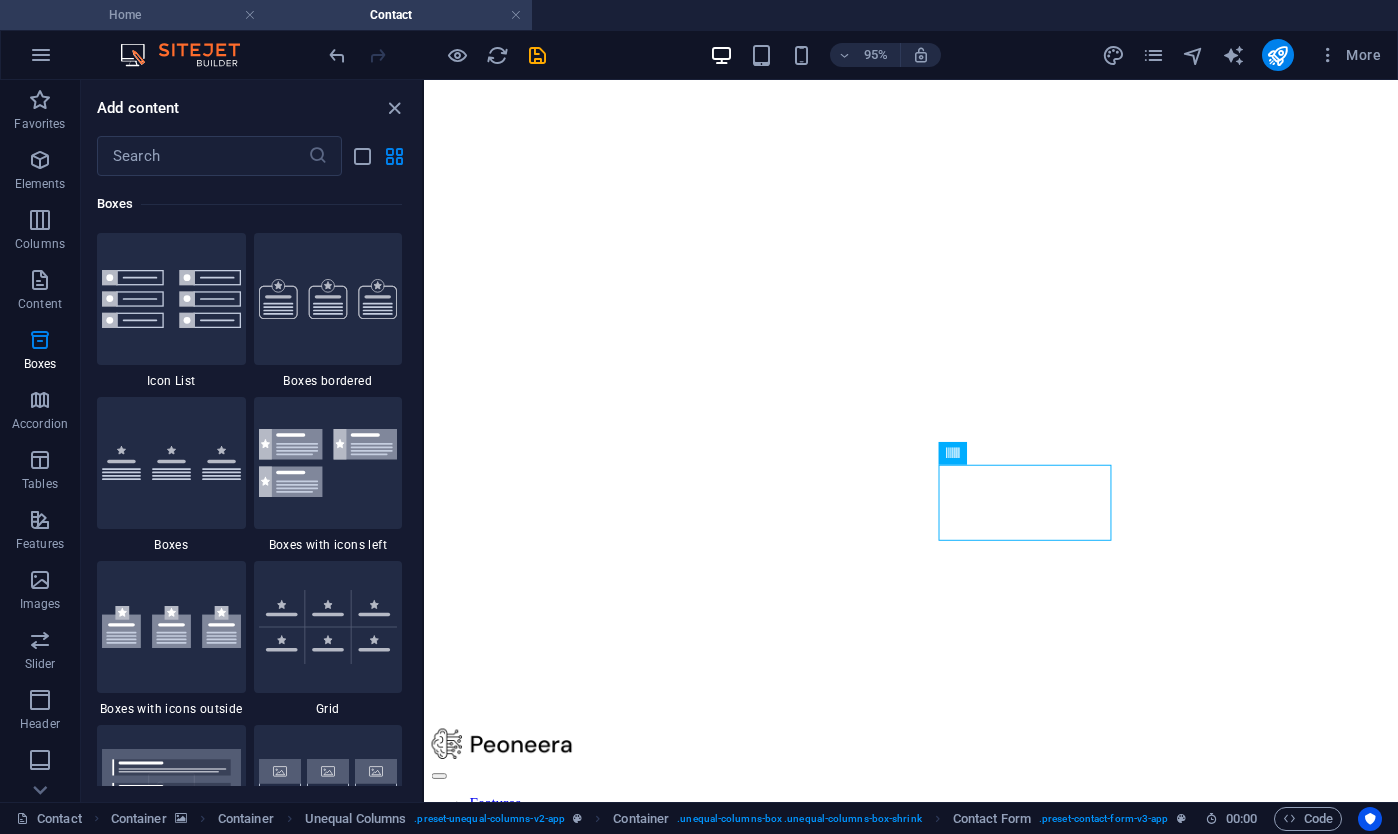 click on "Home" at bounding box center (133, 15) 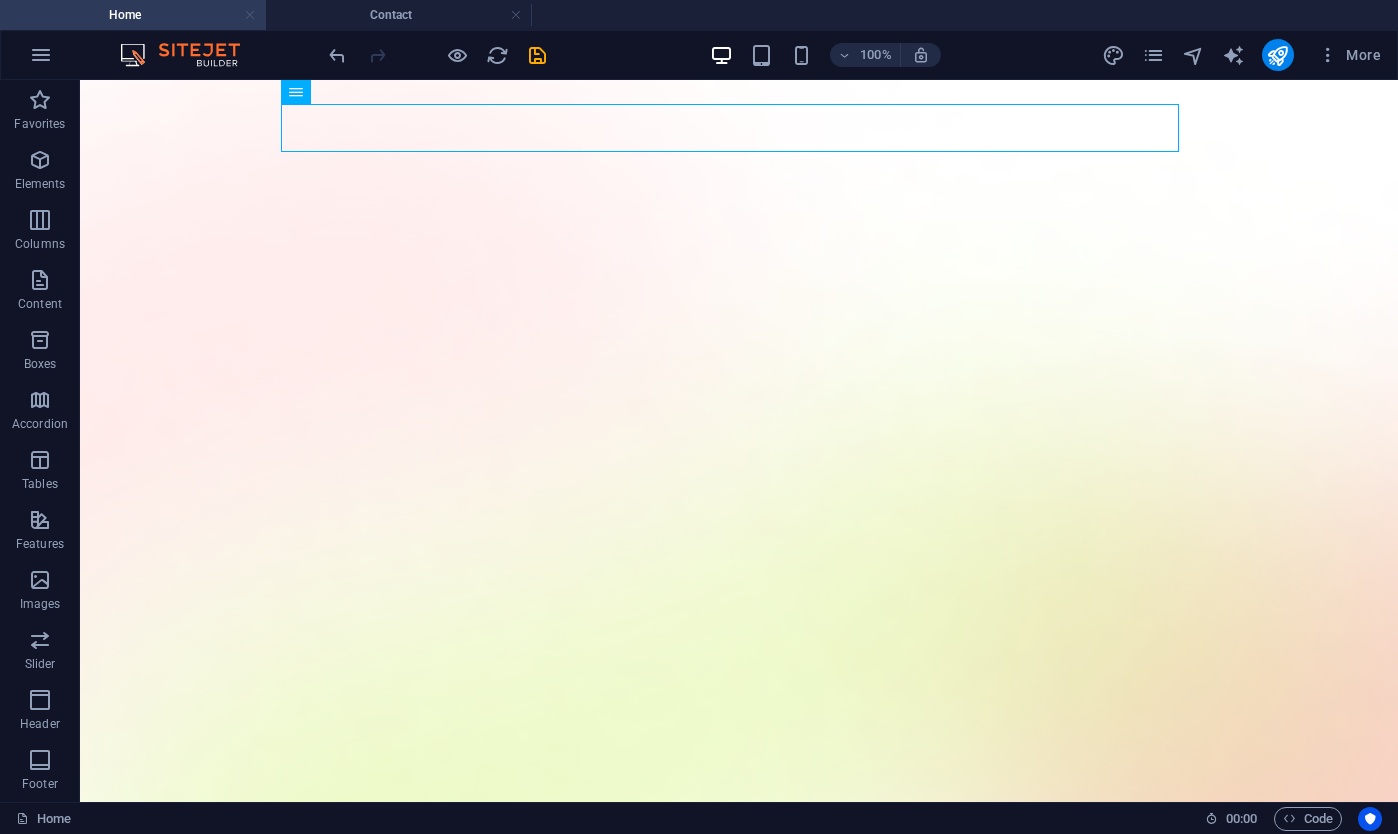 click at bounding box center (250, 15) 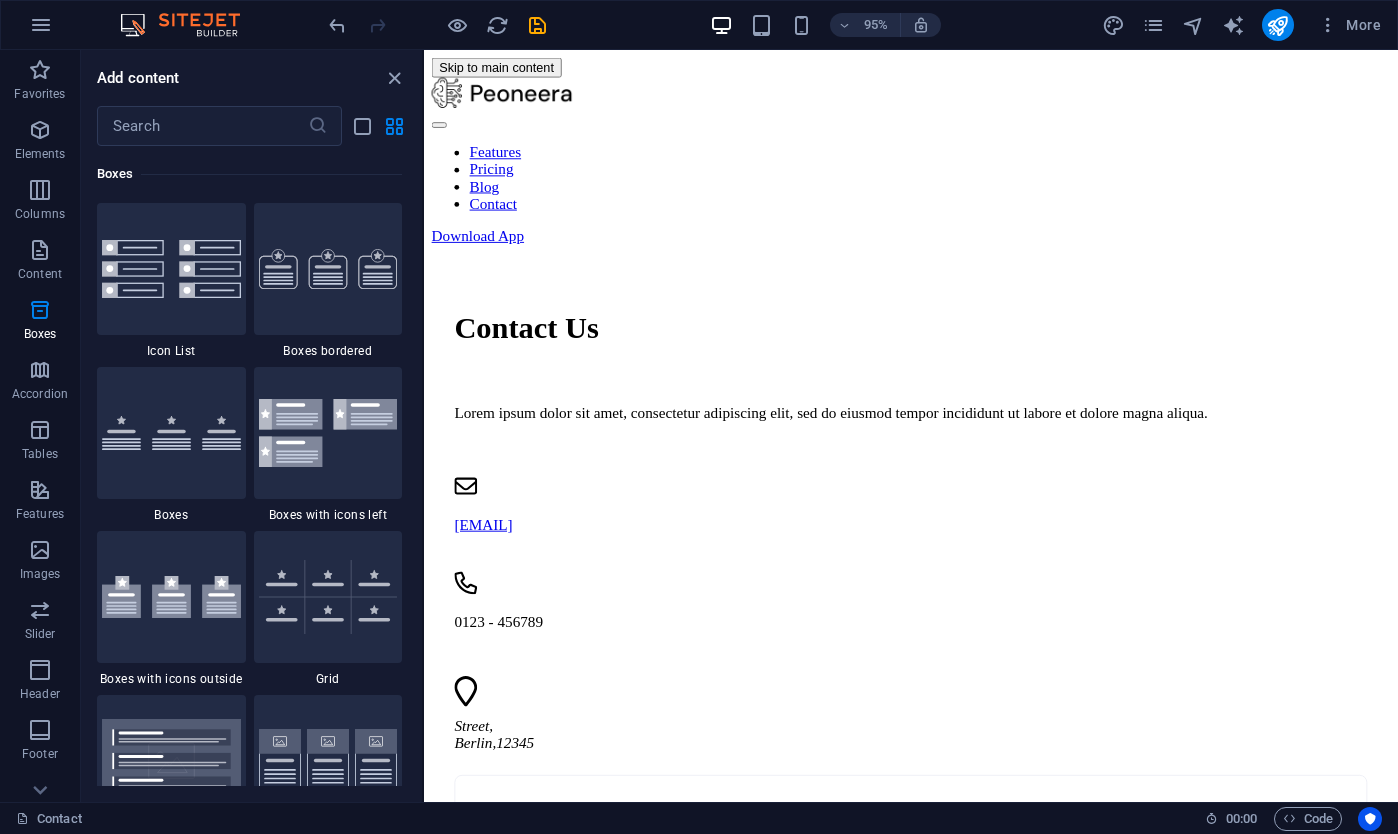 scroll, scrollTop: 246, scrollLeft: 0, axis: vertical 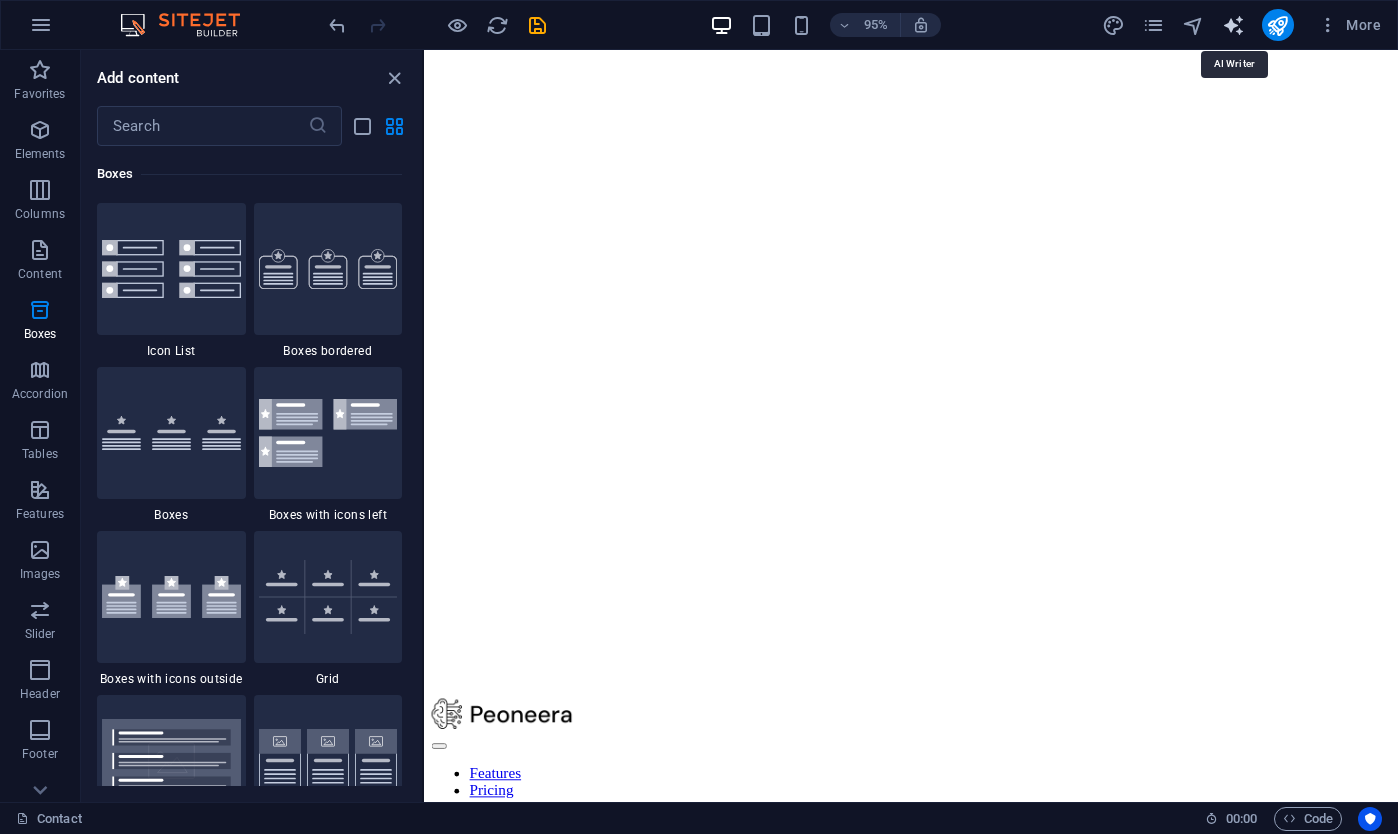 click at bounding box center (1233, 25) 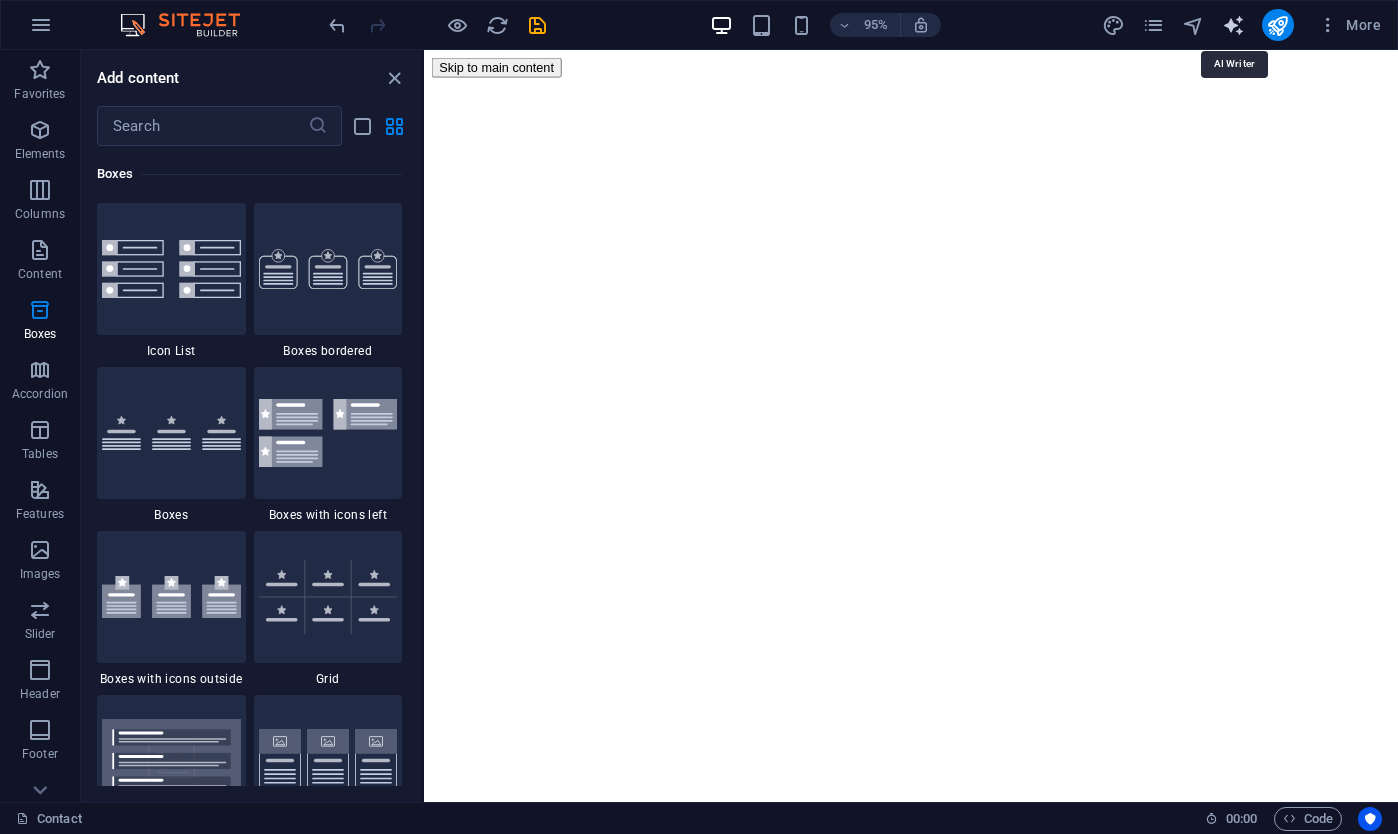 select on "English" 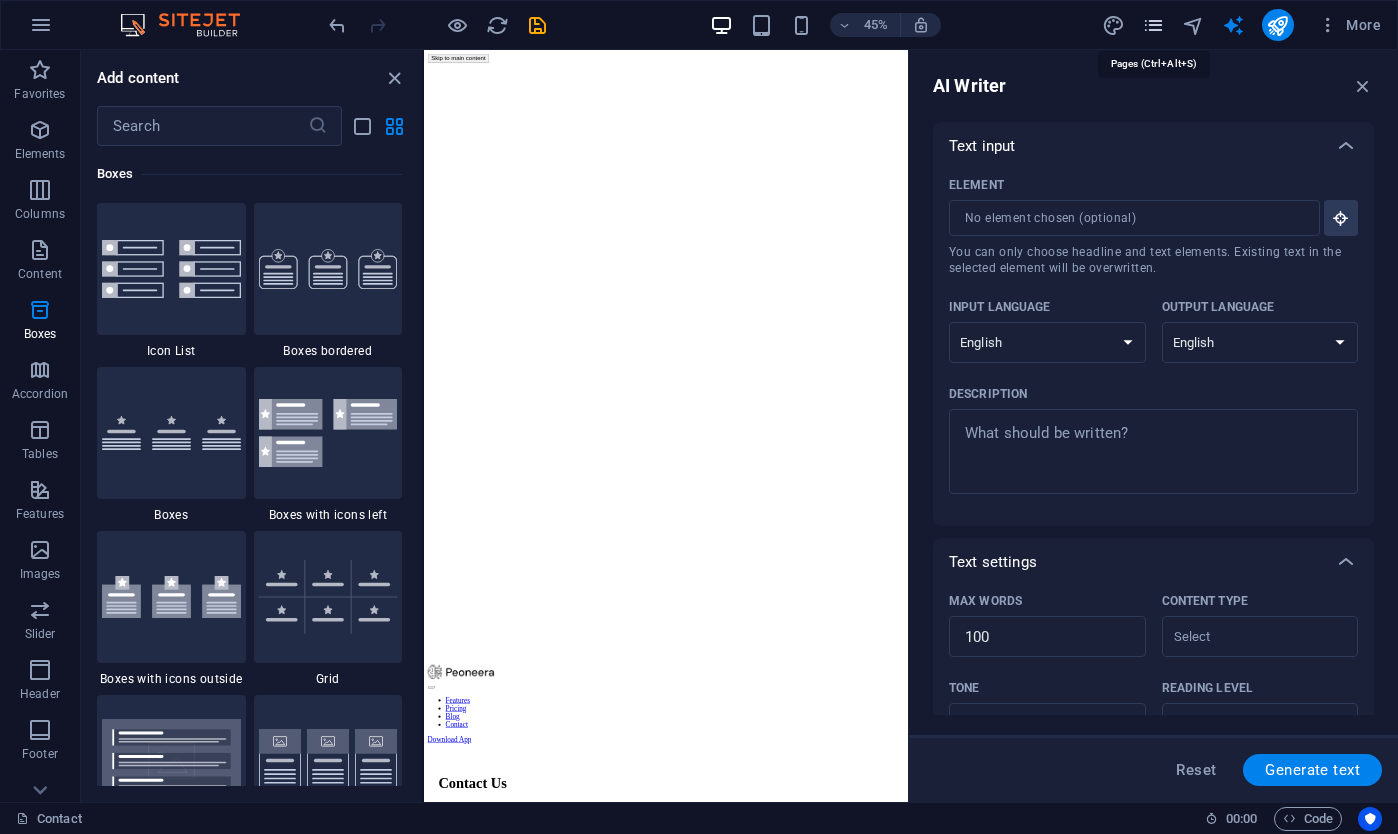 click at bounding box center [1153, 25] 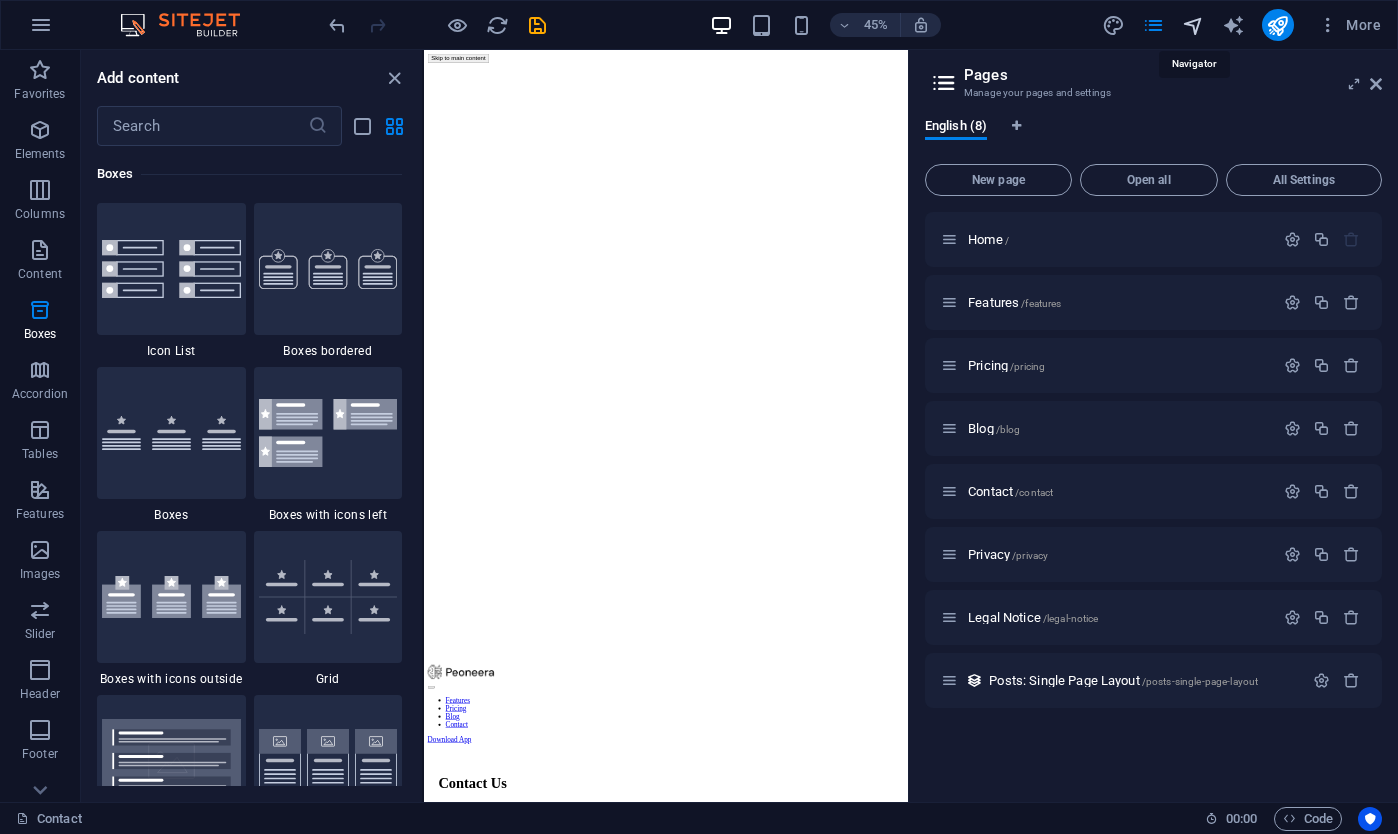 click at bounding box center [1193, 25] 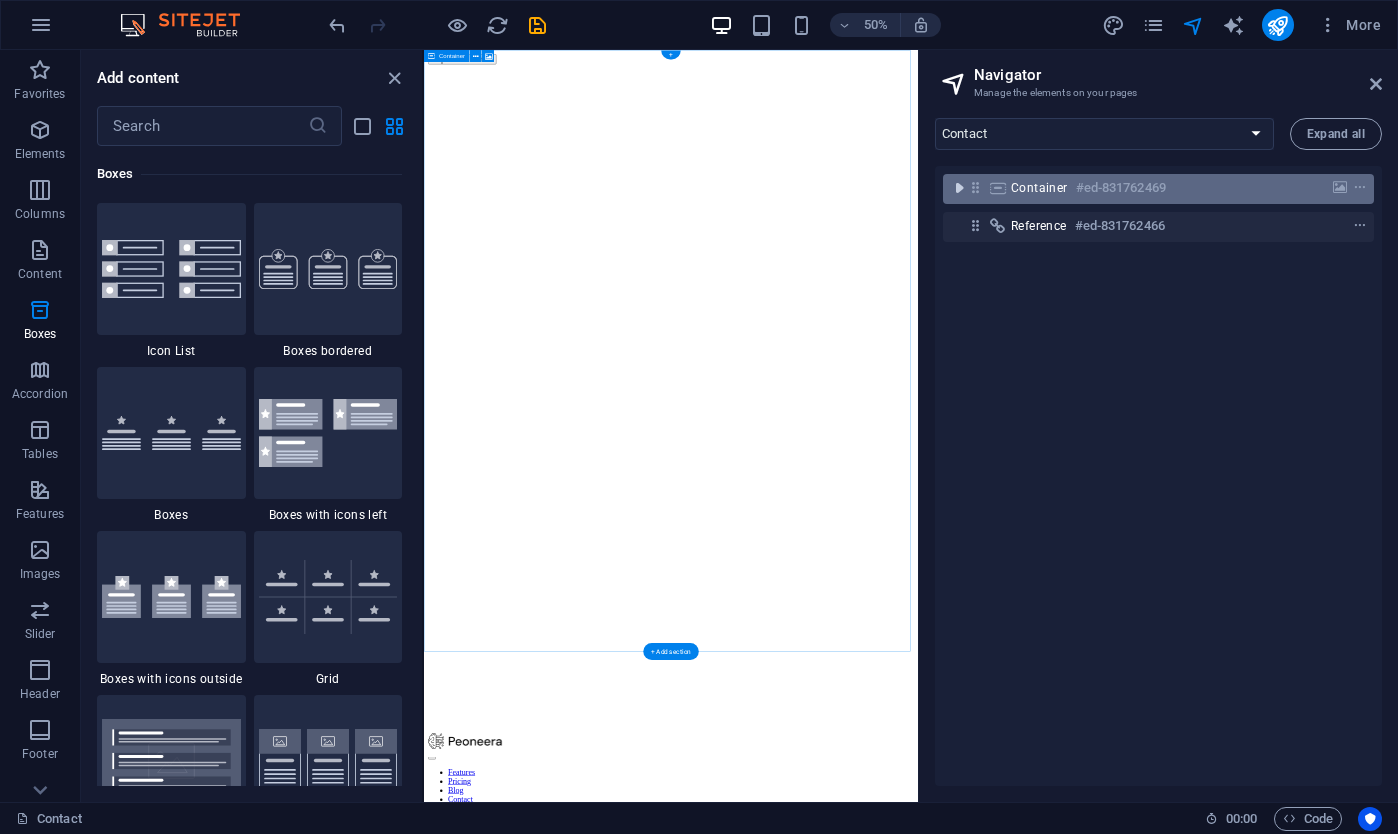 click at bounding box center (959, 188) 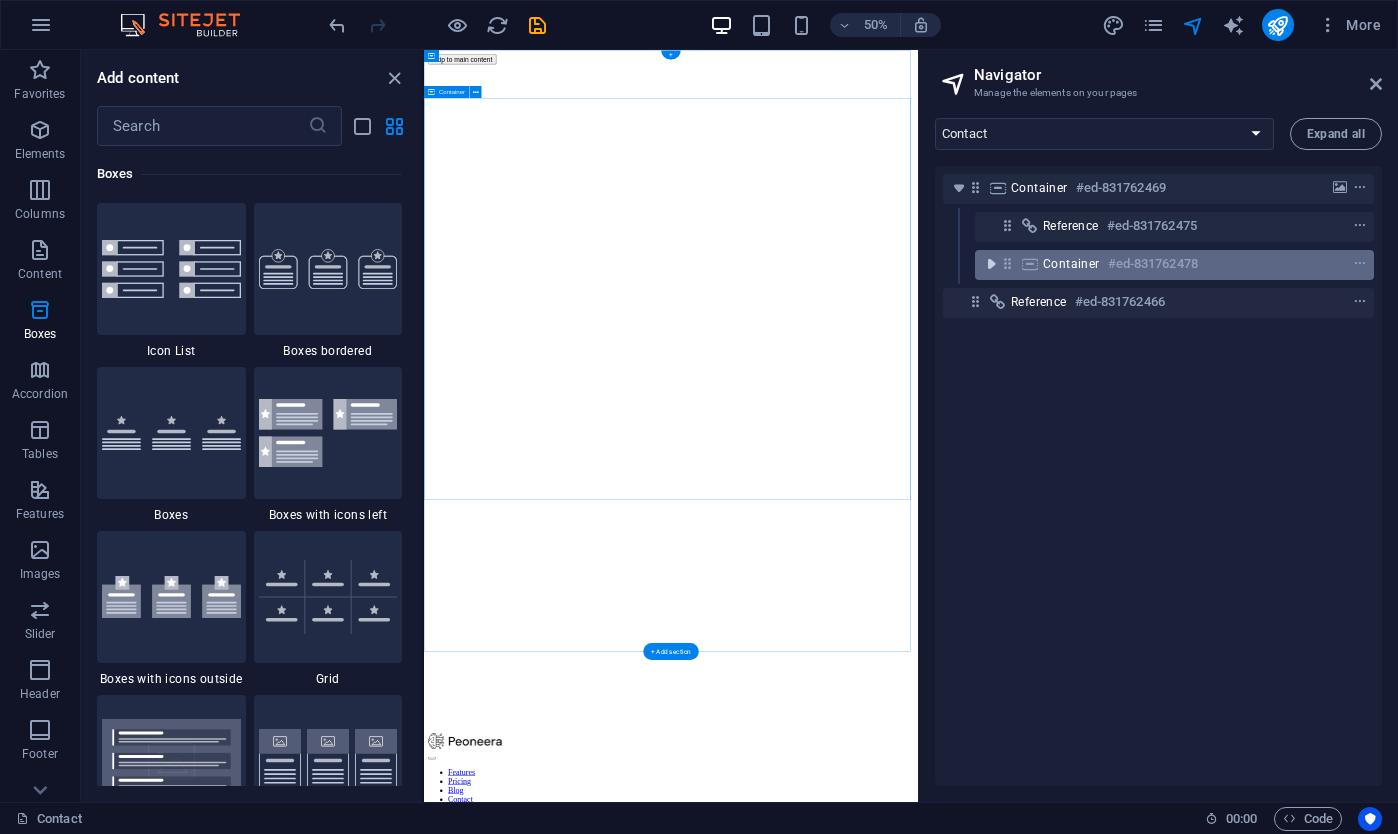 click at bounding box center (991, 264) 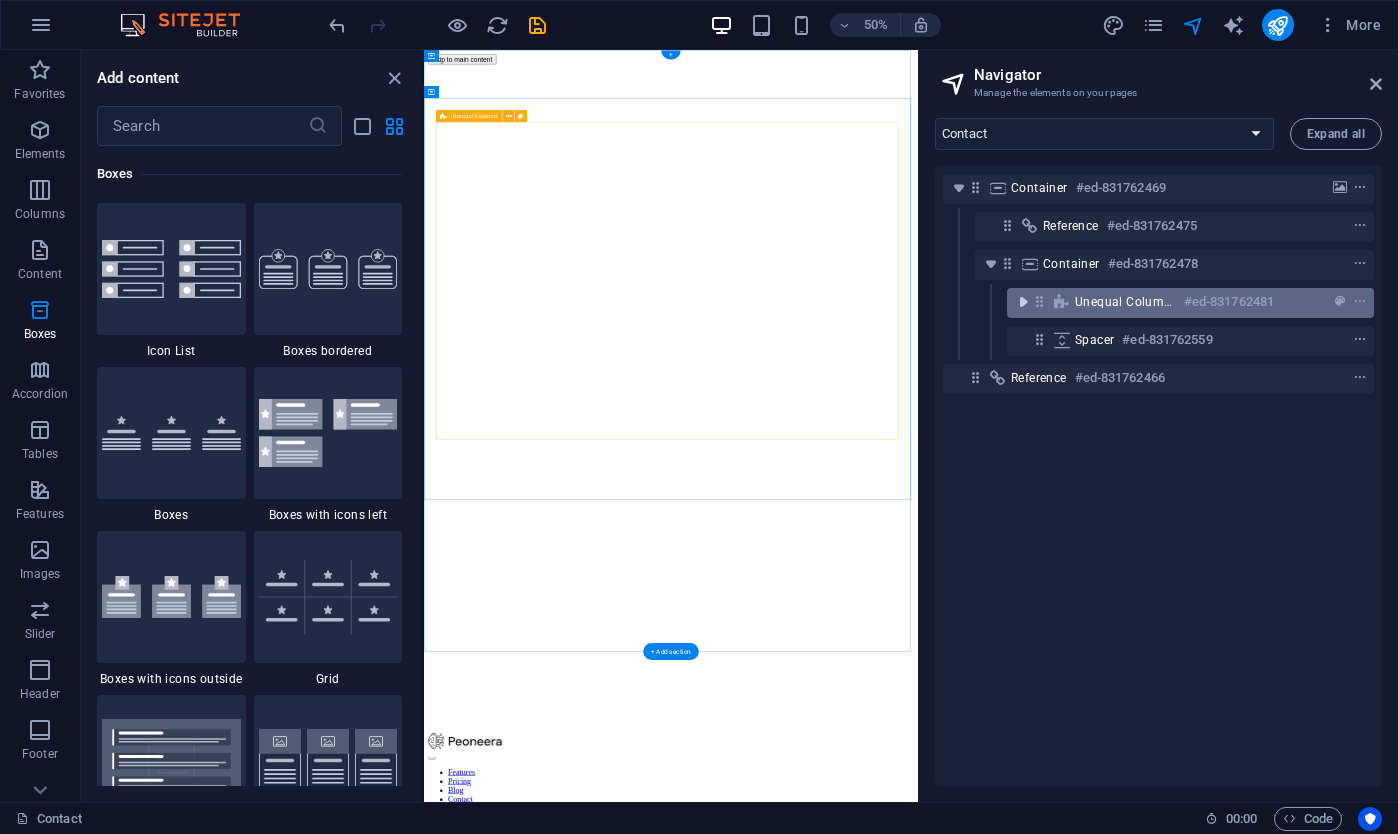 click at bounding box center [1023, 302] 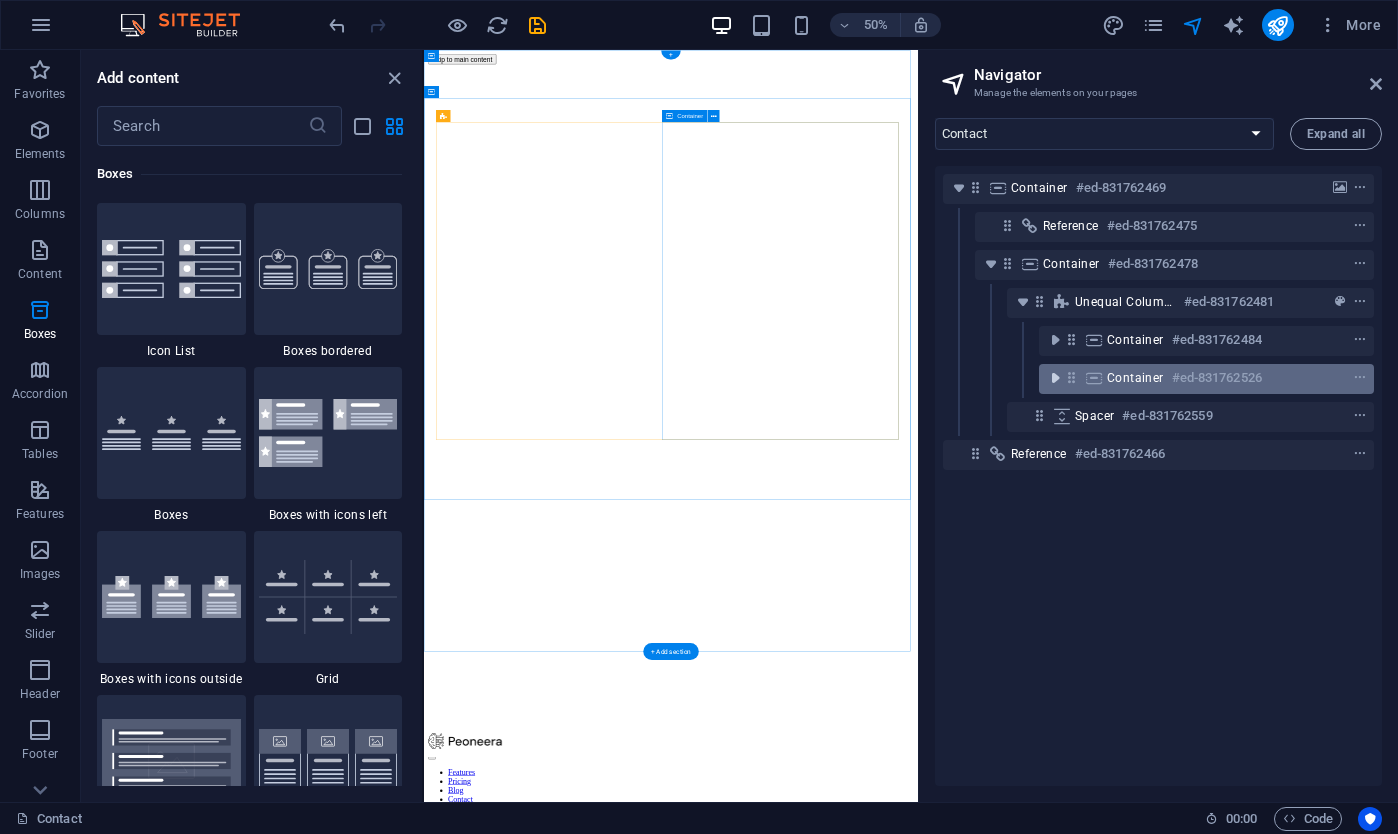 click at bounding box center [1055, 378] 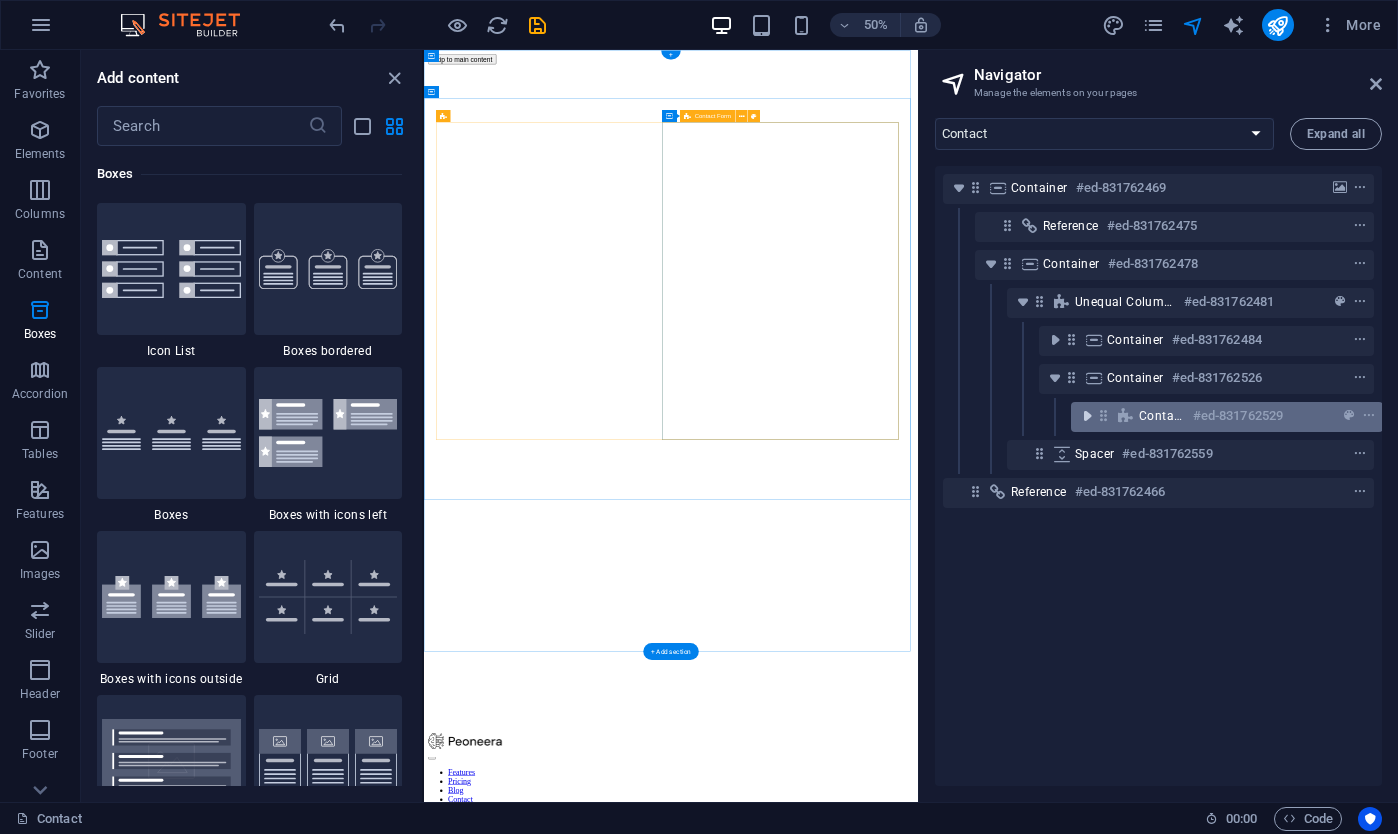 click at bounding box center (1087, 416) 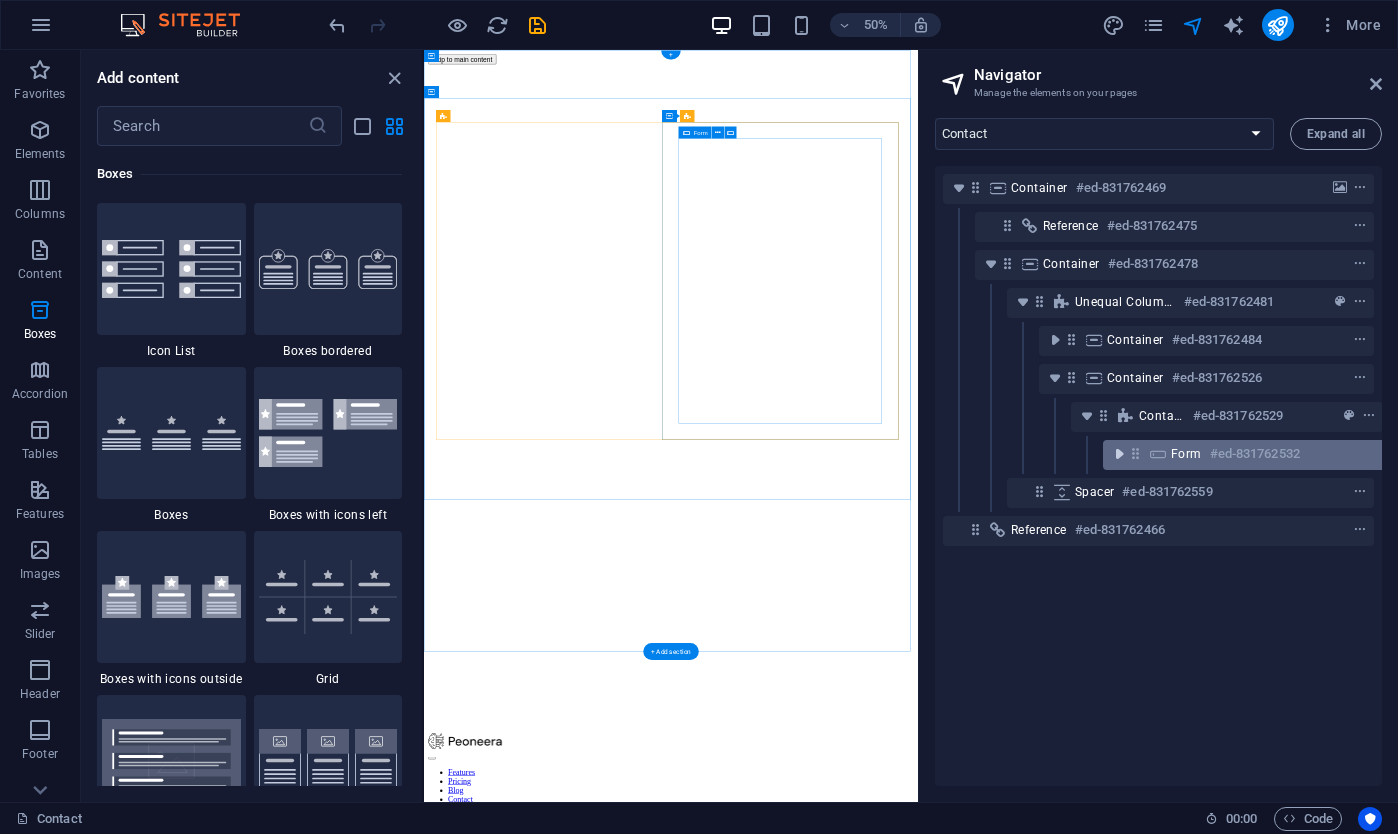 click at bounding box center [1119, 454] 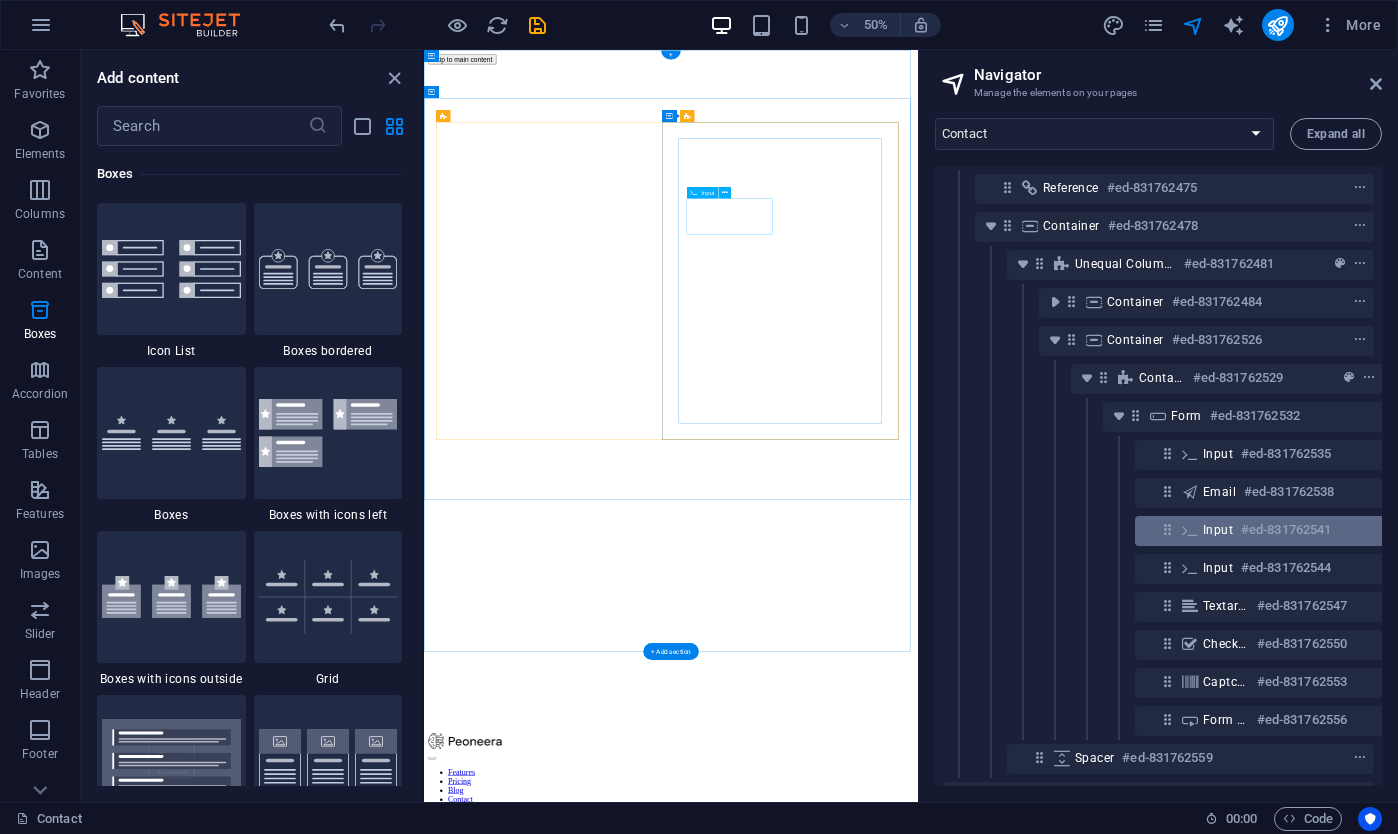 scroll, scrollTop: 87, scrollLeft: 0, axis: vertical 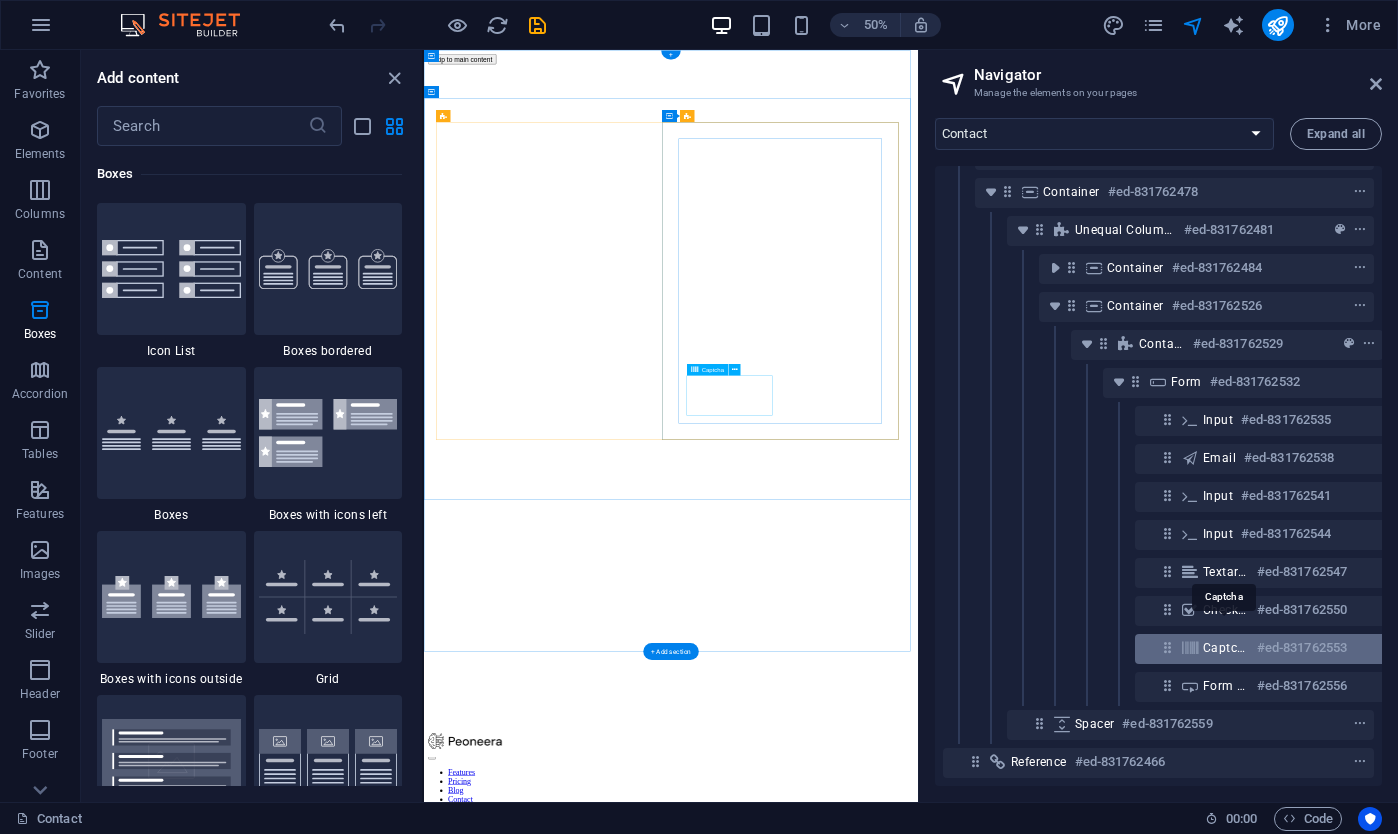 click on "Captcha" at bounding box center (1226, 648) 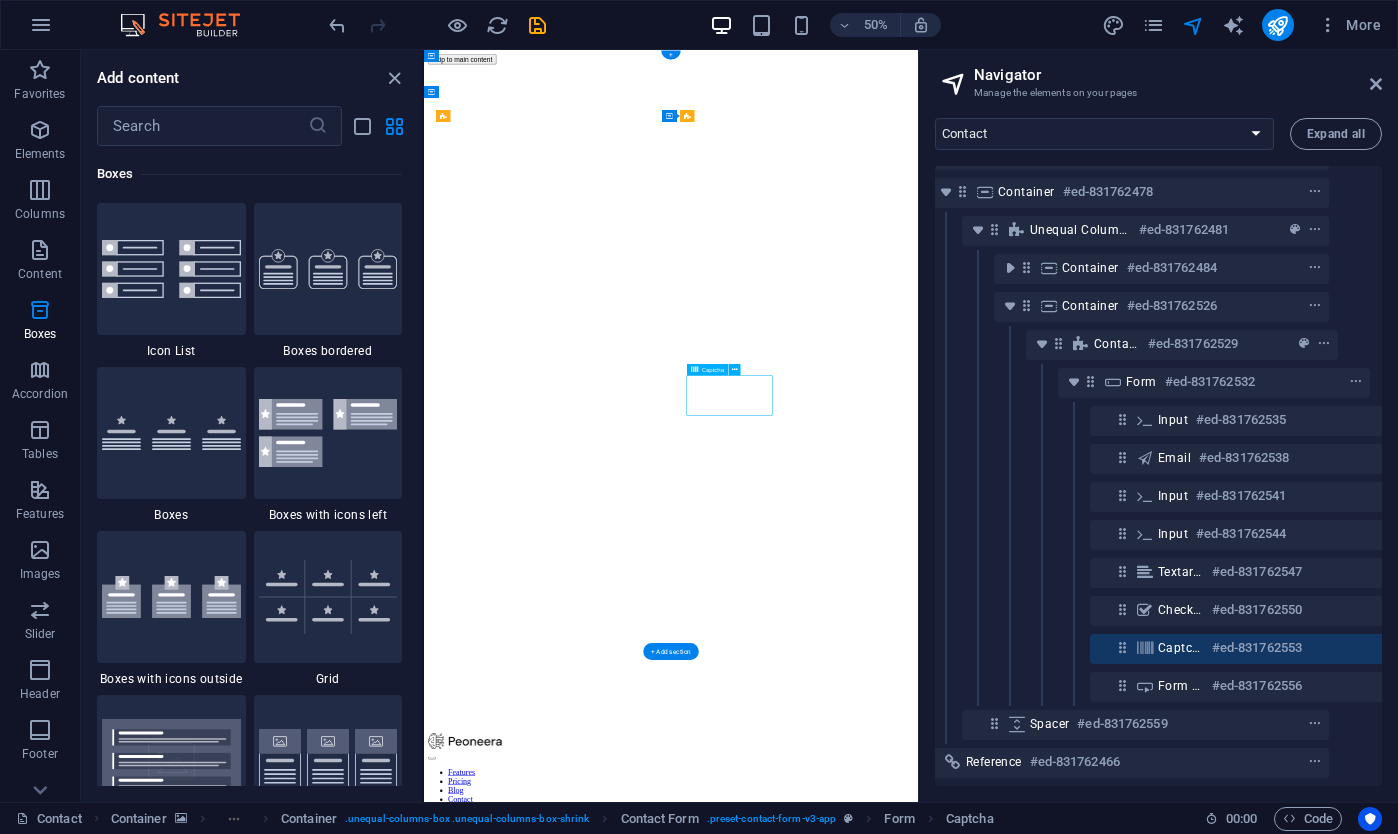 scroll, scrollTop: 87, scrollLeft: 69, axis: both 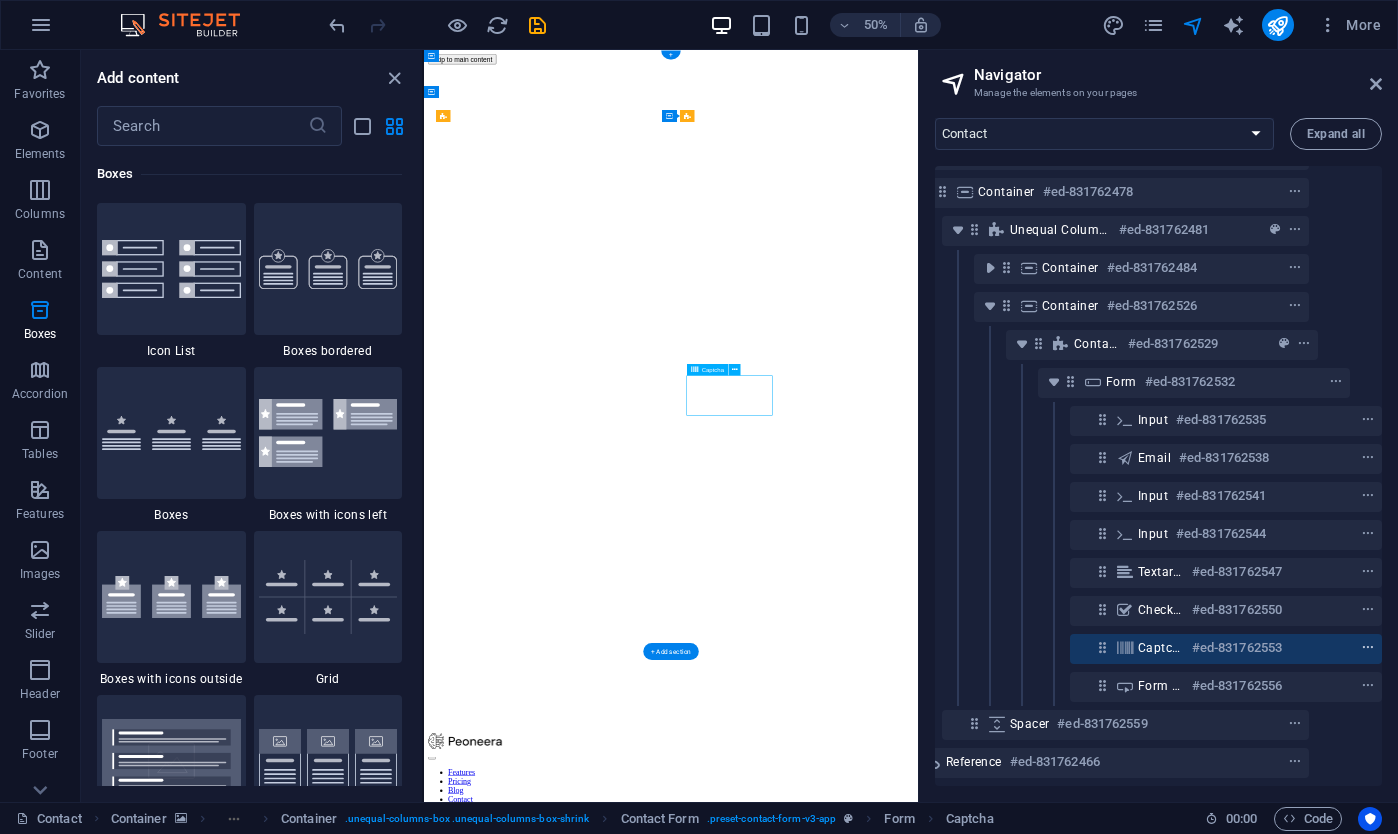 click at bounding box center (1368, 648) 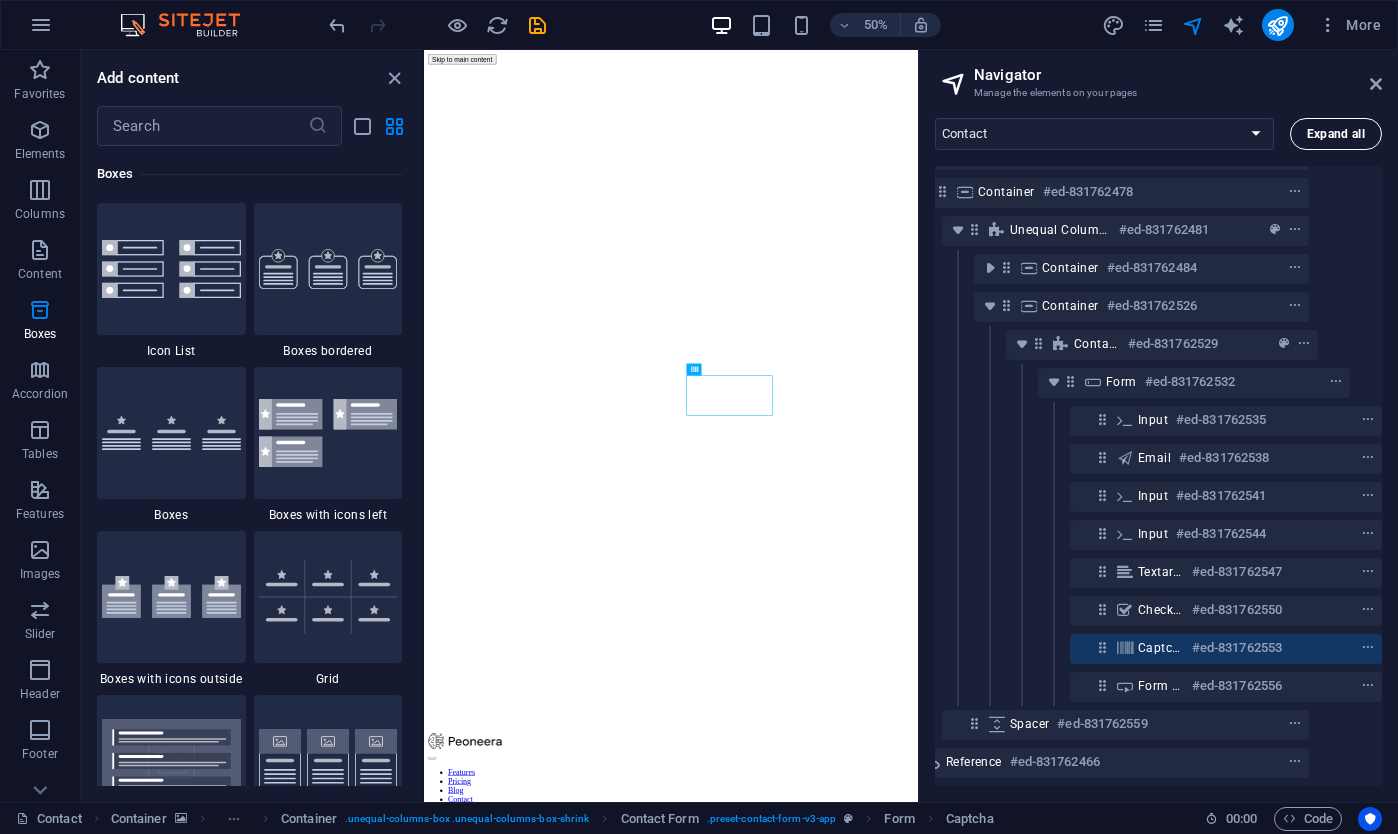 click on "Expand all" at bounding box center (1336, 134) 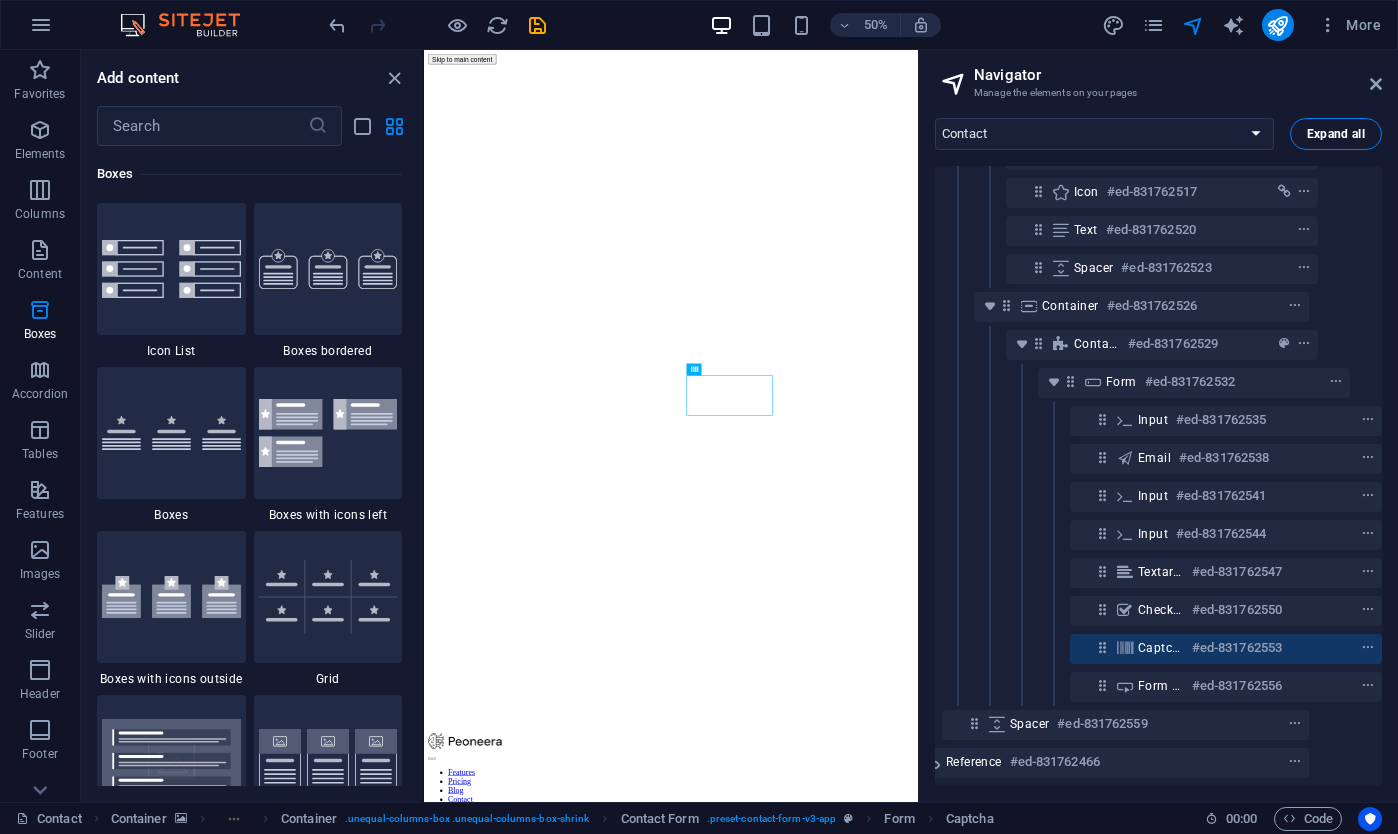 click on "Expand all" at bounding box center [1336, 134] 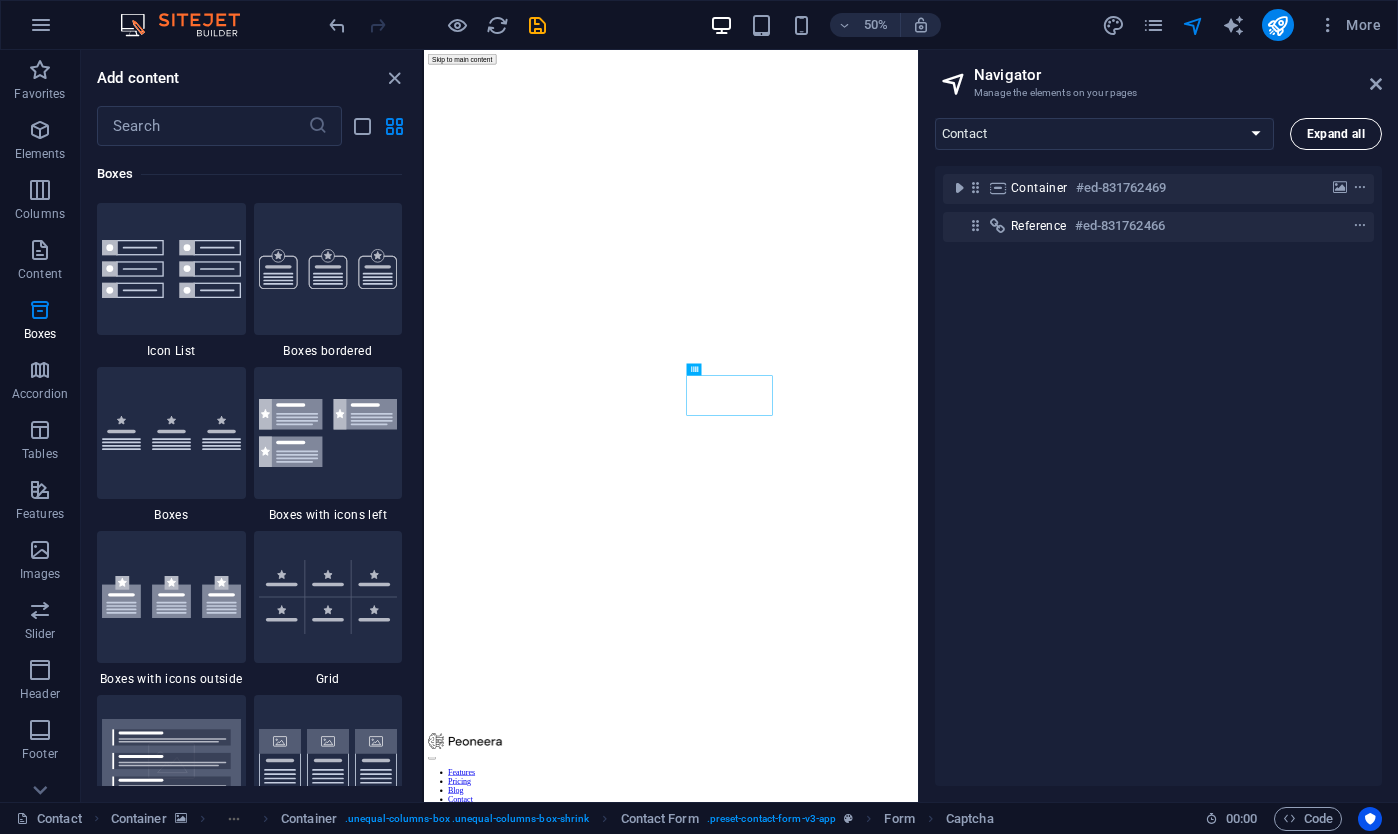 scroll, scrollTop: 0, scrollLeft: 0, axis: both 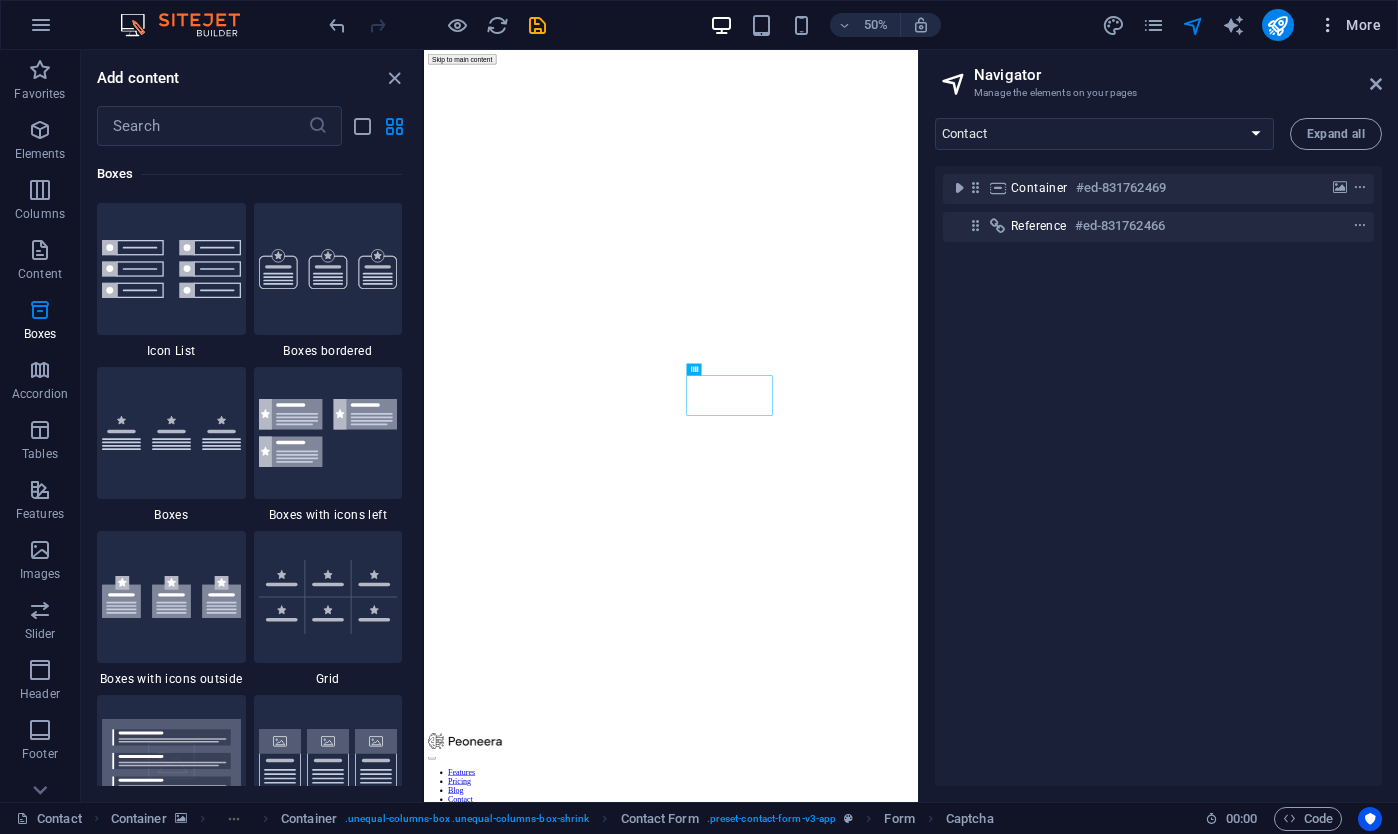 click at bounding box center (1328, 25) 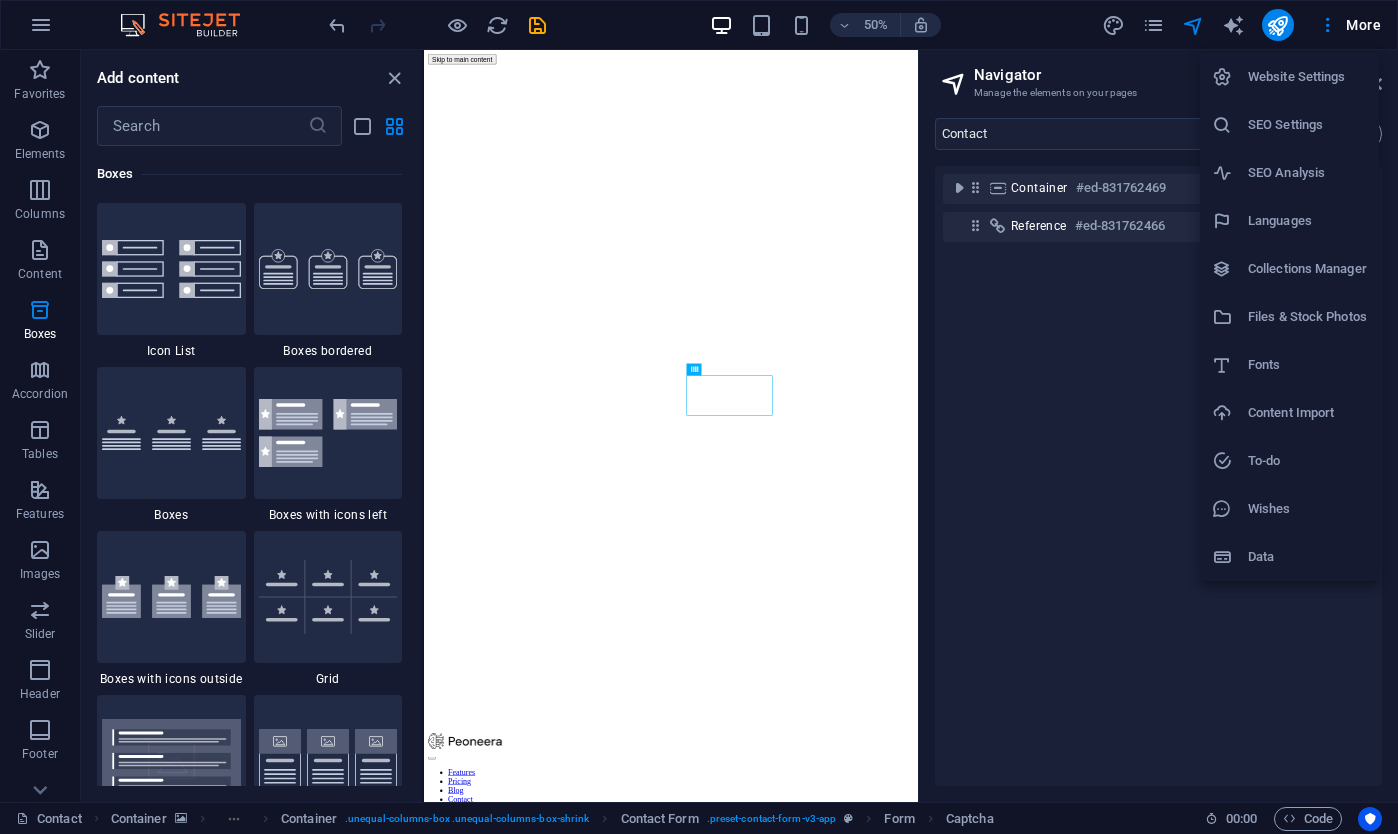 click on "Wishes" at bounding box center (1289, 509) 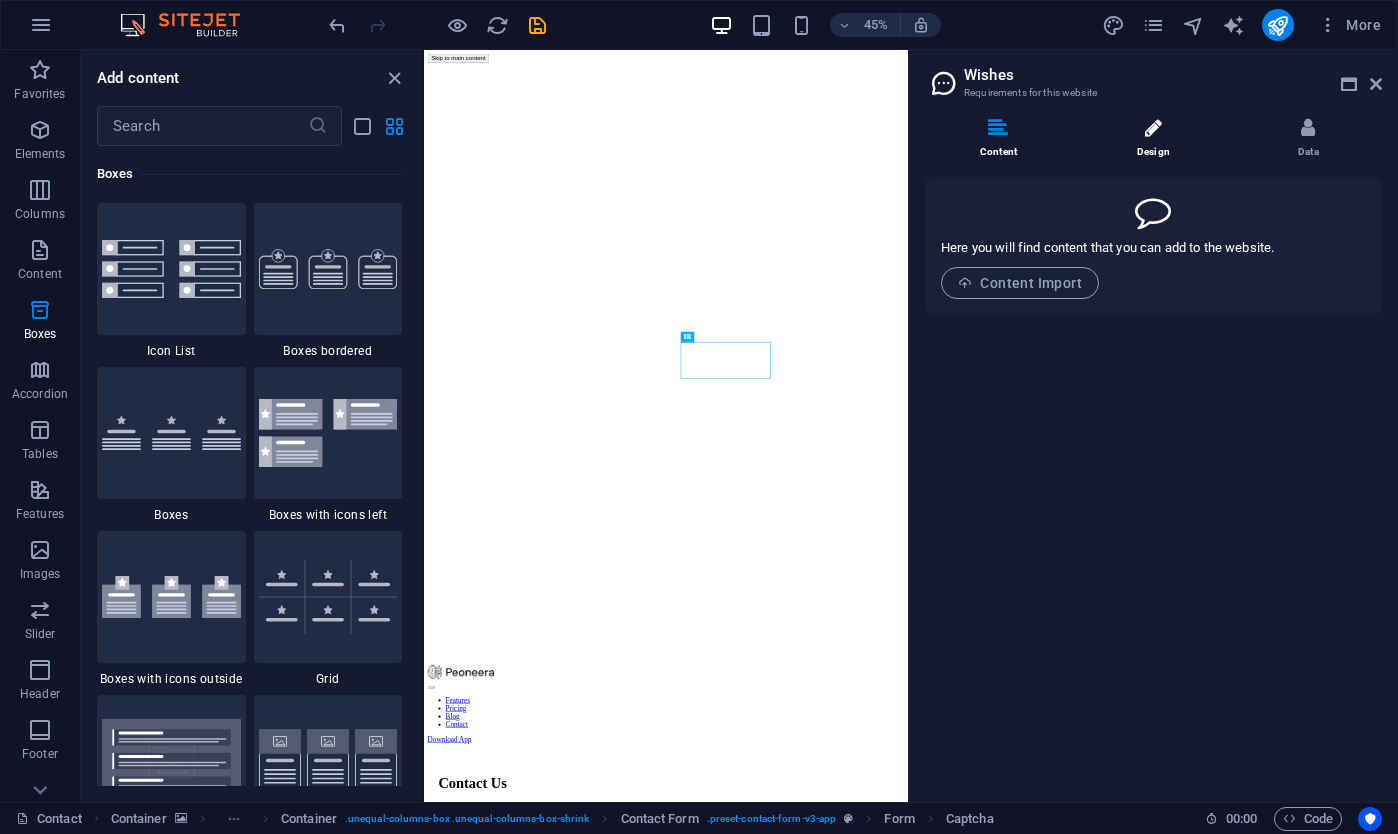 click on "Design" at bounding box center [1157, 139] 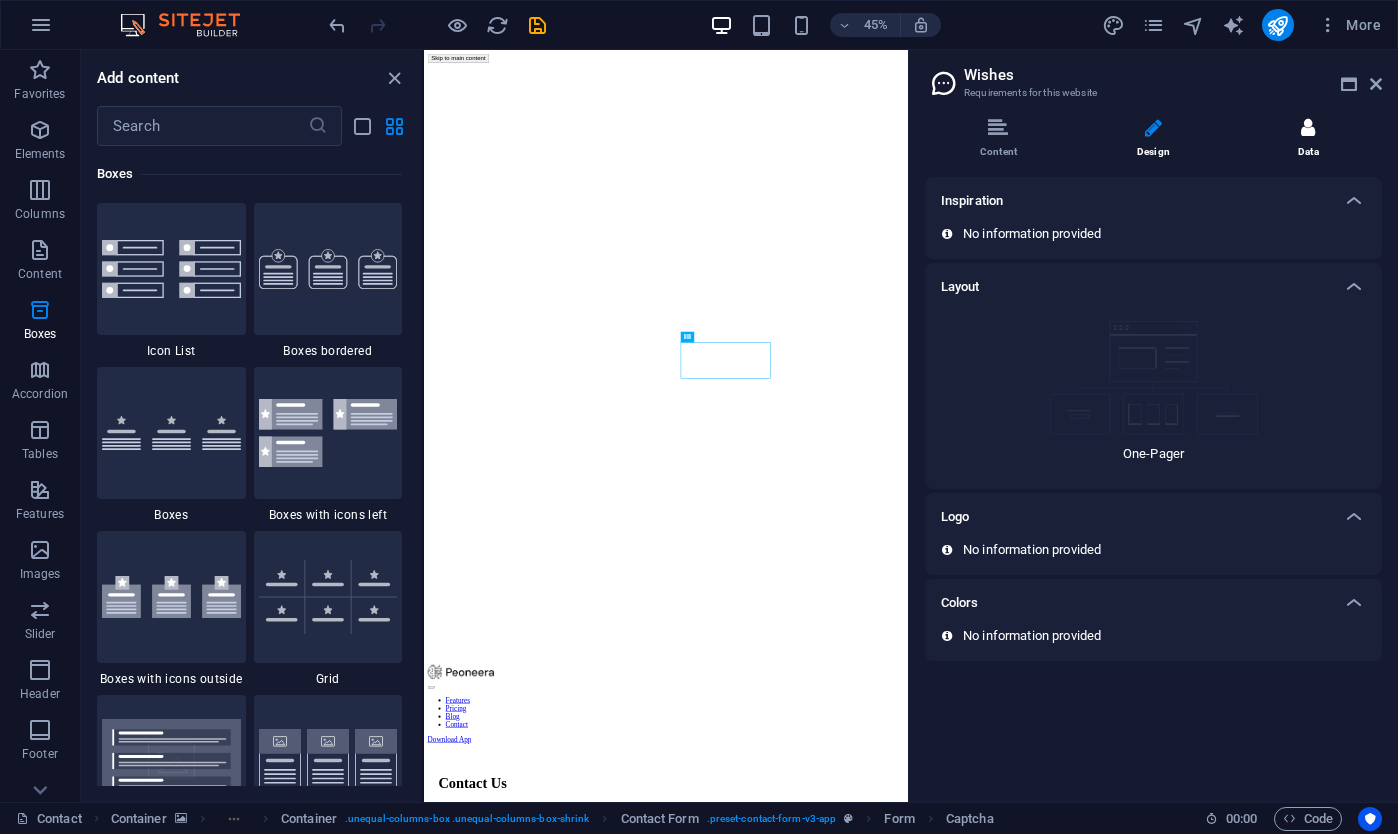 click on "Data" at bounding box center (1308, 139) 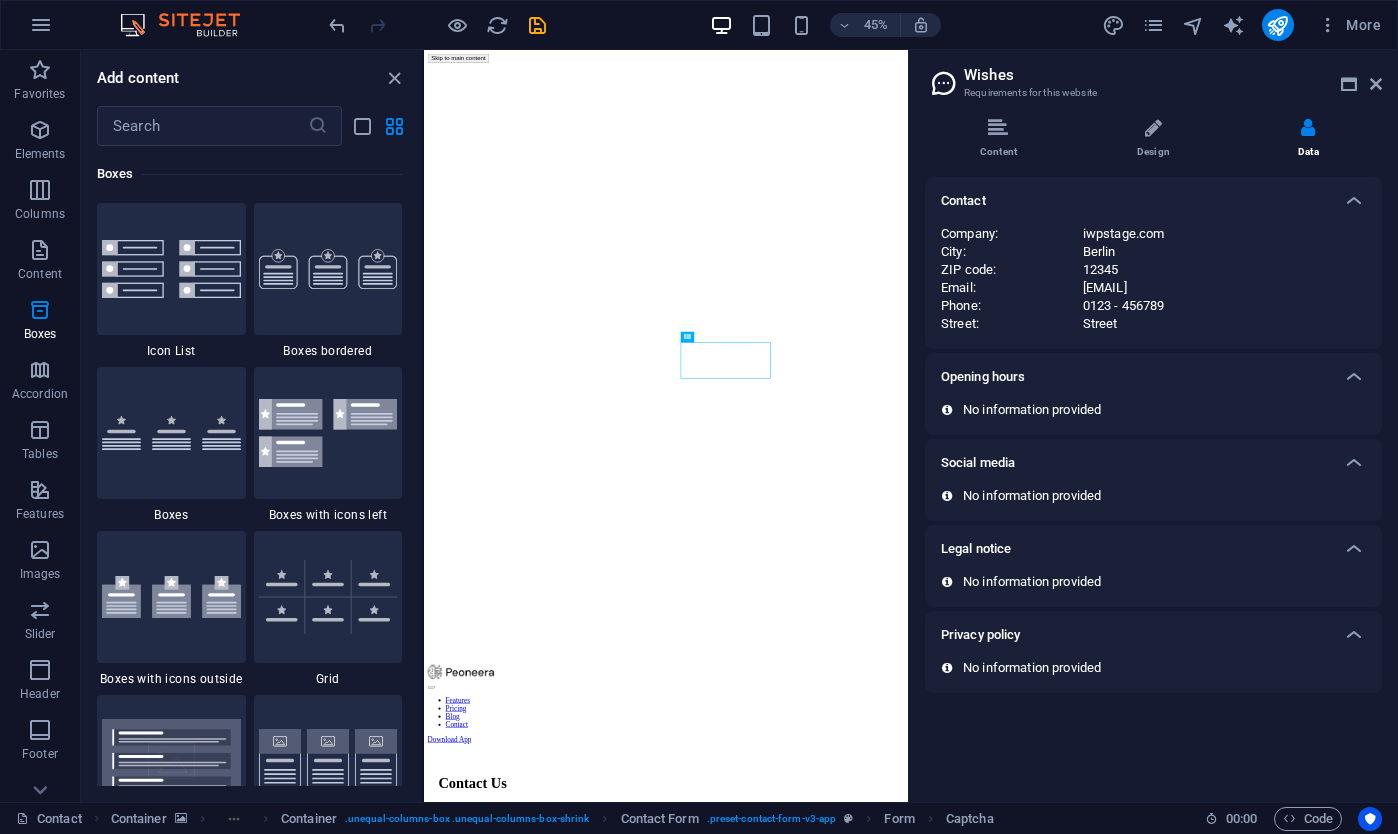 click on "Berlin" at bounding box center [1224, 252] 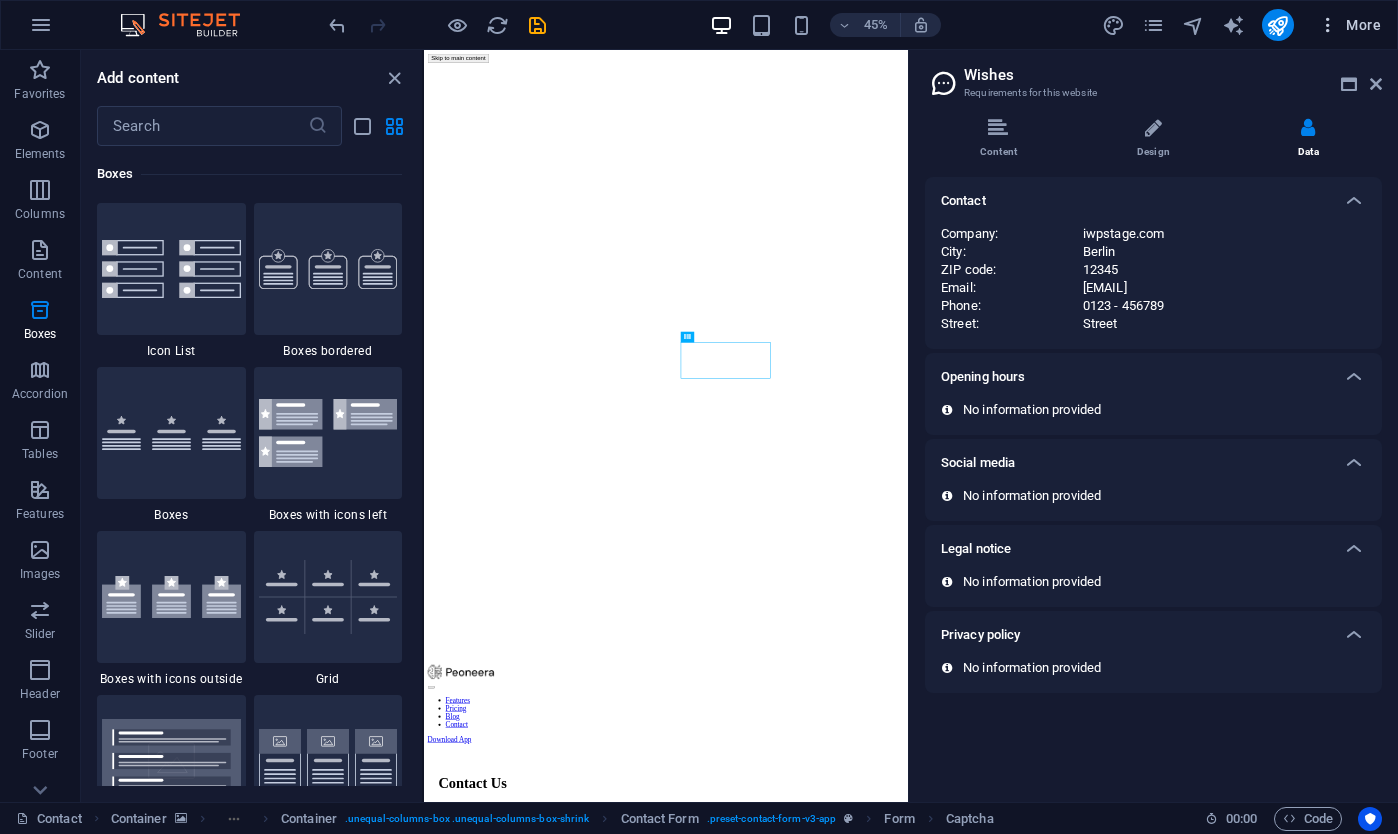 click on "More" at bounding box center (1349, 25) 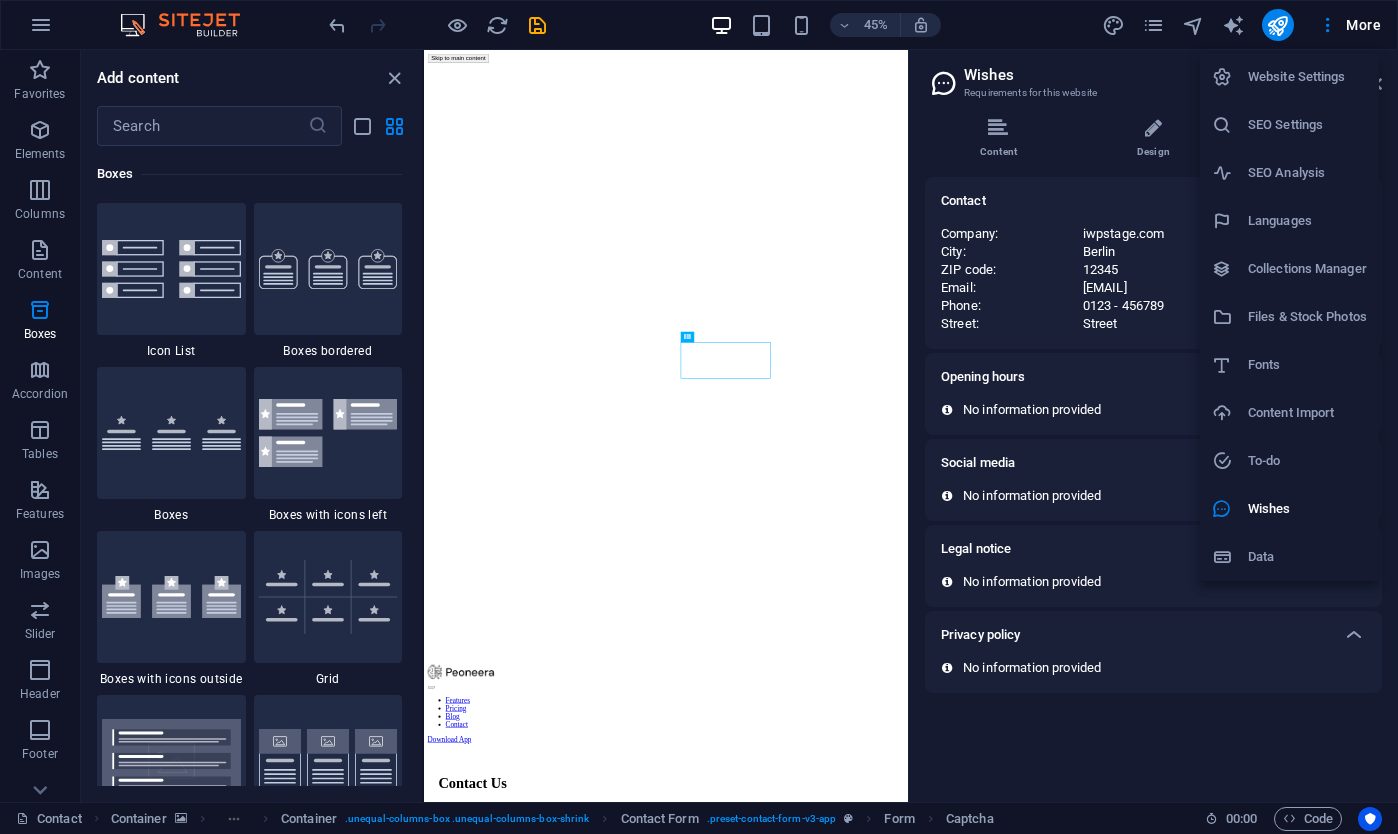 click on "Fonts" at bounding box center [1307, 365] 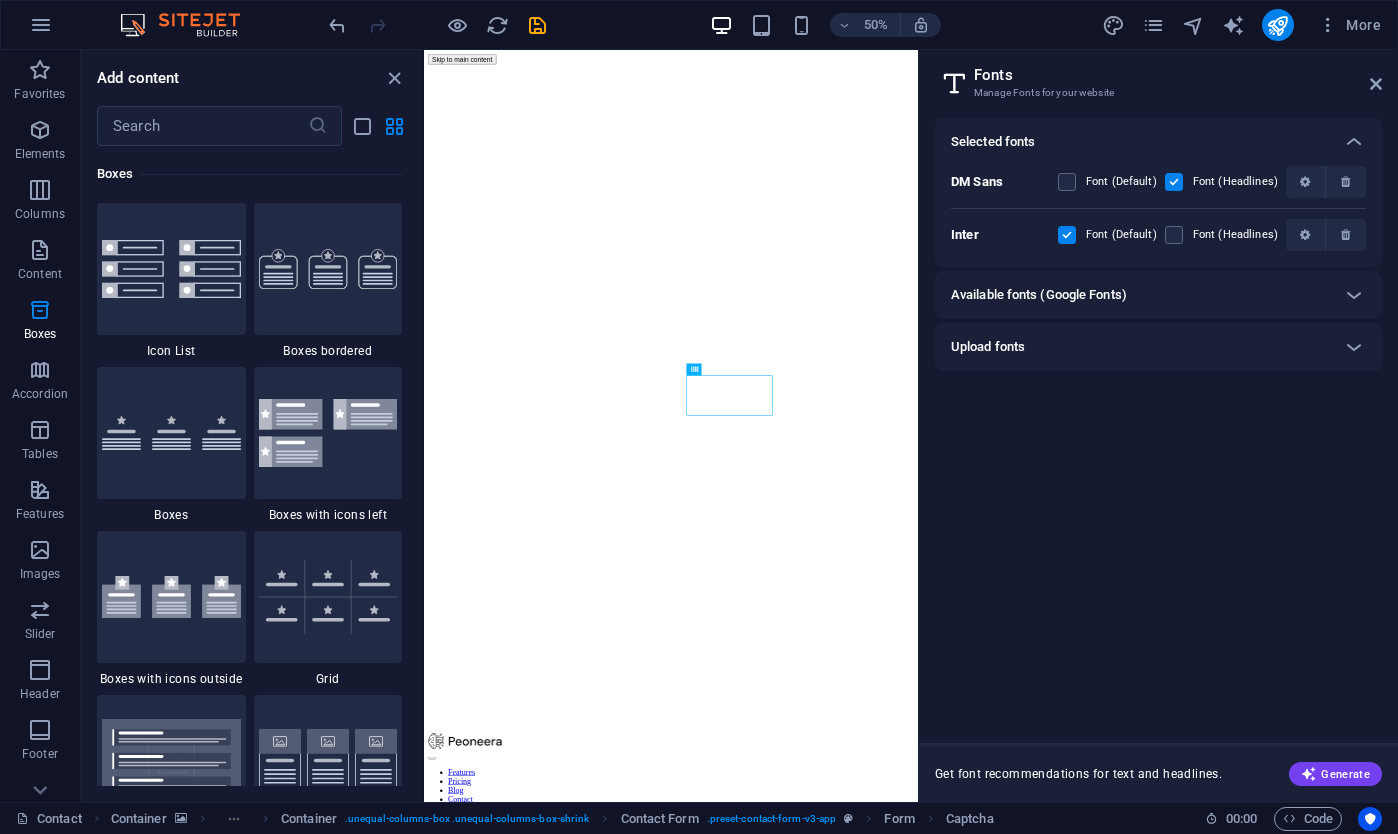 click on "Available fonts (Google Fonts)" at bounding box center (1140, 295) 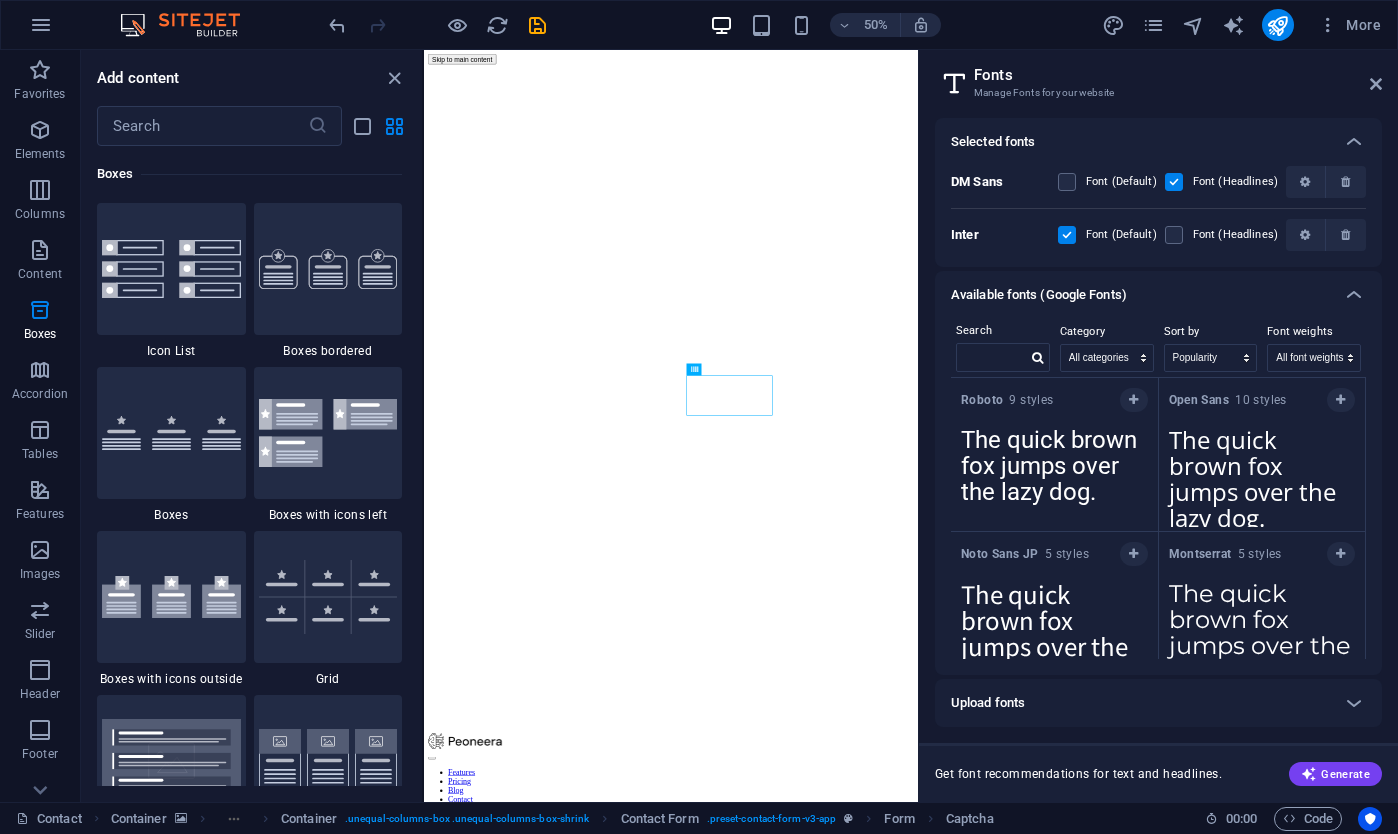 click on "Available fonts (Google Fonts)" at bounding box center (1140, 295) 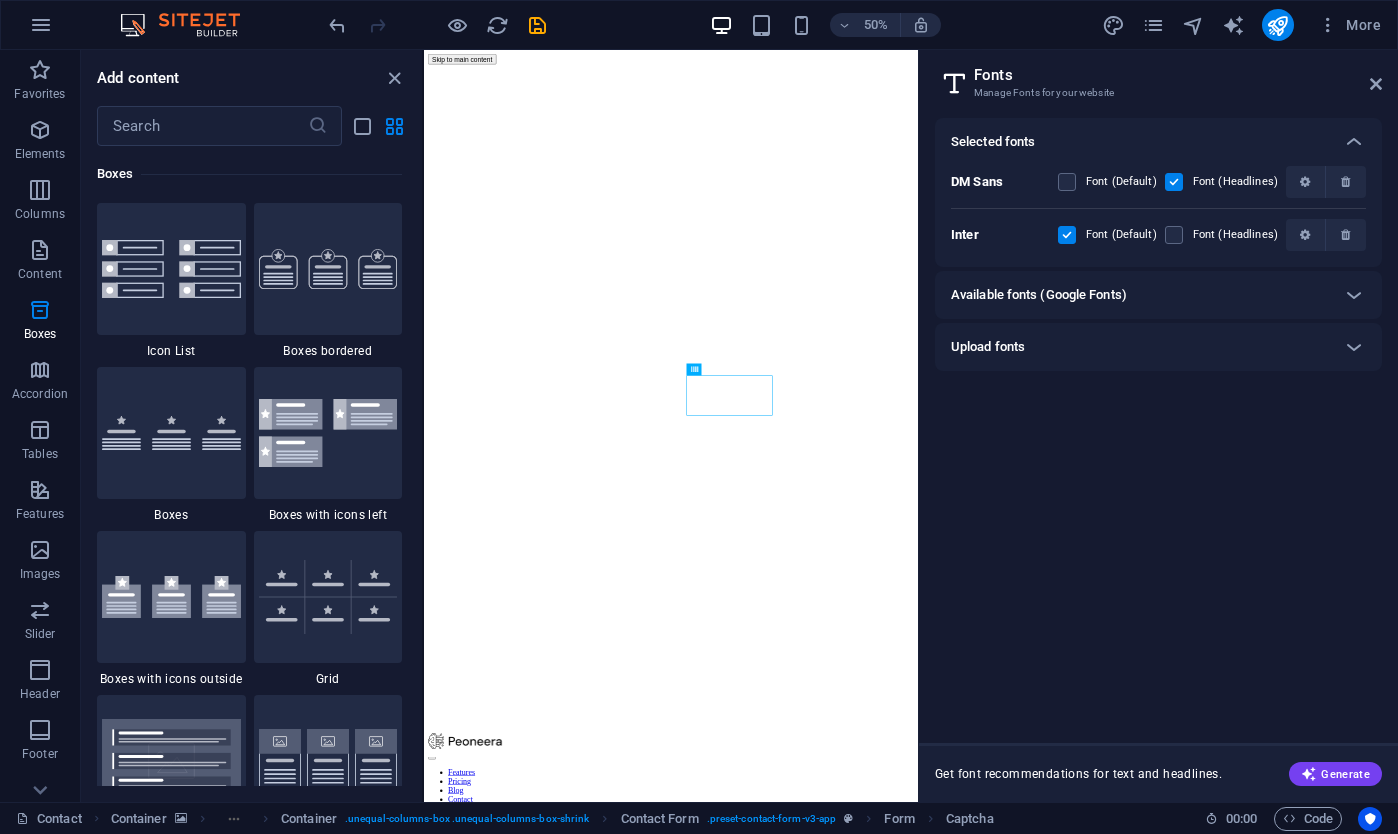 click on "Upload fonts" at bounding box center [1140, 347] 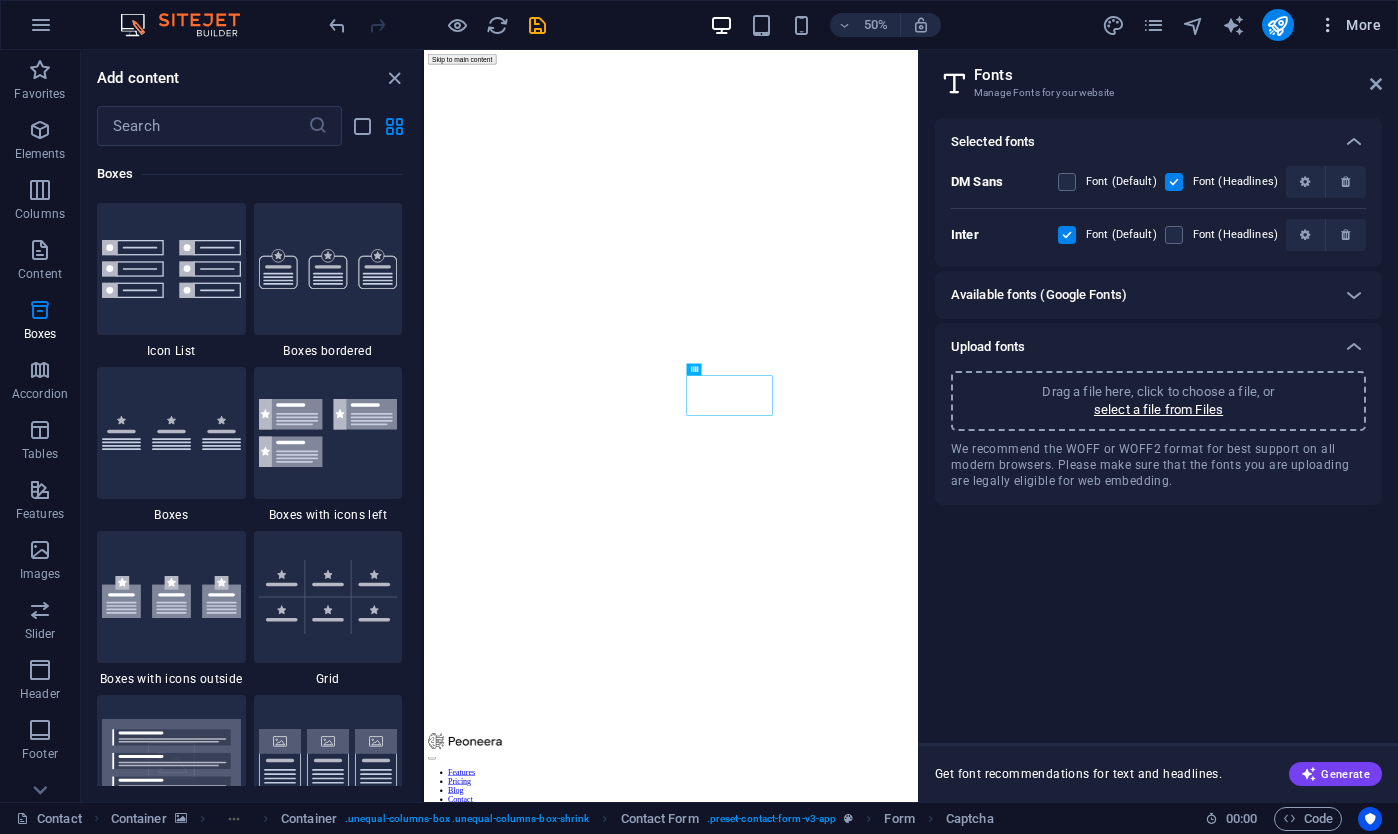 click at bounding box center (1328, 25) 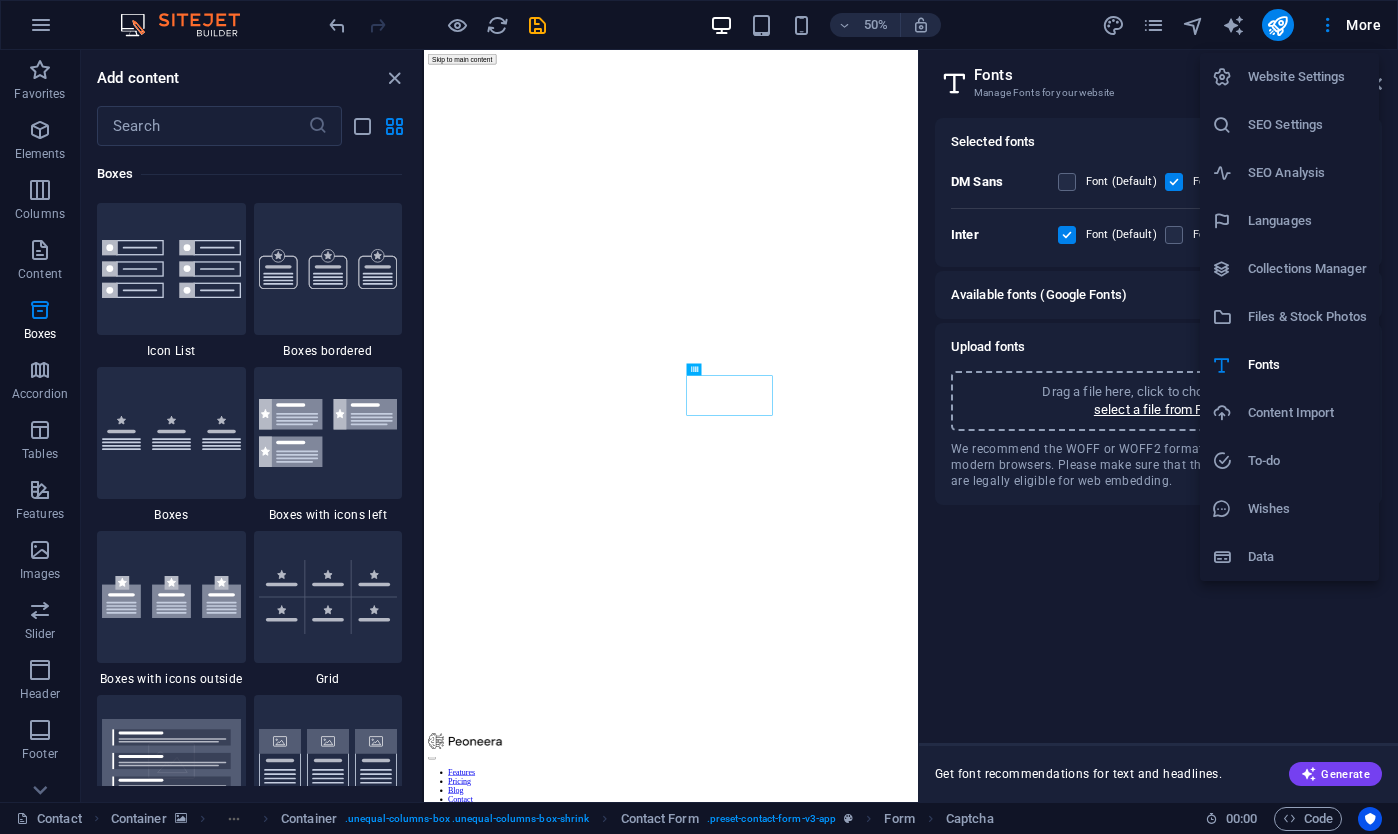 click on "Files & Stock Photos" at bounding box center [1307, 317] 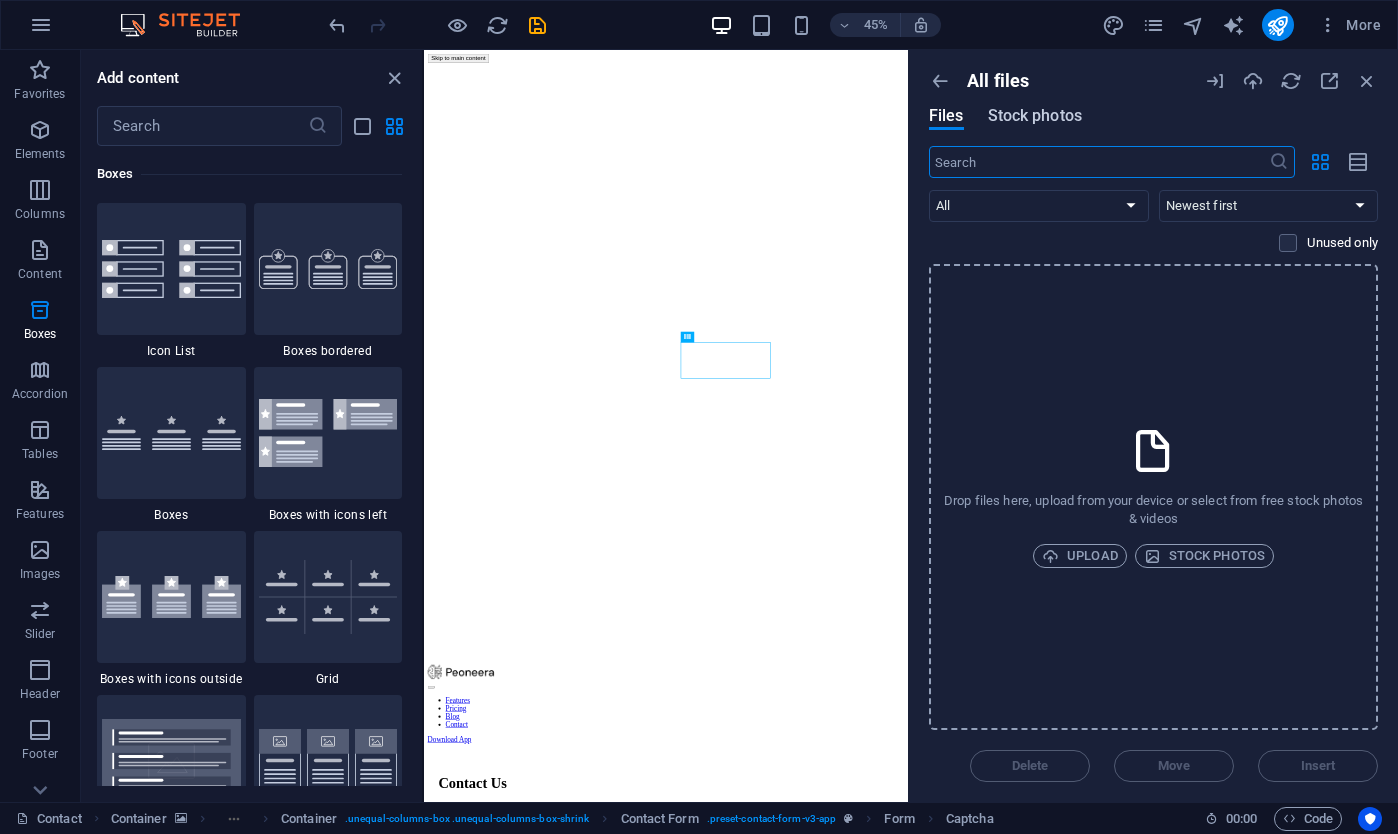 click on "Stock photos" at bounding box center (1035, 116) 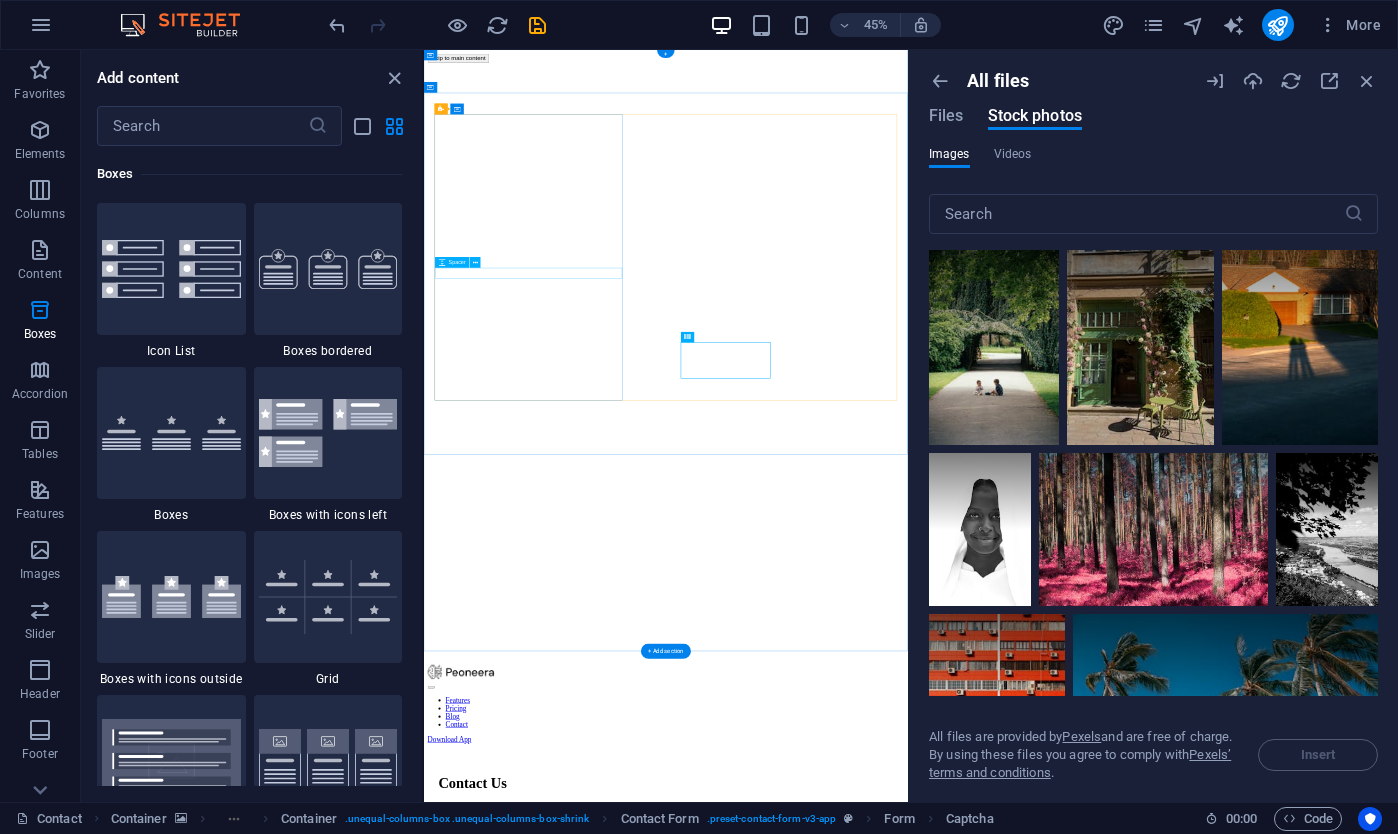 drag, startPoint x: 1456, startPoint y: 399, endPoint x: 691, endPoint y: 543, distance: 778.435 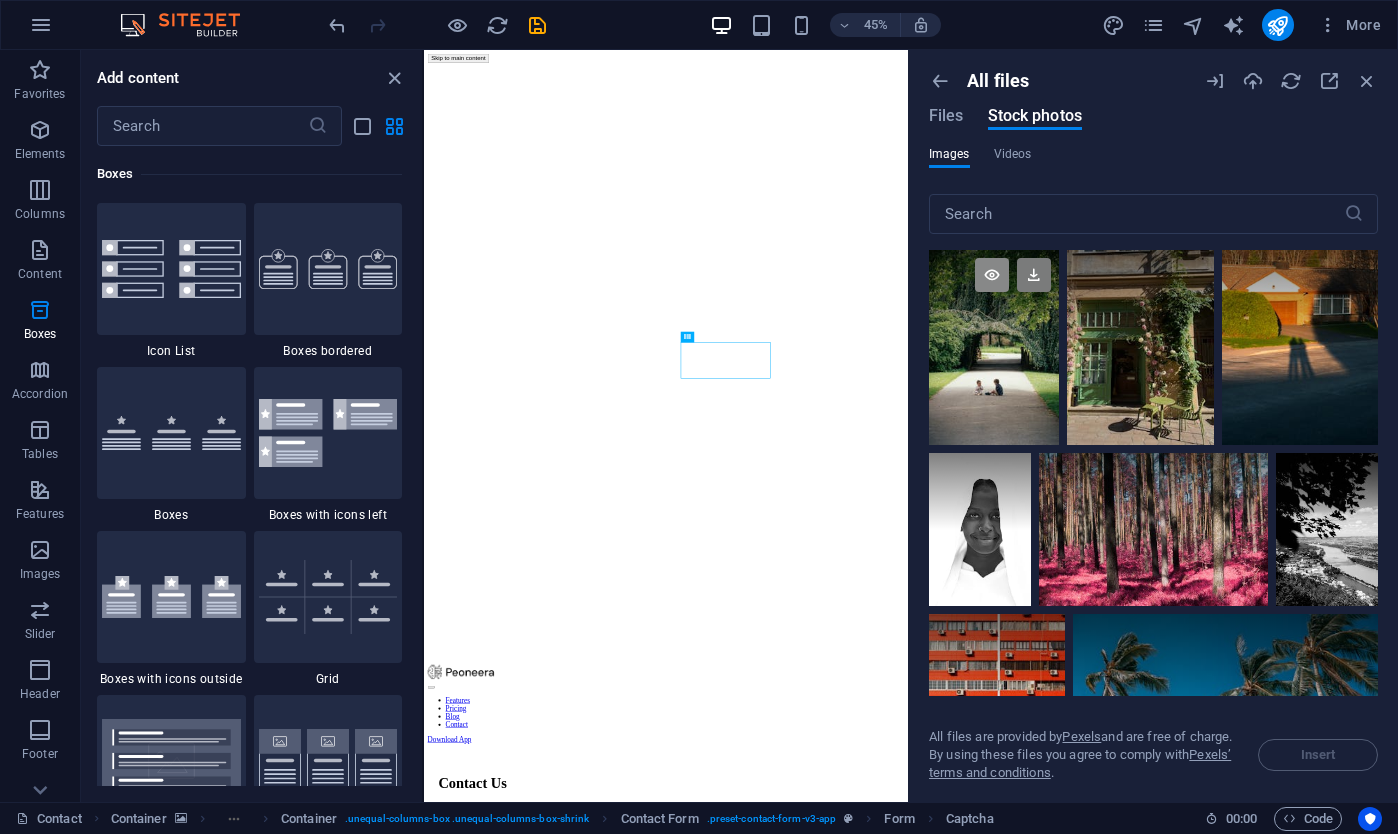 click at bounding box center (992, 275) 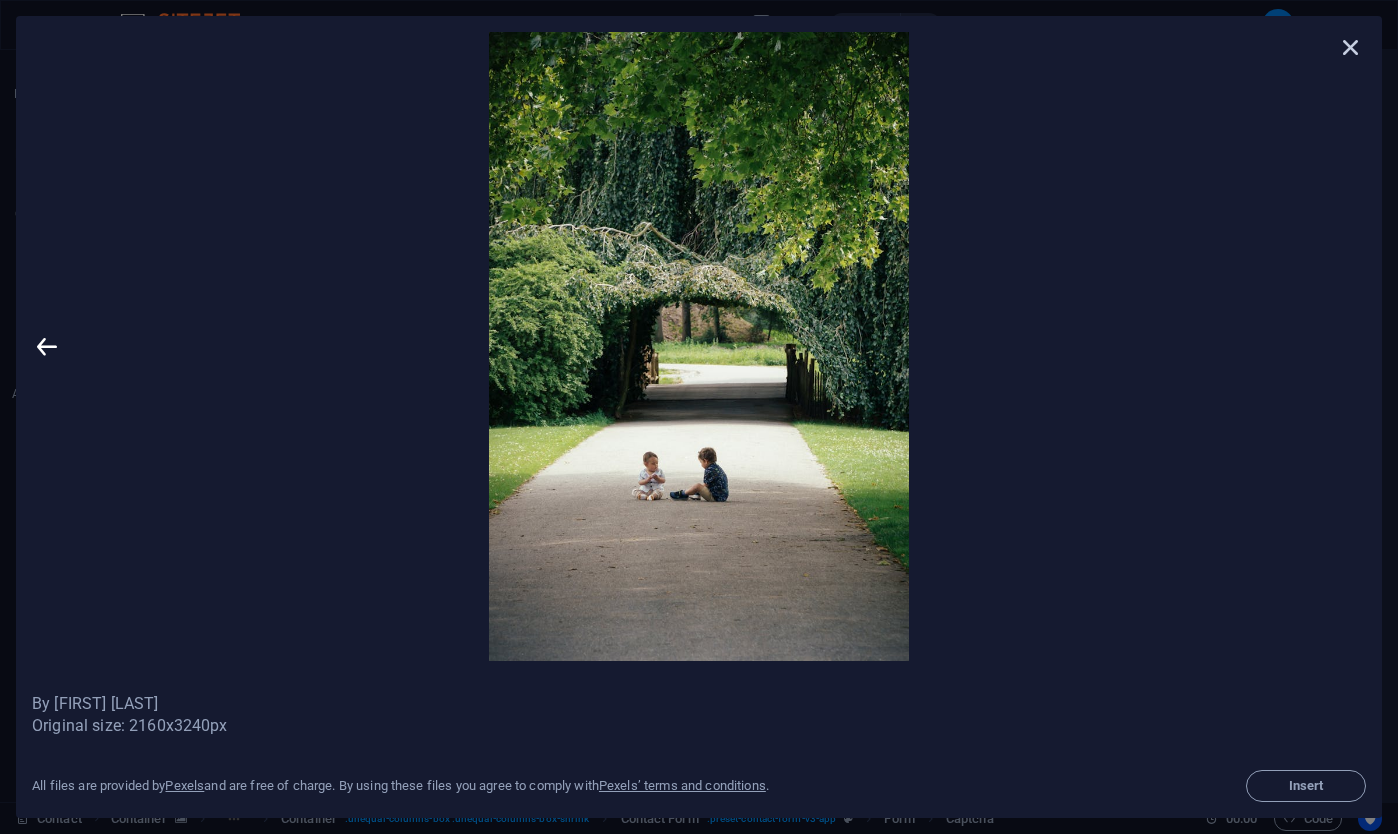 click at bounding box center (1351, 47) 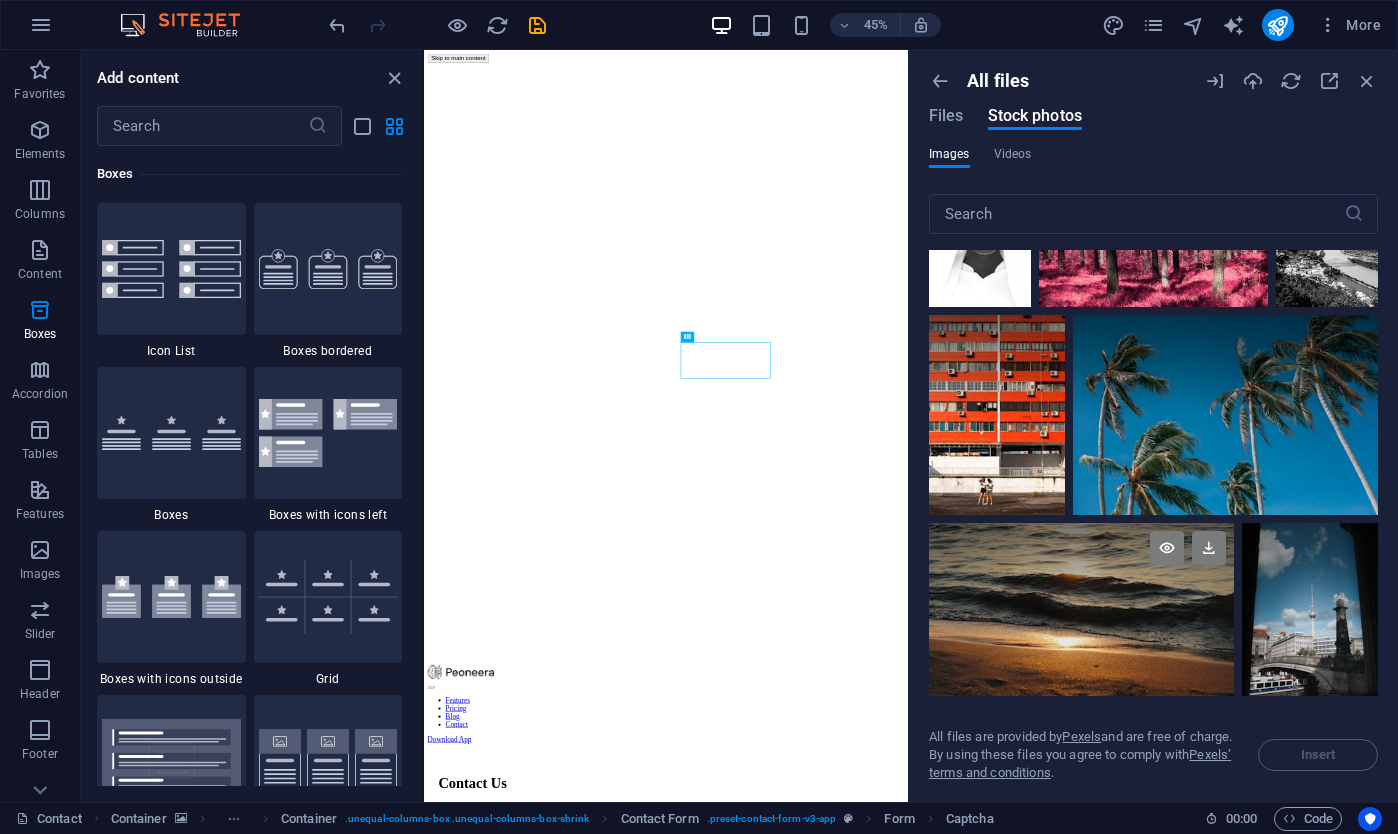 scroll, scrollTop: 402, scrollLeft: 0, axis: vertical 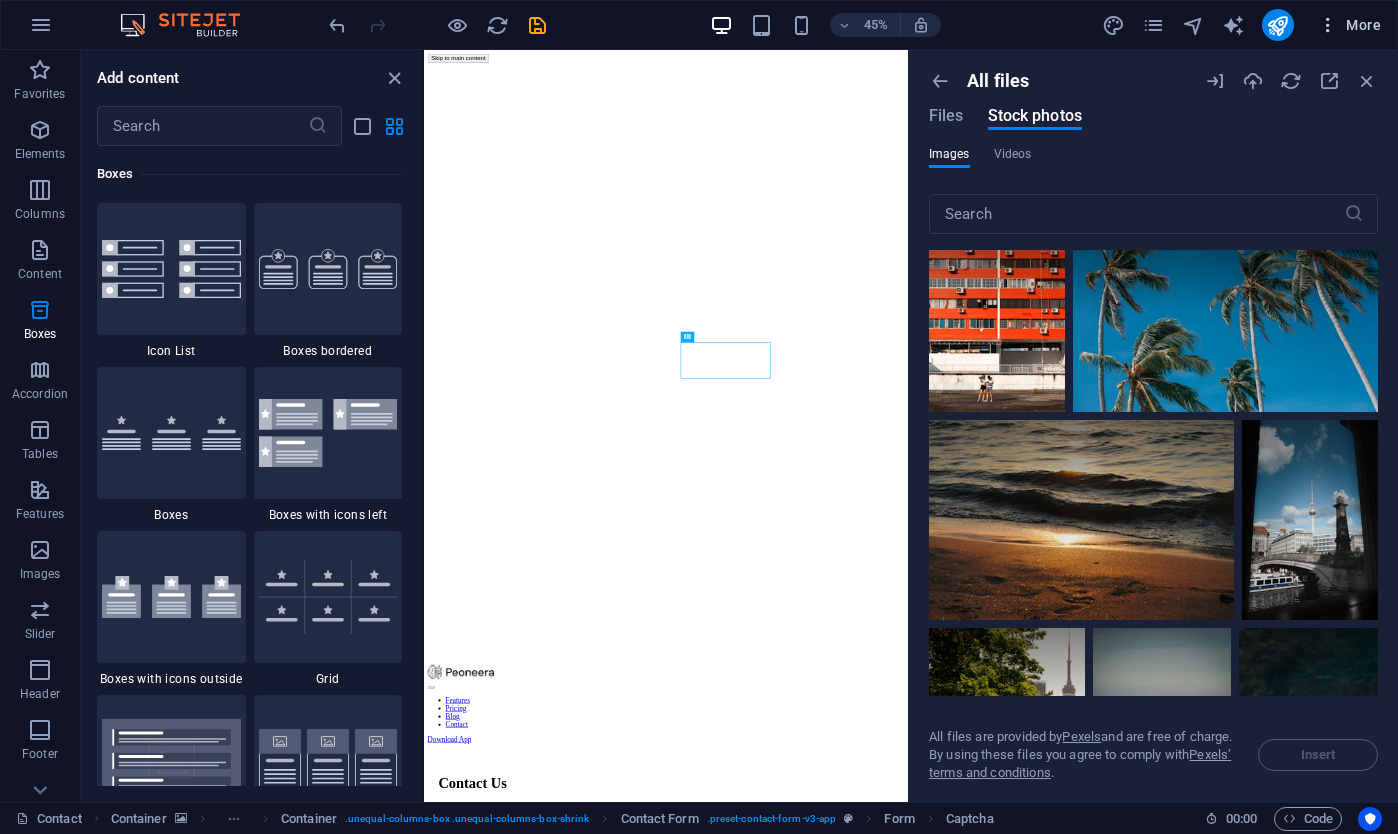 click on "More" at bounding box center (1349, 25) 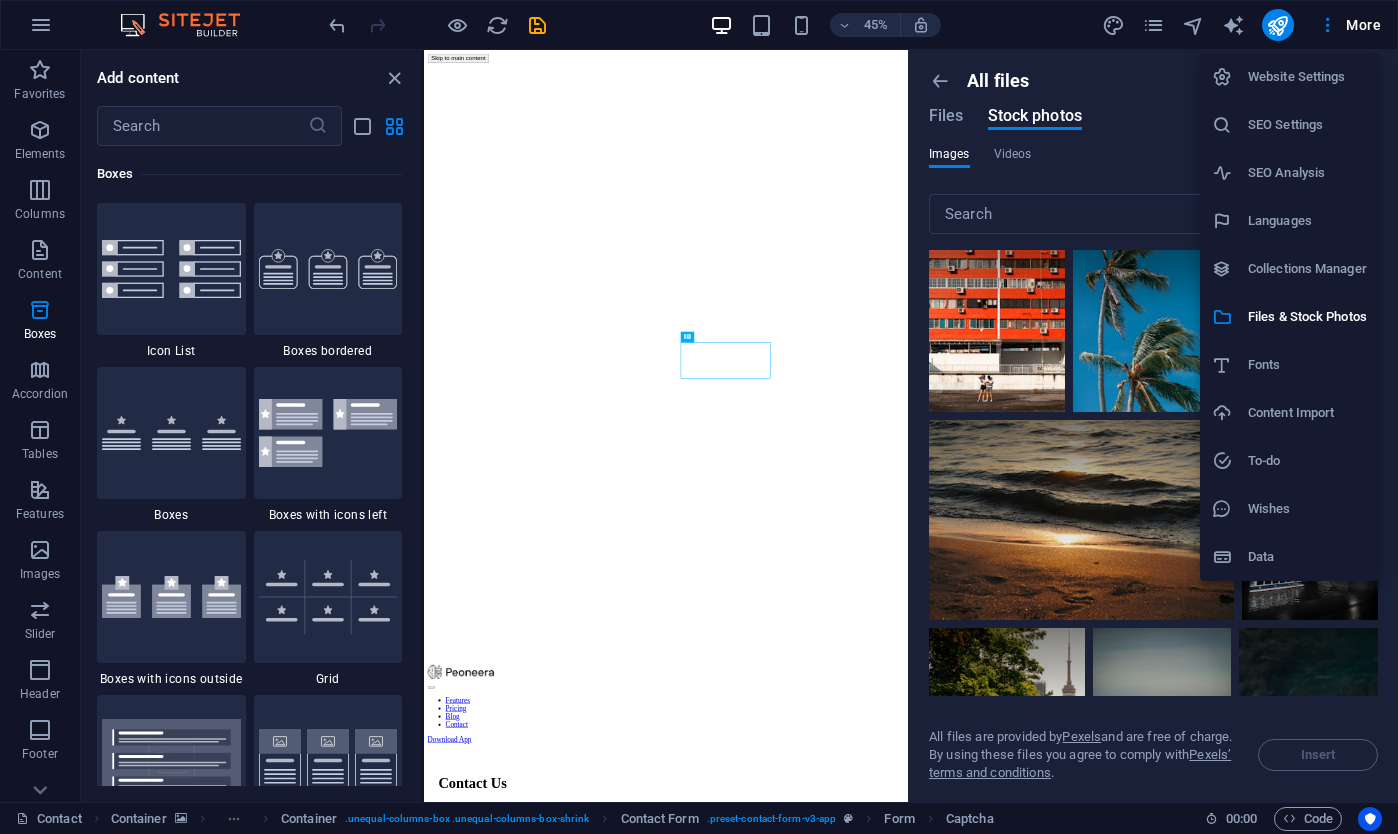 click on "SEO Analysis" at bounding box center [1307, 173] 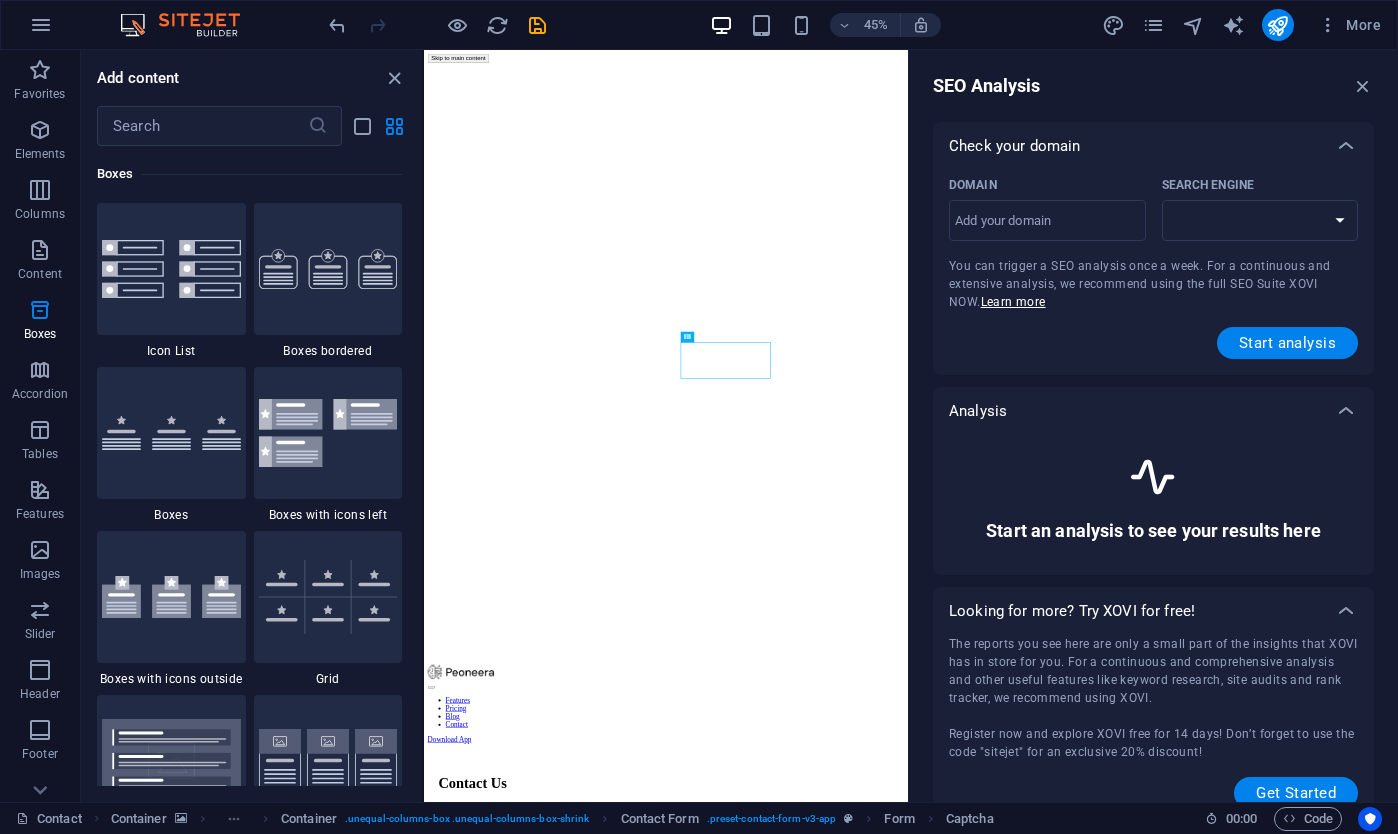 select on "google.com" 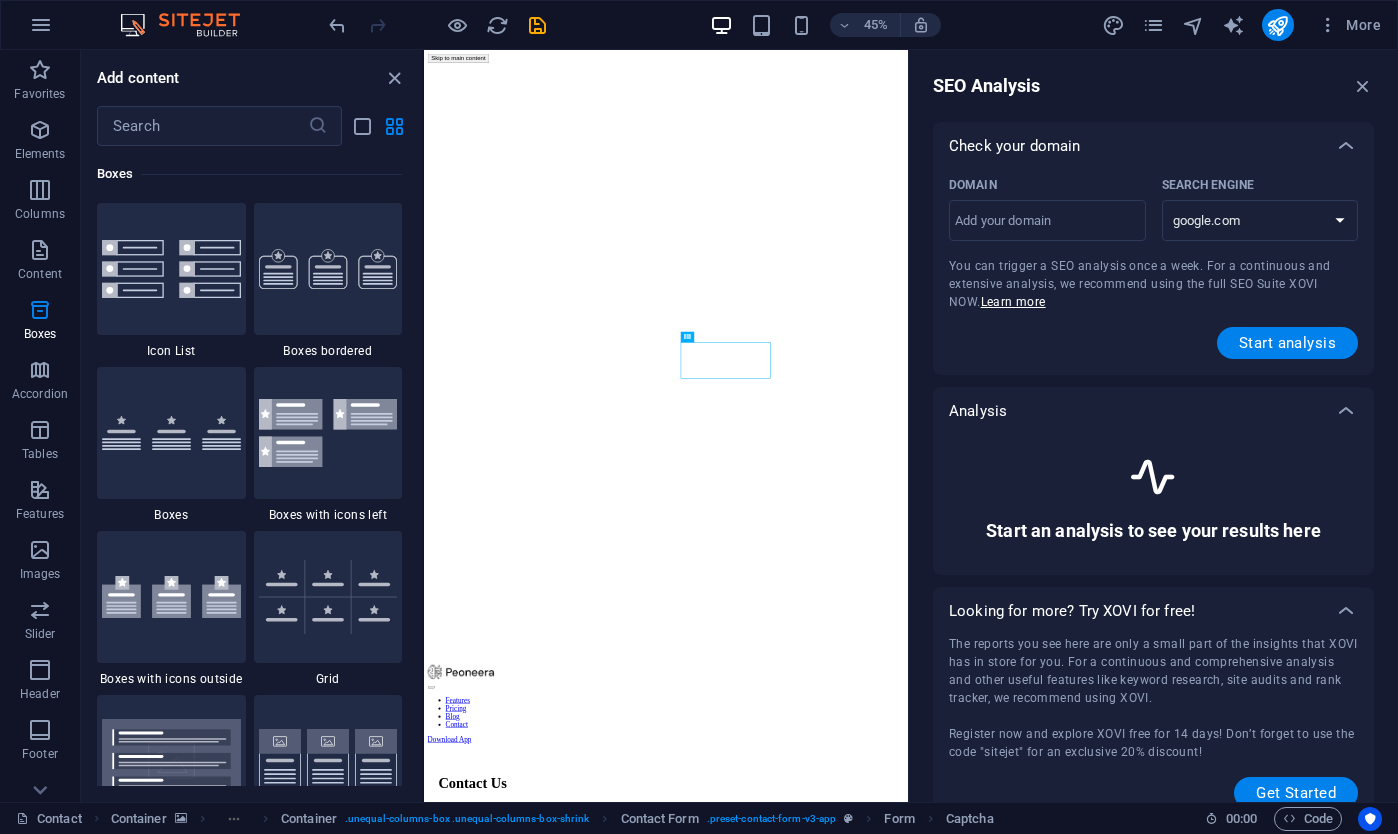 scroll, scrollTop: 23, scrollLeft: 0, axis: vertical 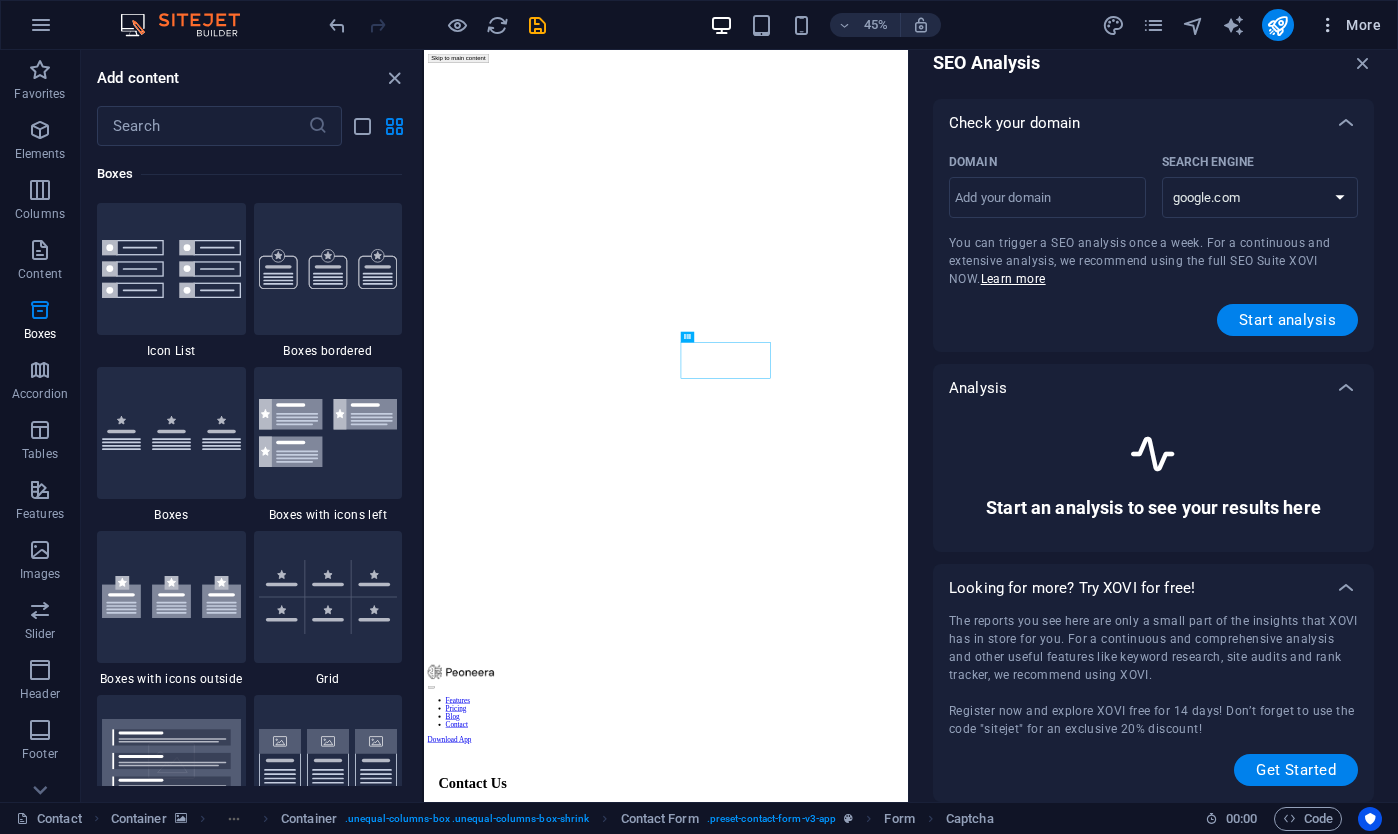click at bounding box center [1328, 25] 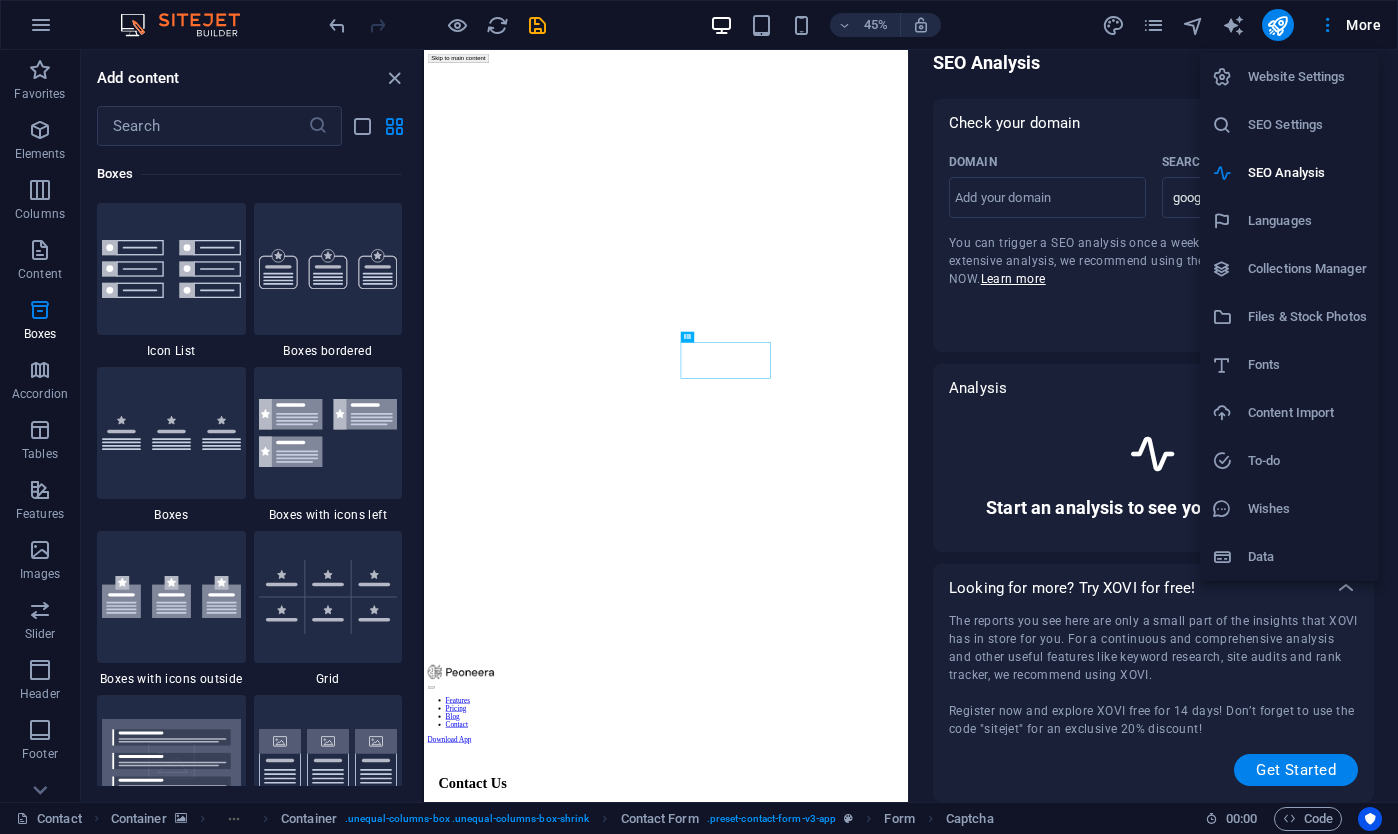 click on "SEO Settings" at bounding box center (1307, 125) 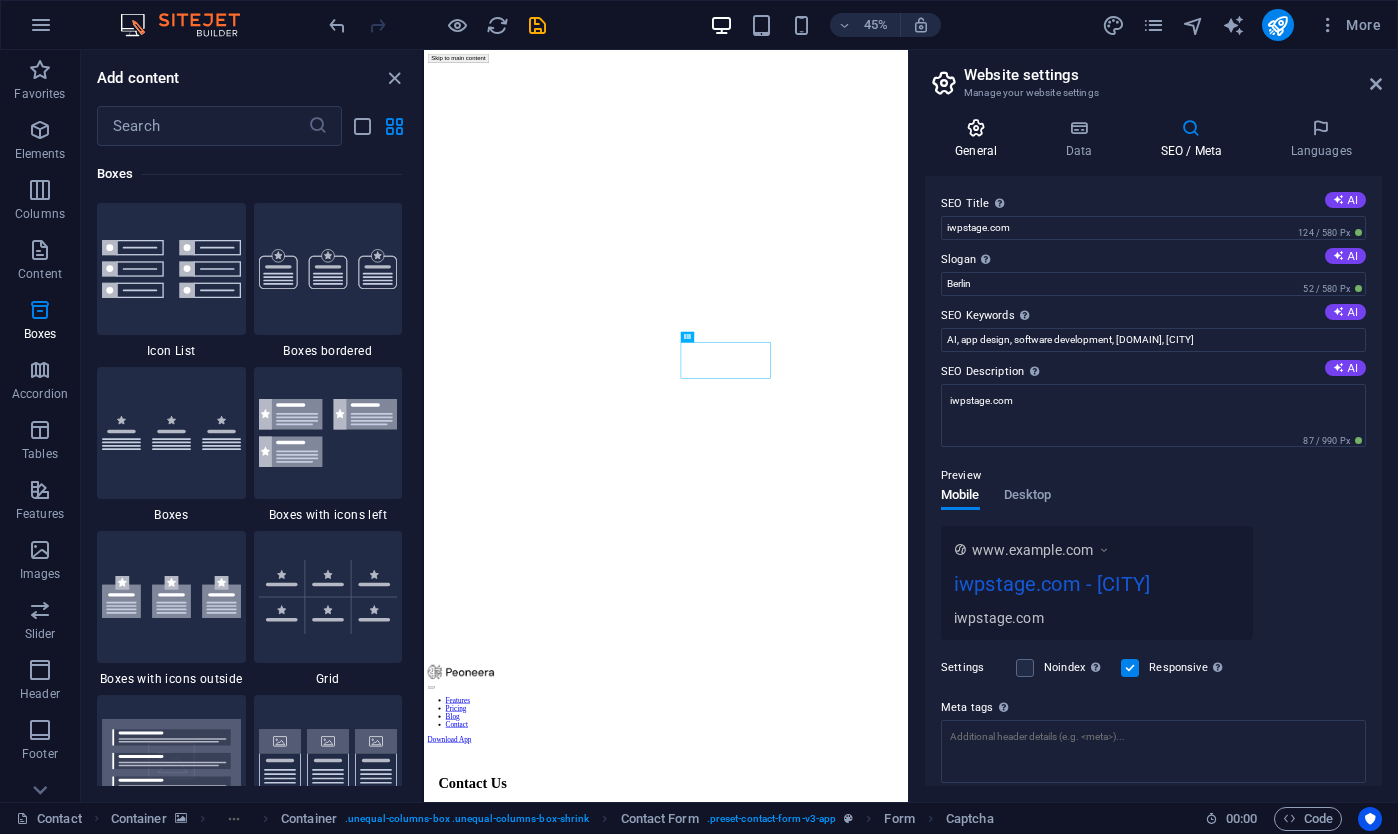 click on "General" at bounding box center (980, 139) 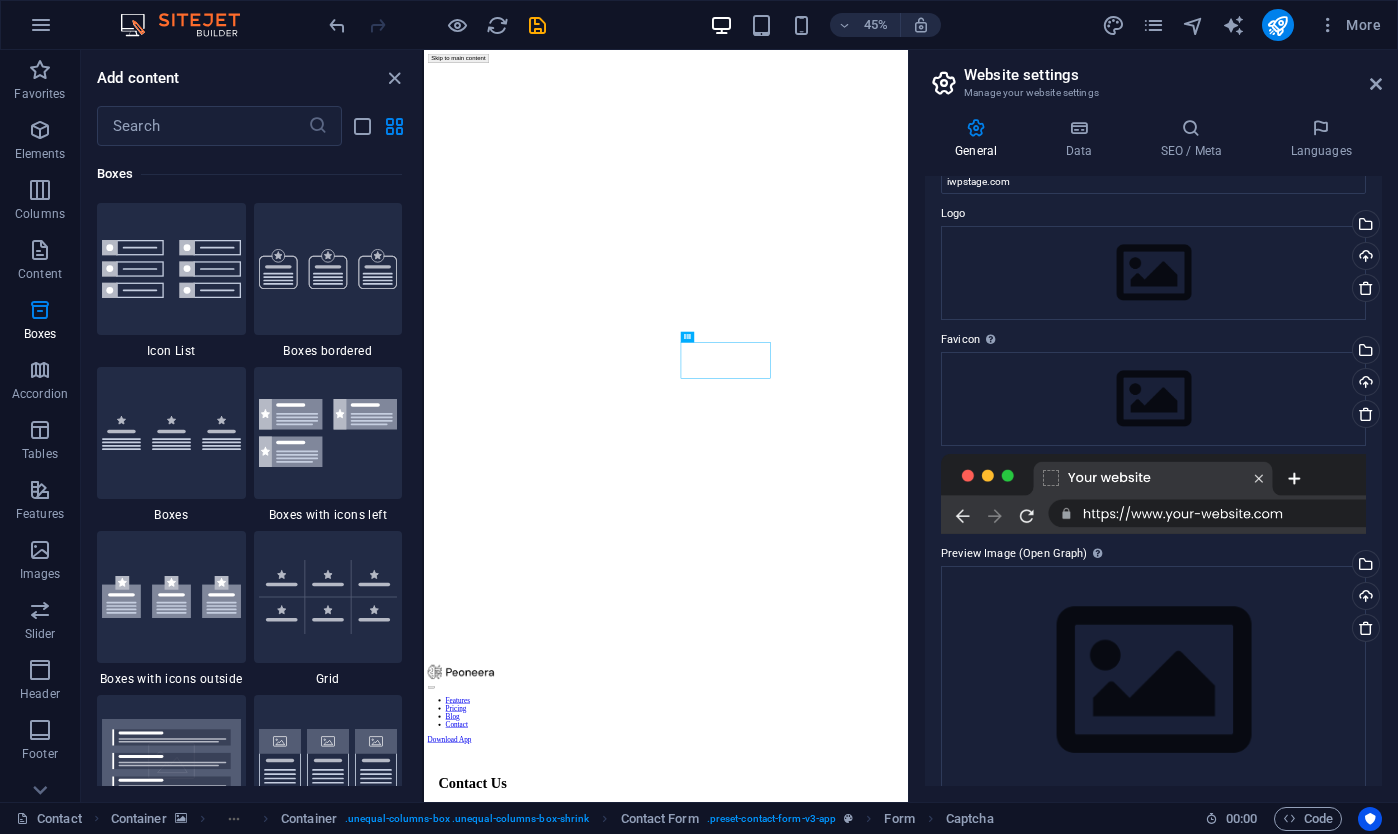 scroll, scrollTop: 0, scrollLeft: 0, axis: both 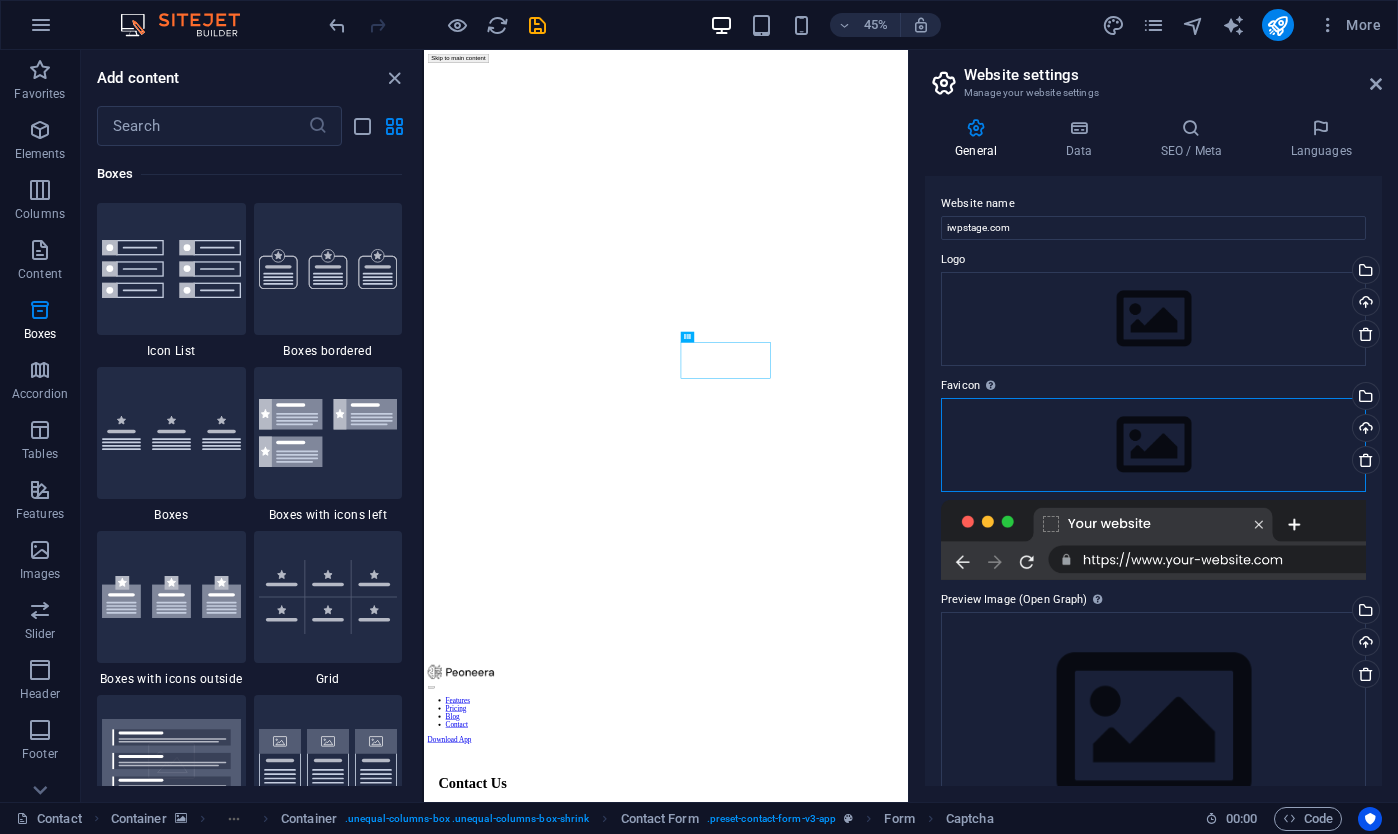 click on "Drag files here, click to choose files or select files from Files or our free stock photos & videos" at bounding box center (1153, 445) 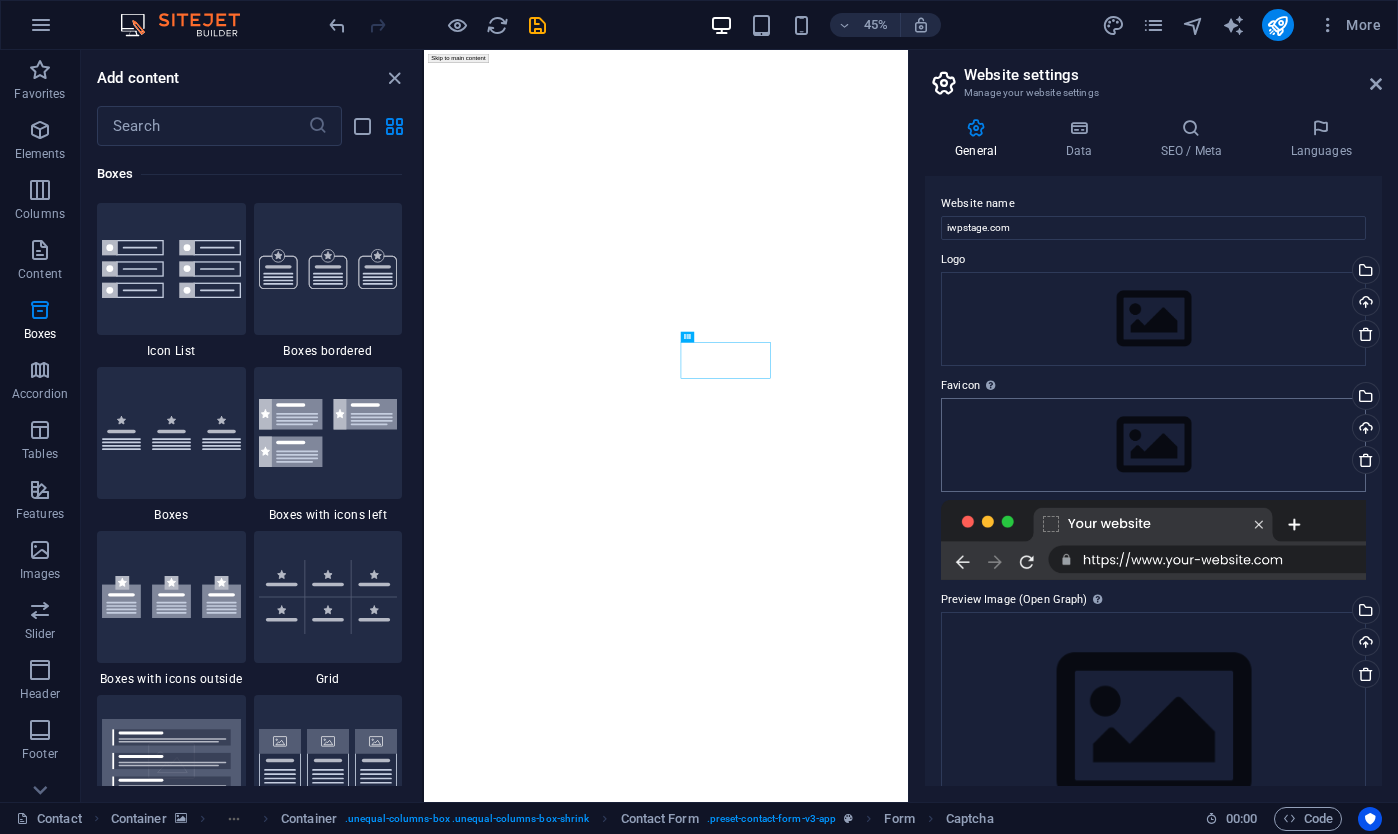 scroll, scrollTop: 1322, scrollLeft: 0, axis: vertical 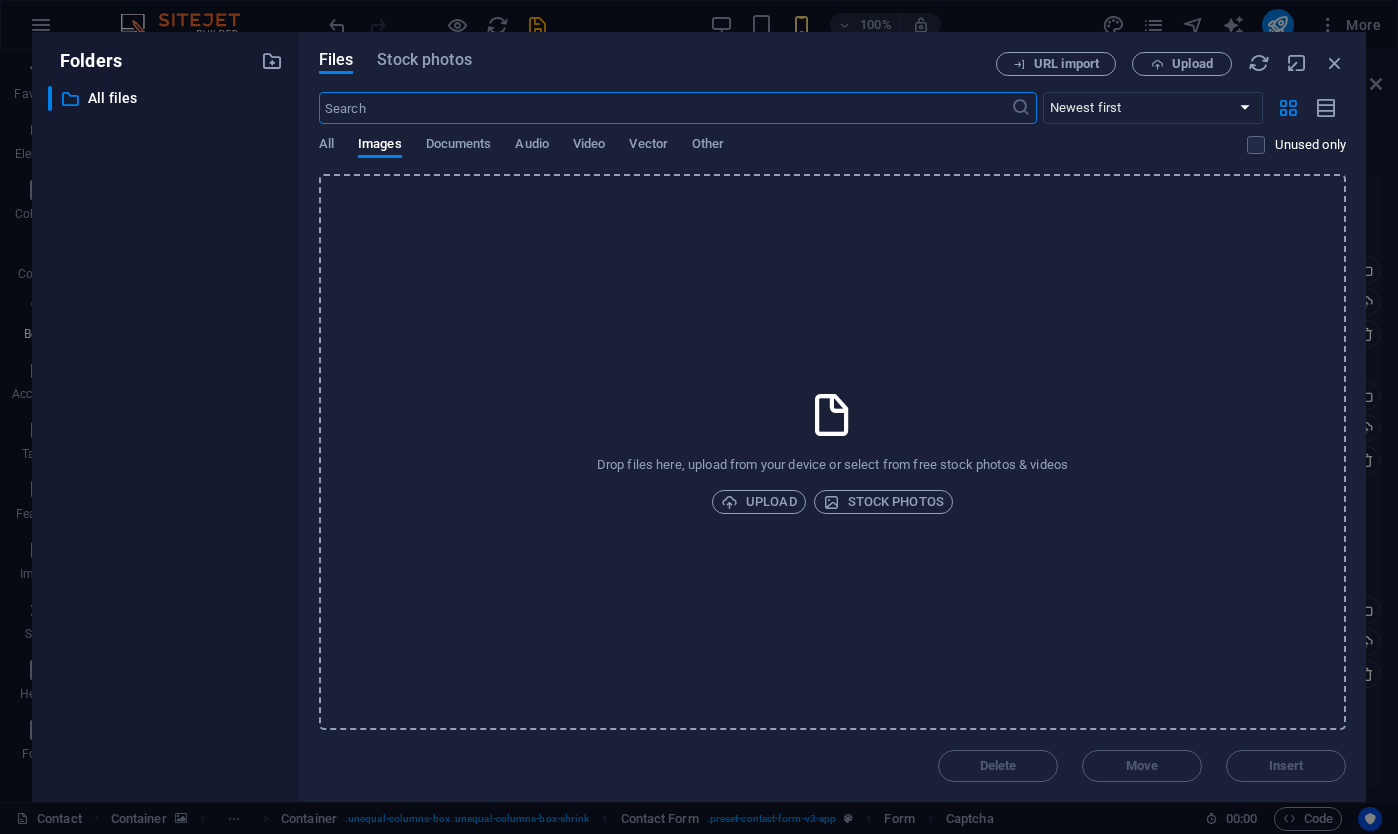 click at bounding box center [665, 108] 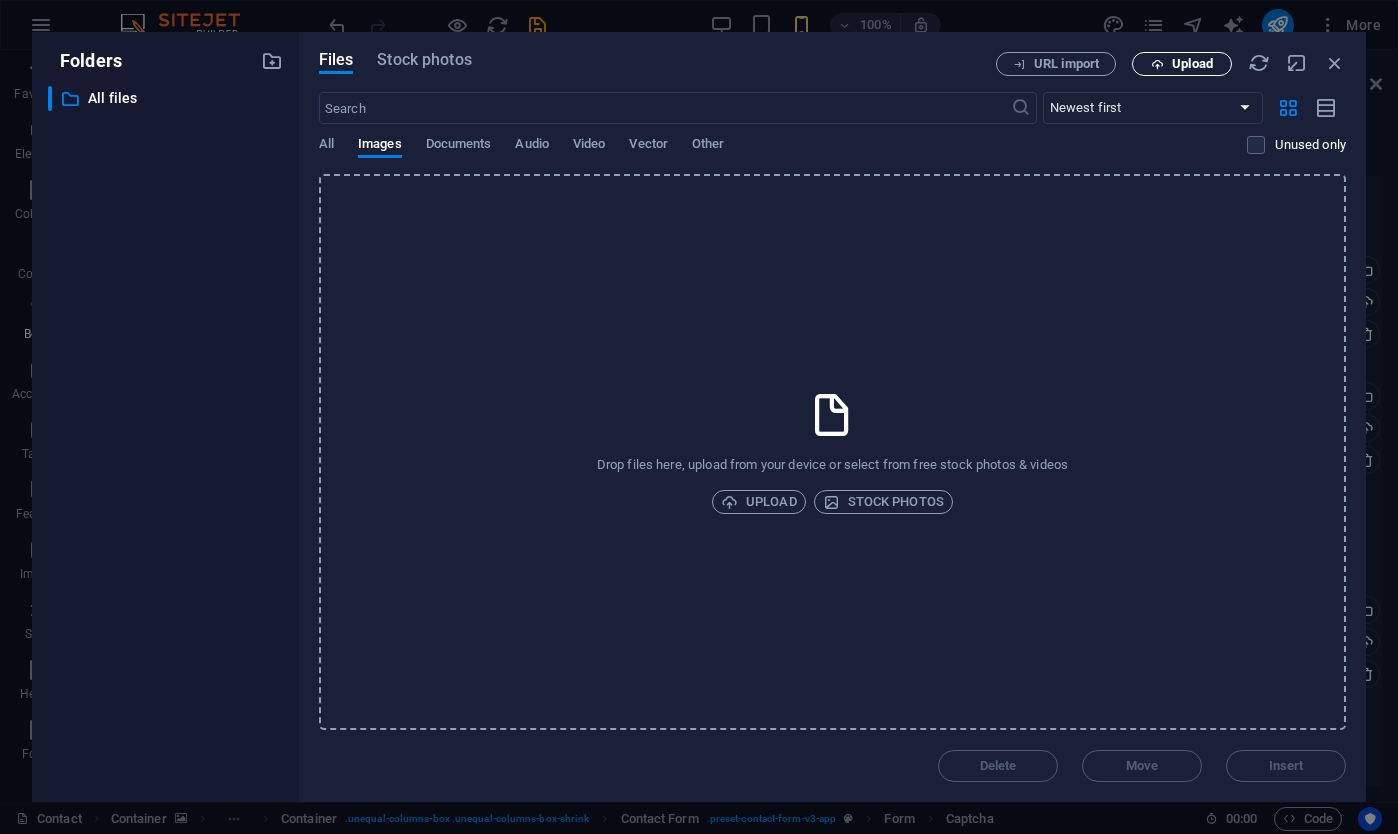 click at bounding box center [1157, 64] 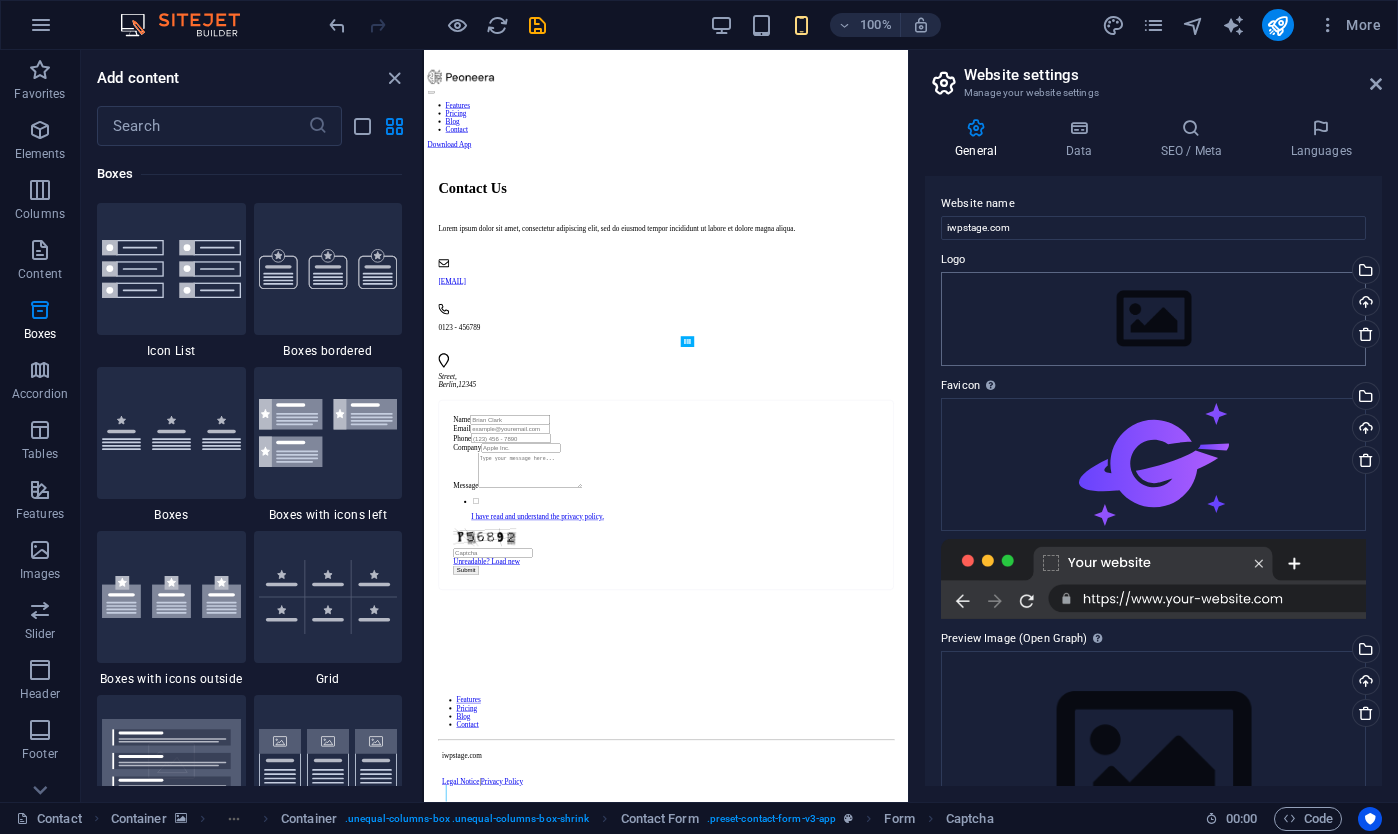 scroll, scrollTop: 0, scrollLeft: 0, axis: both 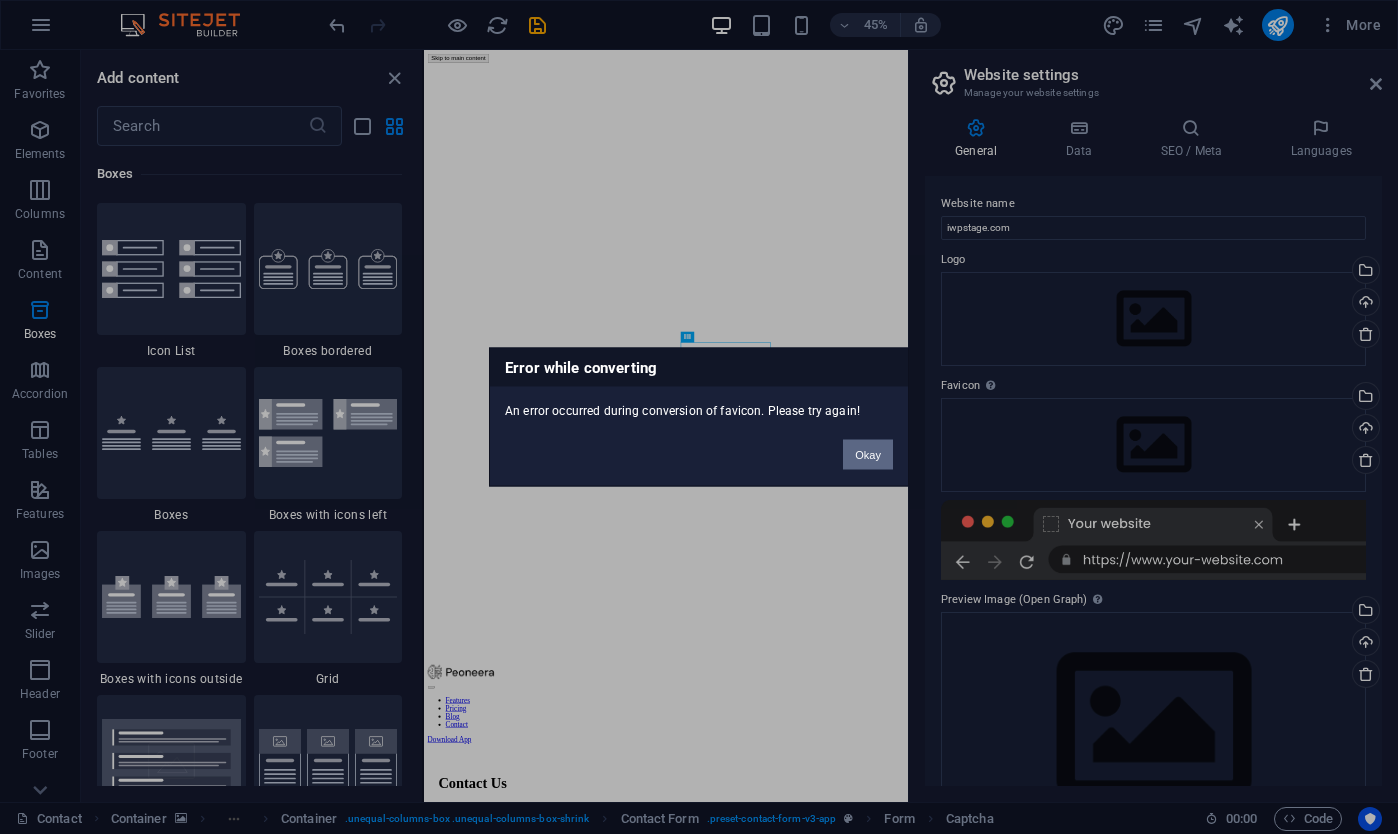 click on "Okay" at bounding box center (868, 455) 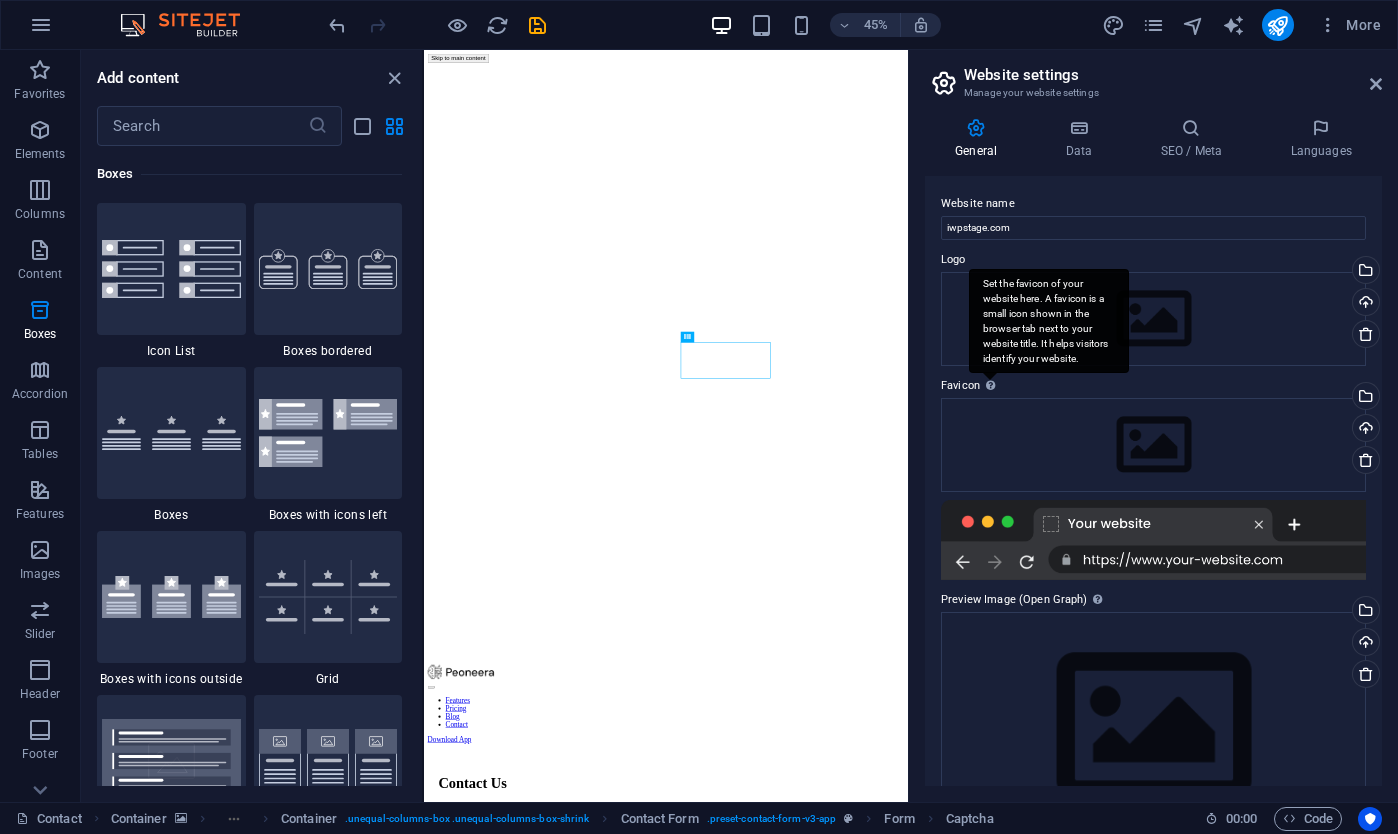 click on "Set the favicon of your website here. A favicon is a small icon shown in the browser tab next to your website title. It helps visitors identify your website." at bounding box center (1049, 321) 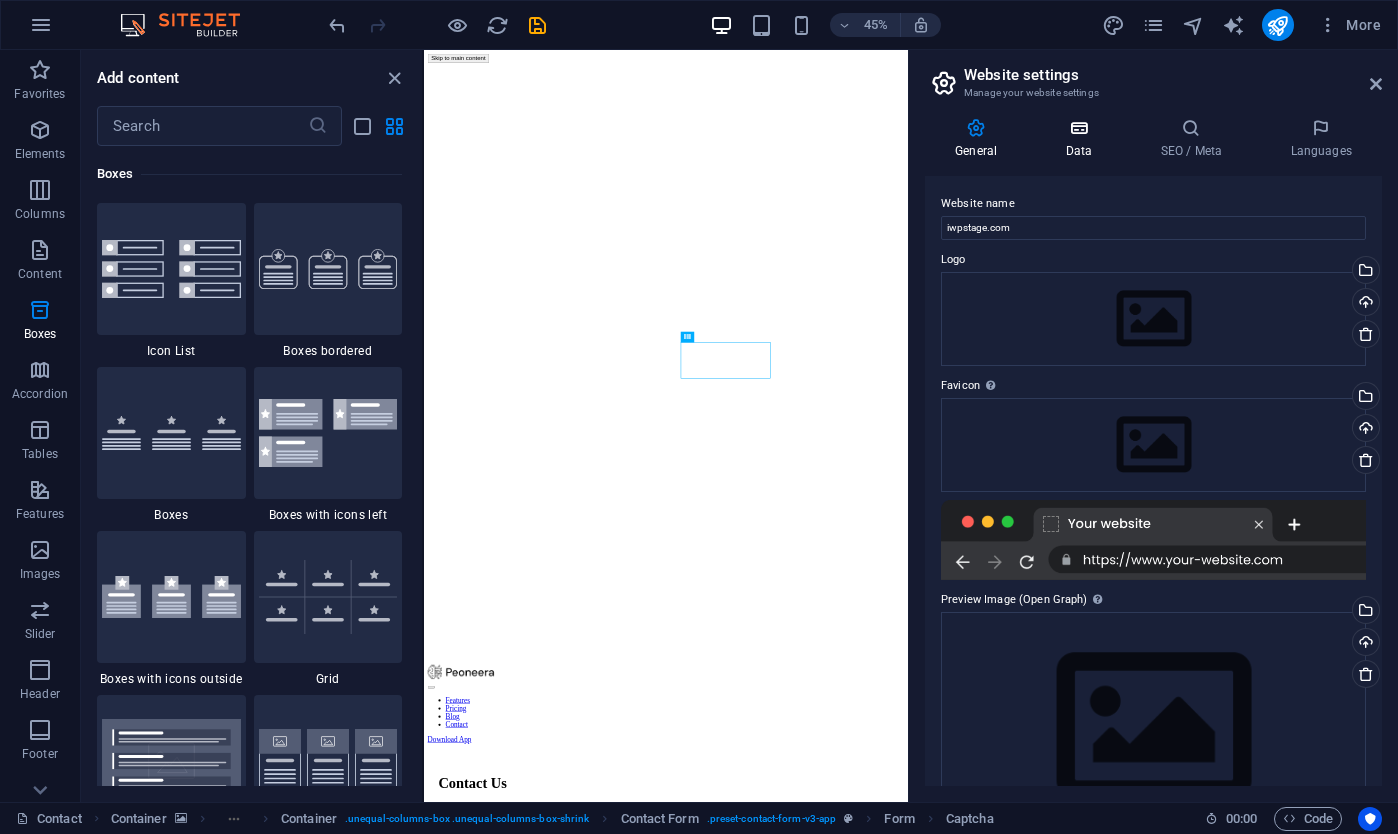 click on "Data" at bounding box center [1082, 139] 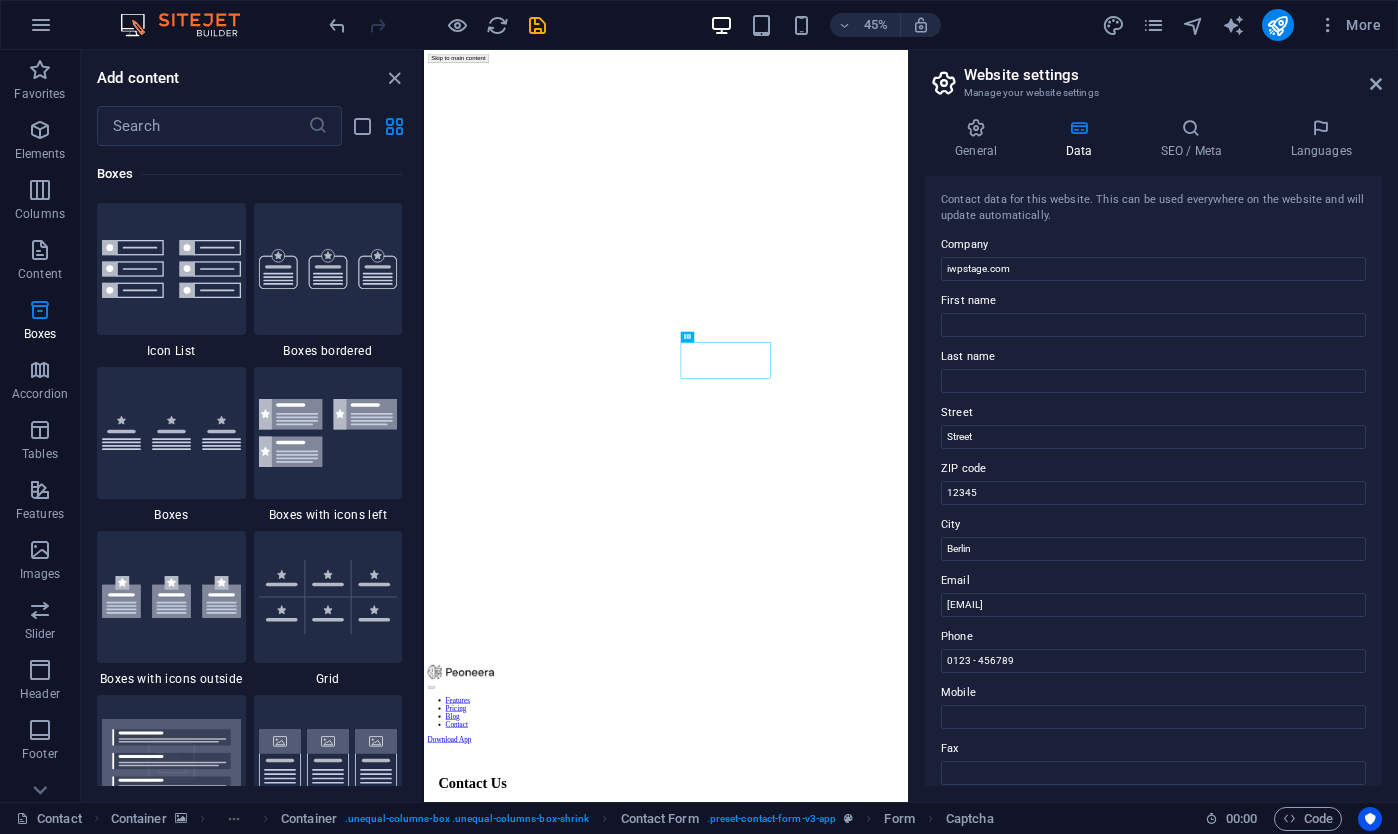 scroll, scrollTop: 350, scrollLeft: 0, axis: vertical 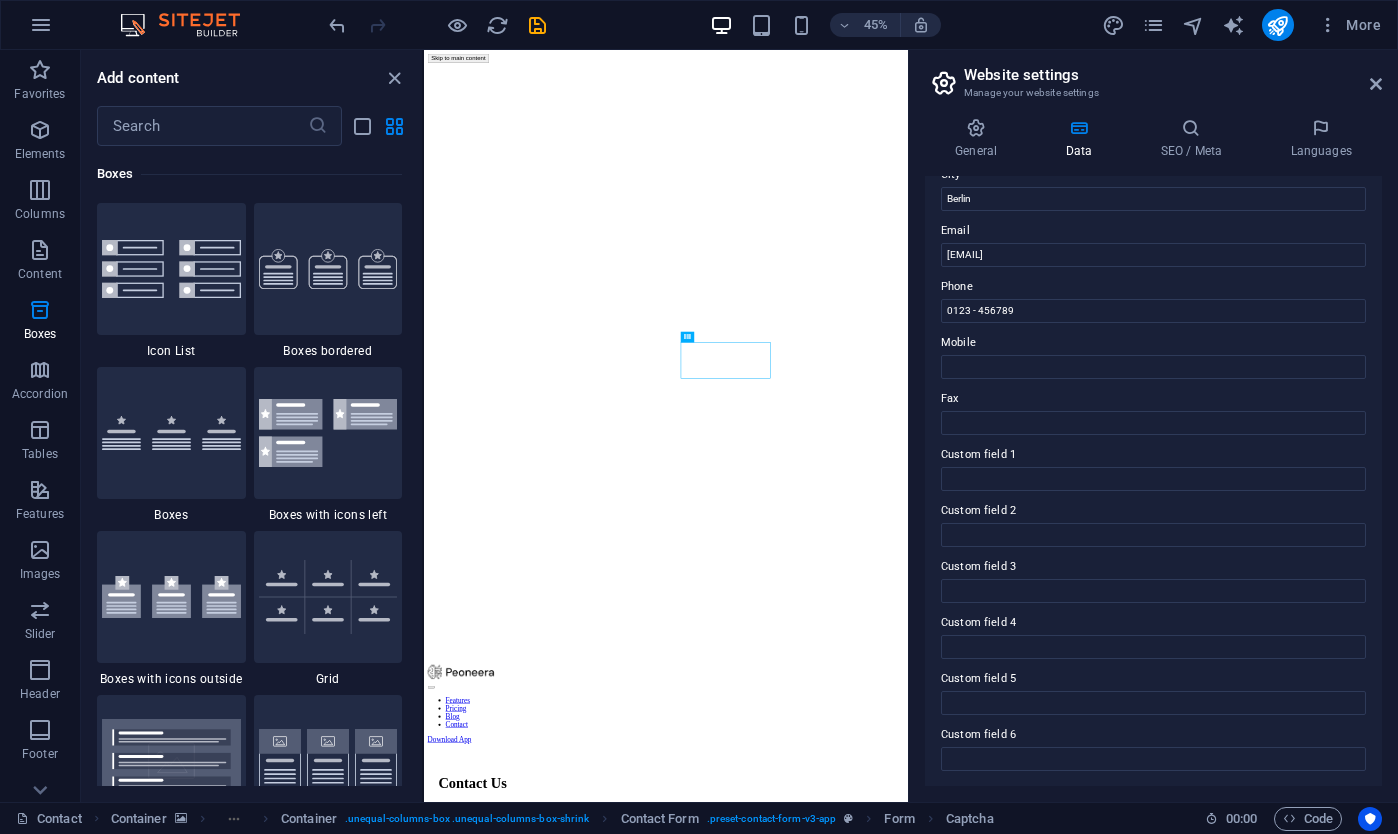 click on "General  Data  SEO / Meta  Languages Website name [DOMAIN] Logo Drag files here, click to choose files or select files from Files or our free stock photos & videos Select files from the file manager, stock photos, or upload file(s) Upload Favicon Set the favicon of your website here. A favicon is a small icon shown in the browser tab next to your website title. It helps visitors identify your website. Drag files here, click to choose files or select files from Files or our free stock photos & videos Select files from the file manager, stock photos, or upload file(s) Upload Preview Image (Open Graph) This image will be shown when the website is shared on social networks Drag files here, click to choose files or select files from Files or our free stock photos & videos Select files from the file manager, stock photos, or upload file(s) Upload Contact data for this website. This can be used everywhere on the website and will update automatically. Company [DOMAIN] First name Last name [STREET] [STREET] [NUMBER]" at bounding box center (1153, 452) 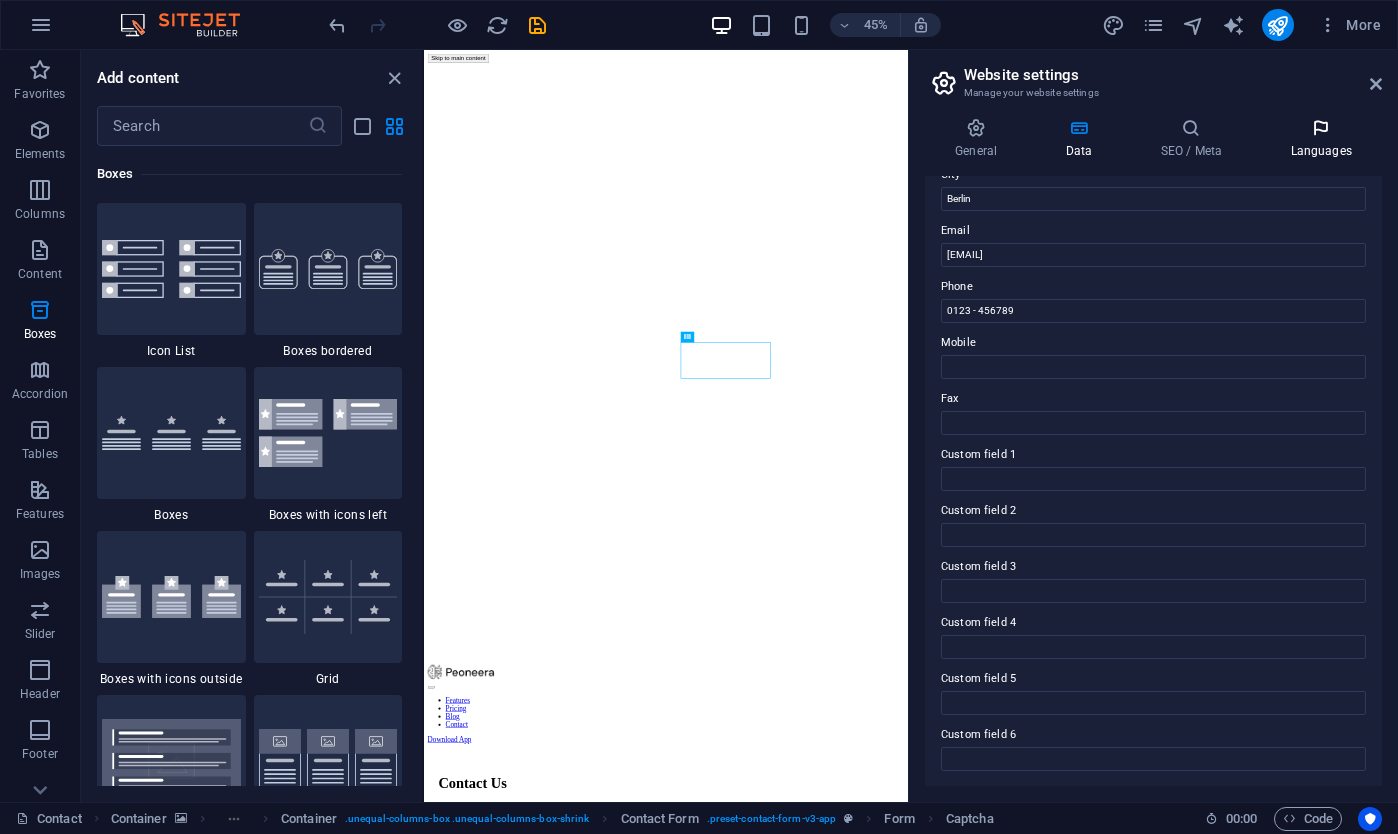 click on "Languages" at bounding box center [1321, 139] 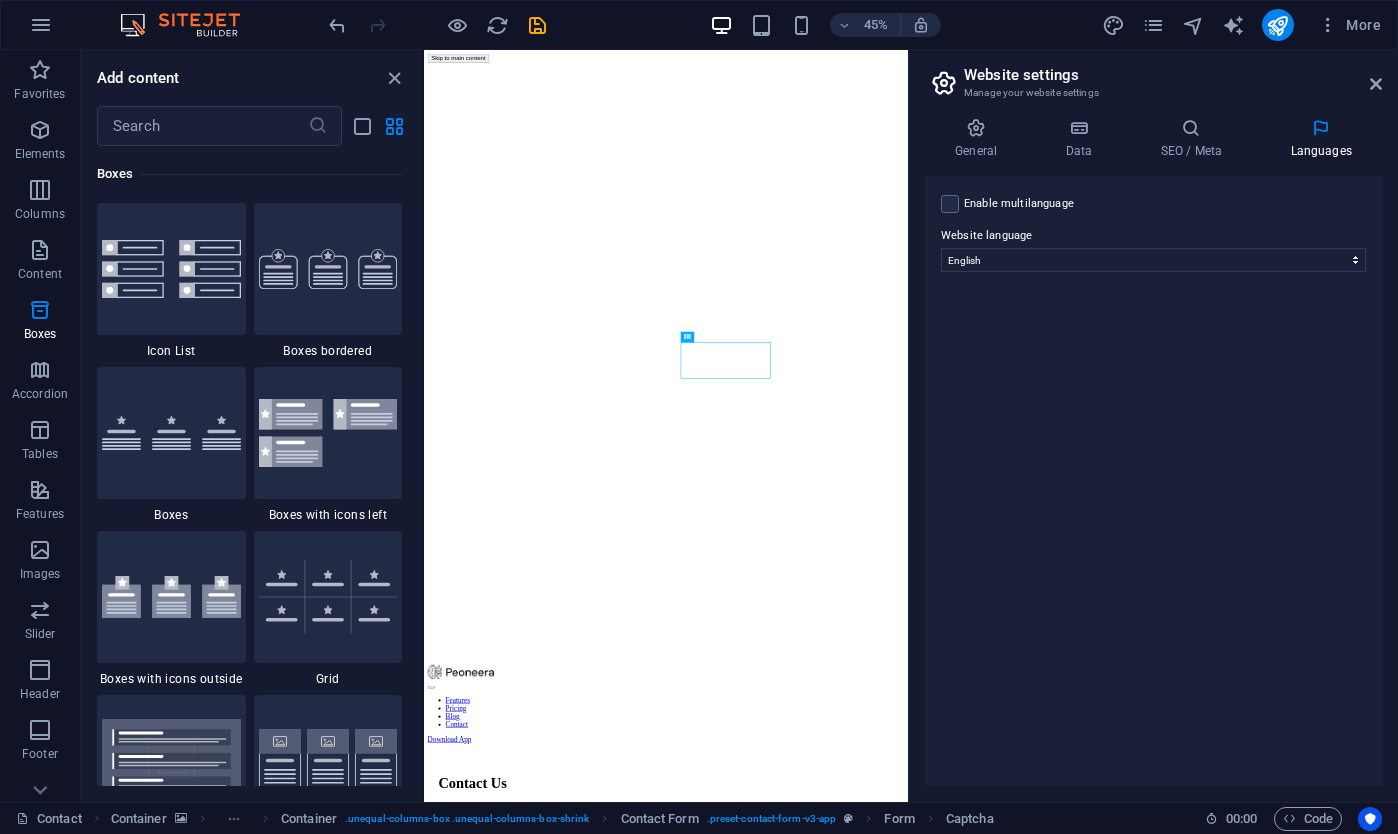 click on "Website settings Manage your website settings  General  Data  SEO / Meta  Languages Website name [DOMAIN] Logo Drag files here, click to choose files or select files from Files or our free stock photos & videos Select files from the file manager, stock photos, or upload file(s) Upload Favicon Set the favicon of your website here. A favicon is a small icon shown in the browser tab next to your website title. It helps visitors identify your website. Drag files here, click to choose files or select files from Files or our free stock photos & videos Select files from the file manager, stock photos, or upload file(s) Upload Preview Image (Open Graph) This image will be shown when the website is shared on social networks Drag files here, click to choose files or select files from Files or our free stock photos & videos Select files from the file manager, stock photos, or upload file(s) Upload Contact data for this website. This can be used everywhere on the website and will update automatically. Company [STREET]" at bounding box center [1153, 426] 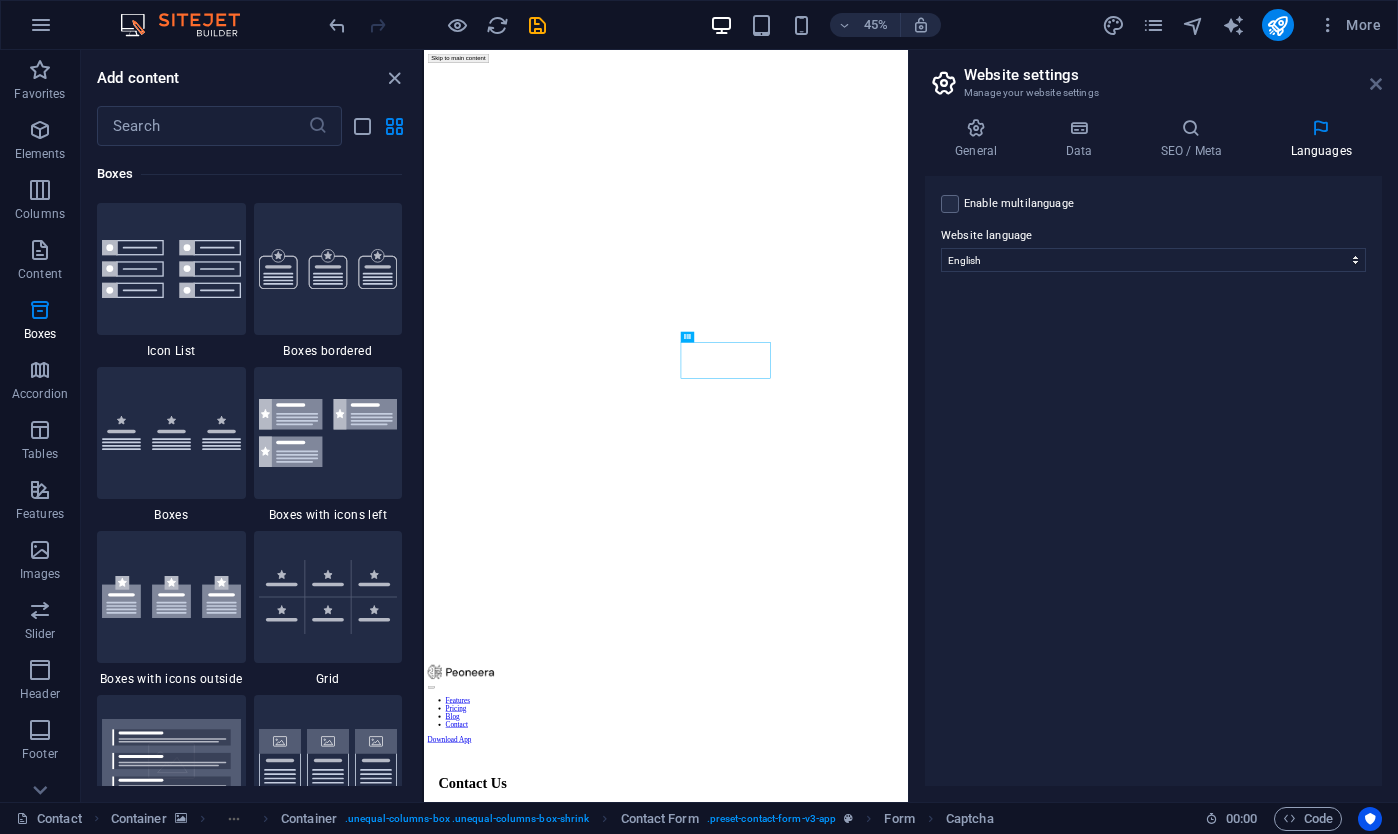 click at bounding box center [1376, 84] 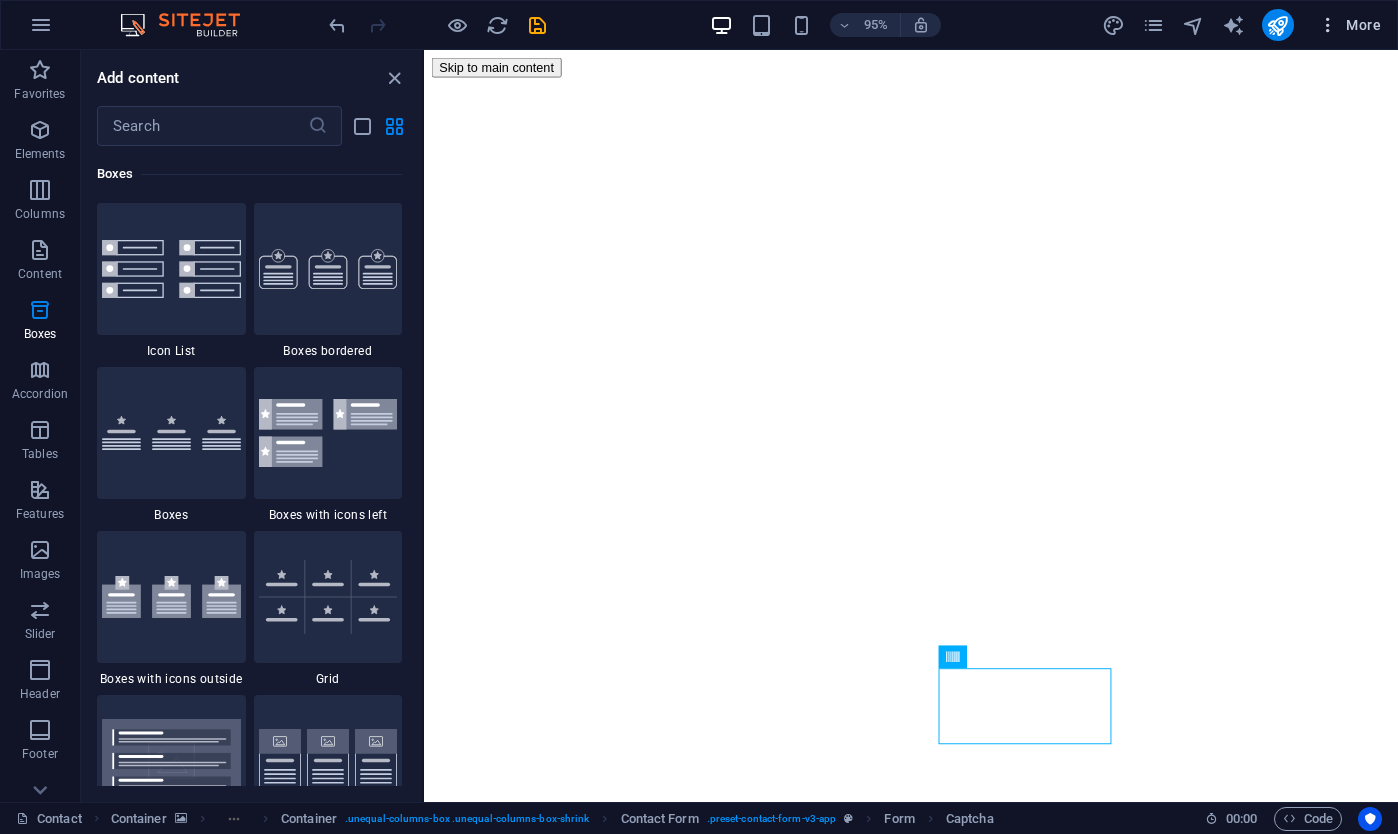 click at bounding box center (1328, 25) 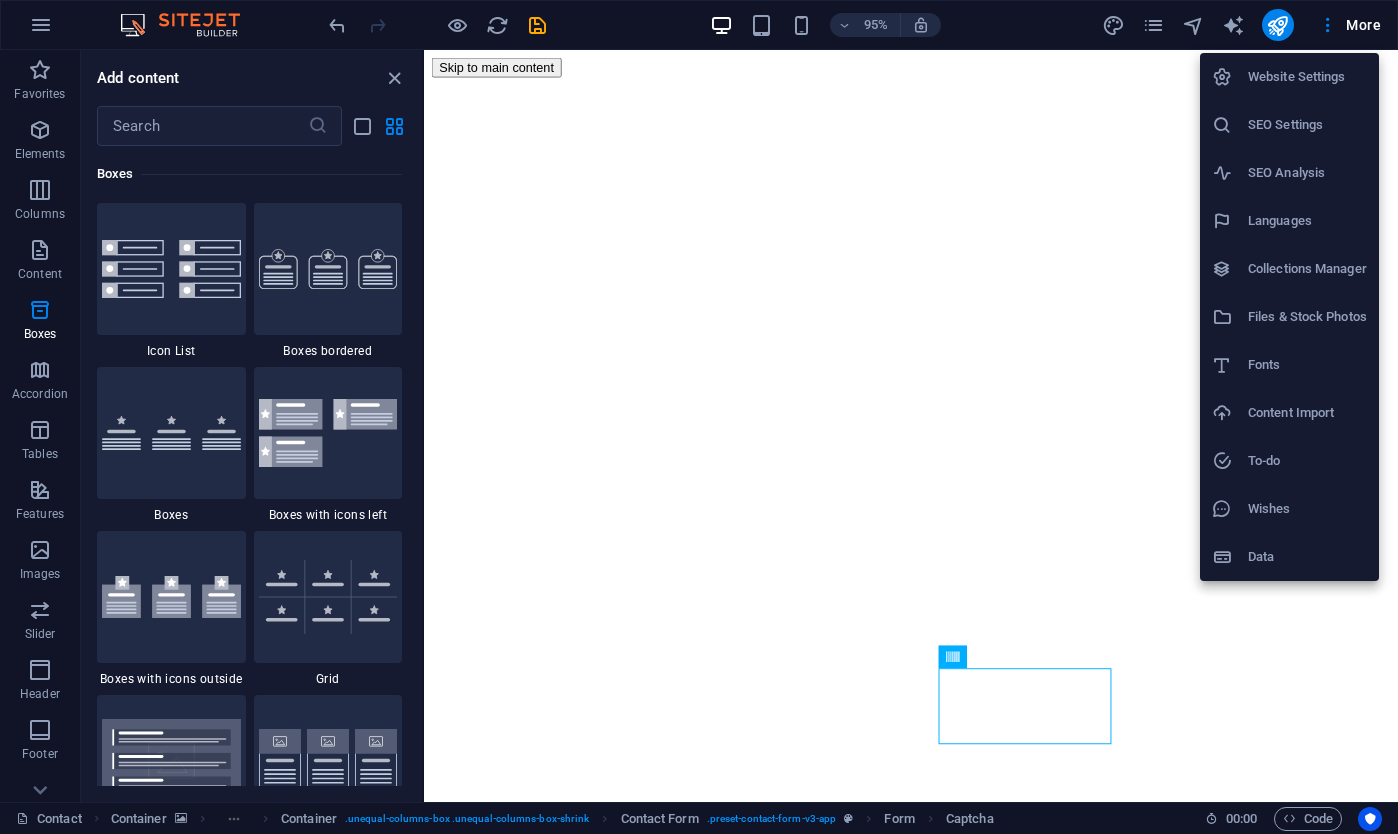 click at bounding box center [699, 417] 